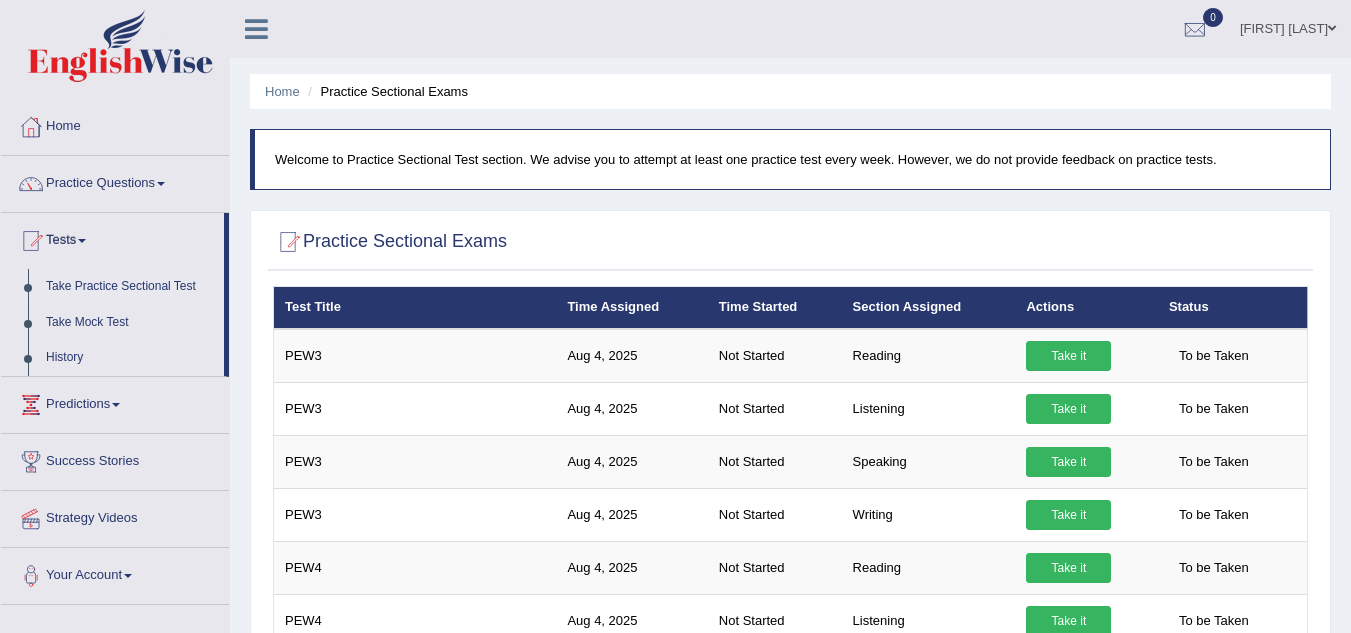scroll, scrollTop: 211, scrollLeft: 0, axis: vertical 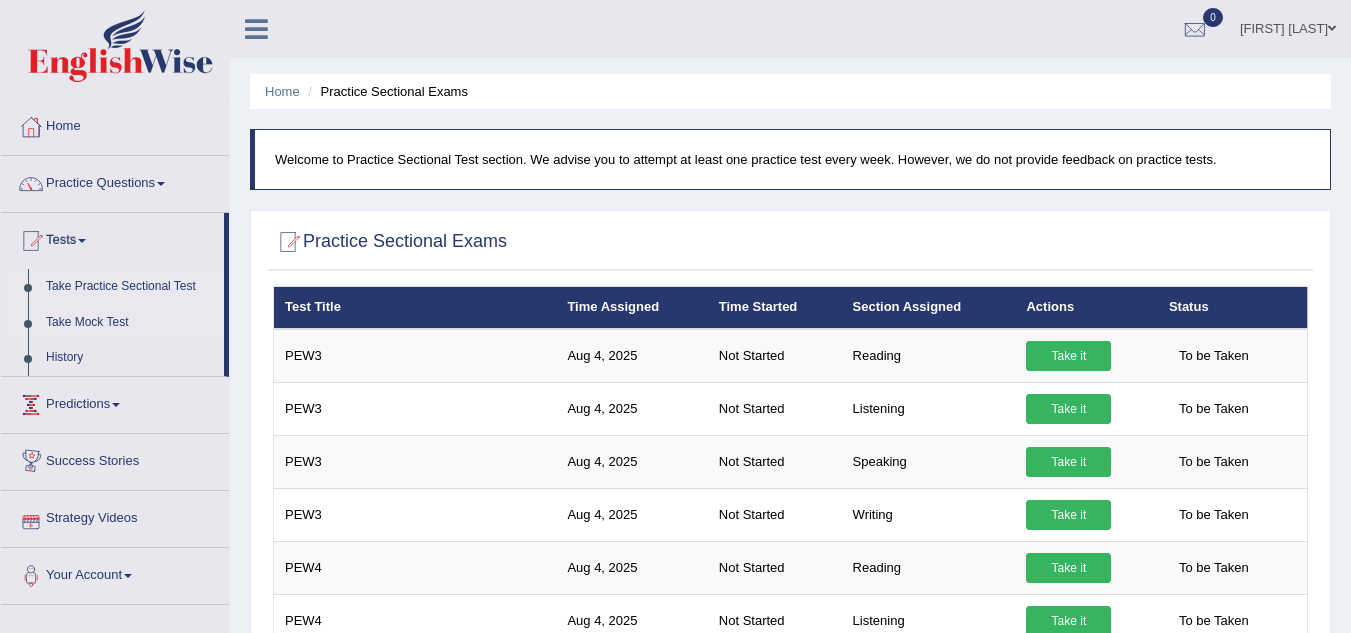 click on "Take Mock Test" at bounding box center (130, 323) 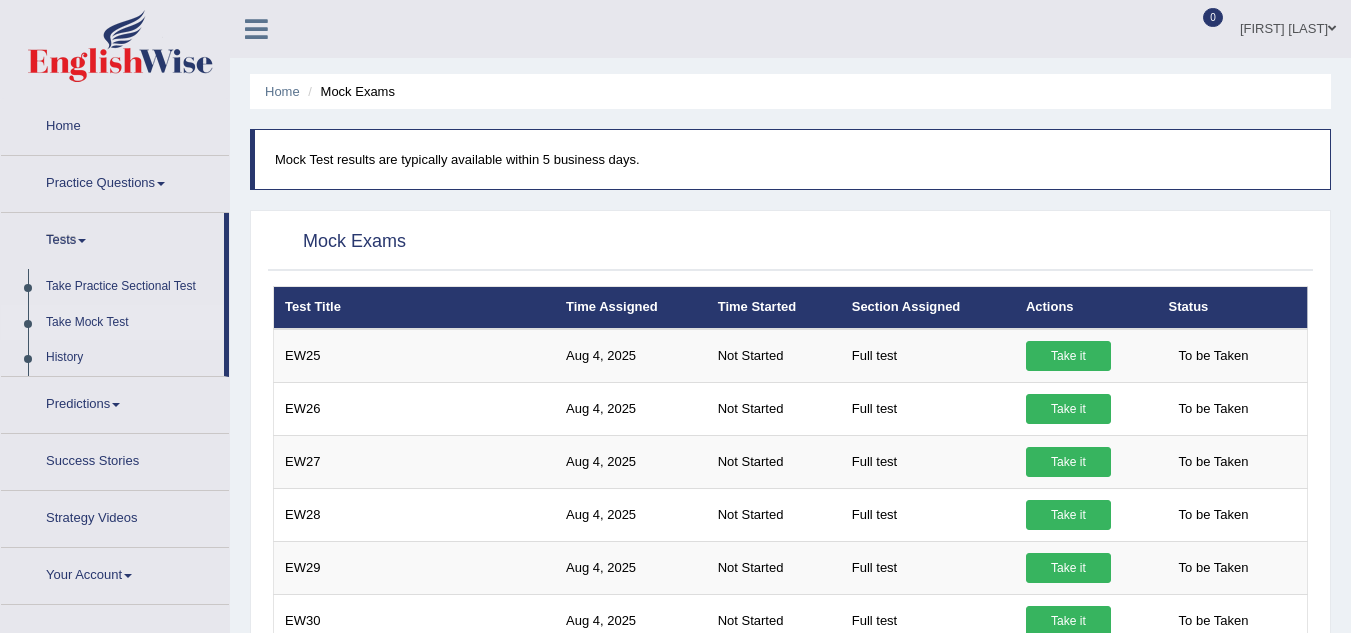 scroll, scrollTop: 0, scrollLeft: 0, axis: both 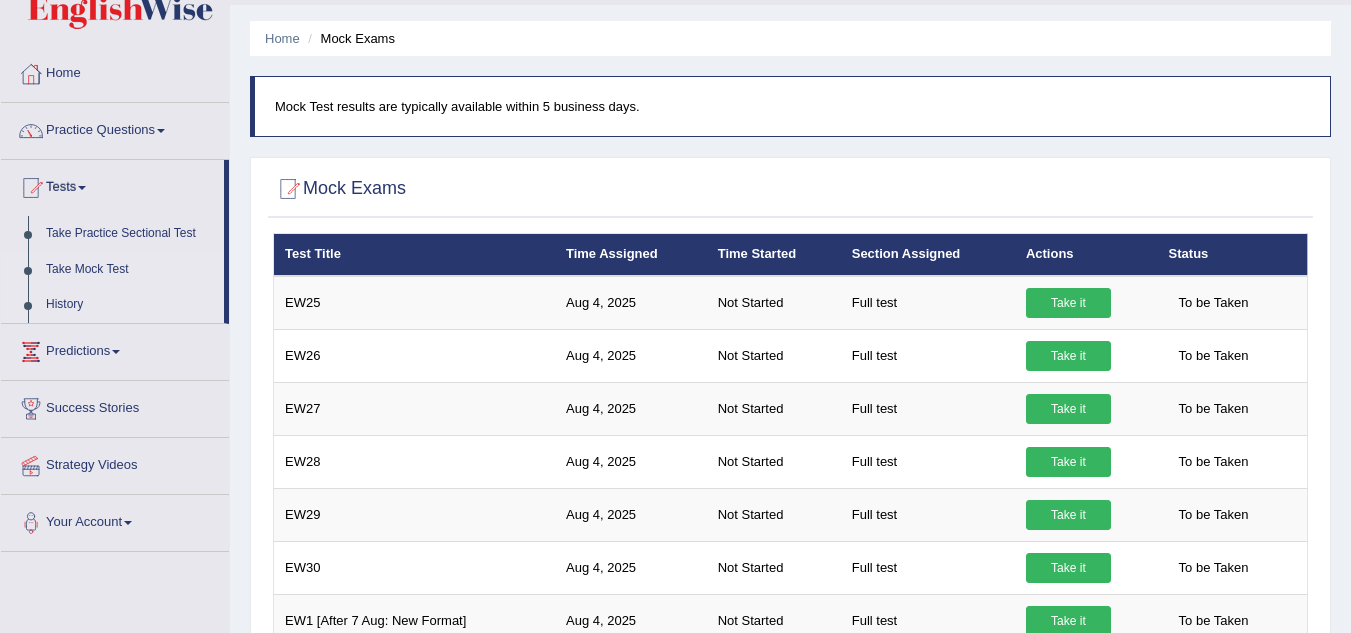 click on "History" at bounding box center [130, 305] 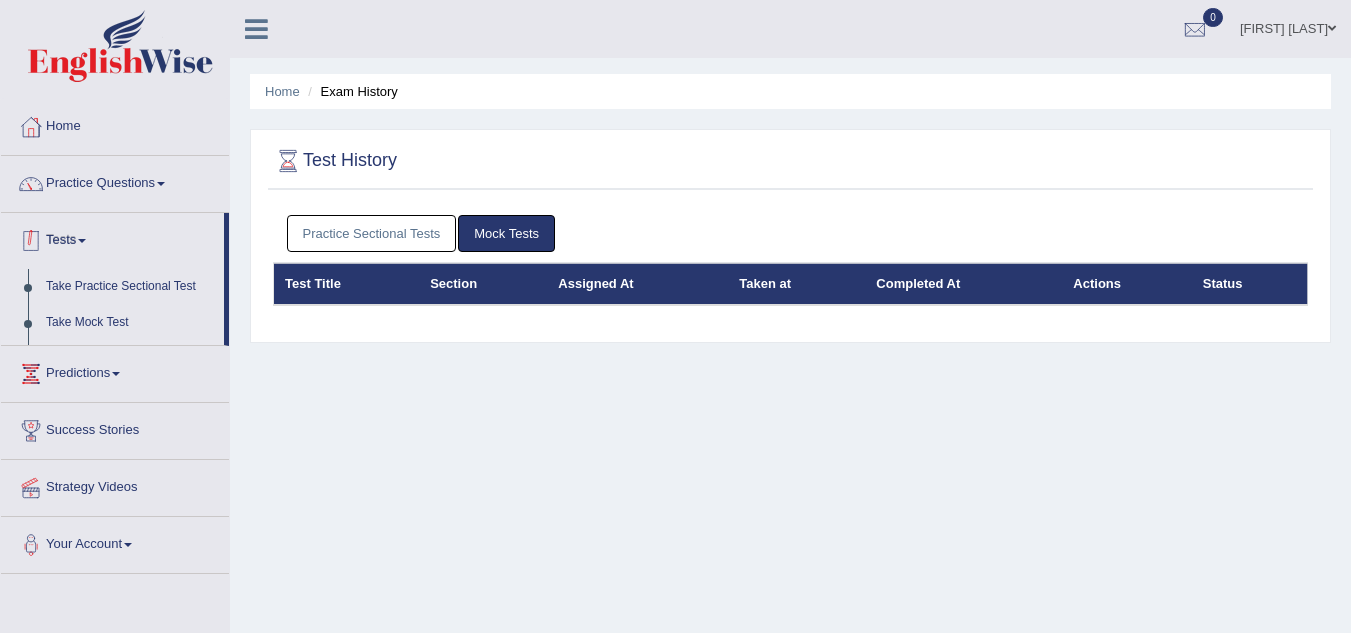 scroll, scrollTop: 0, scrollLeft: 0, axis: both 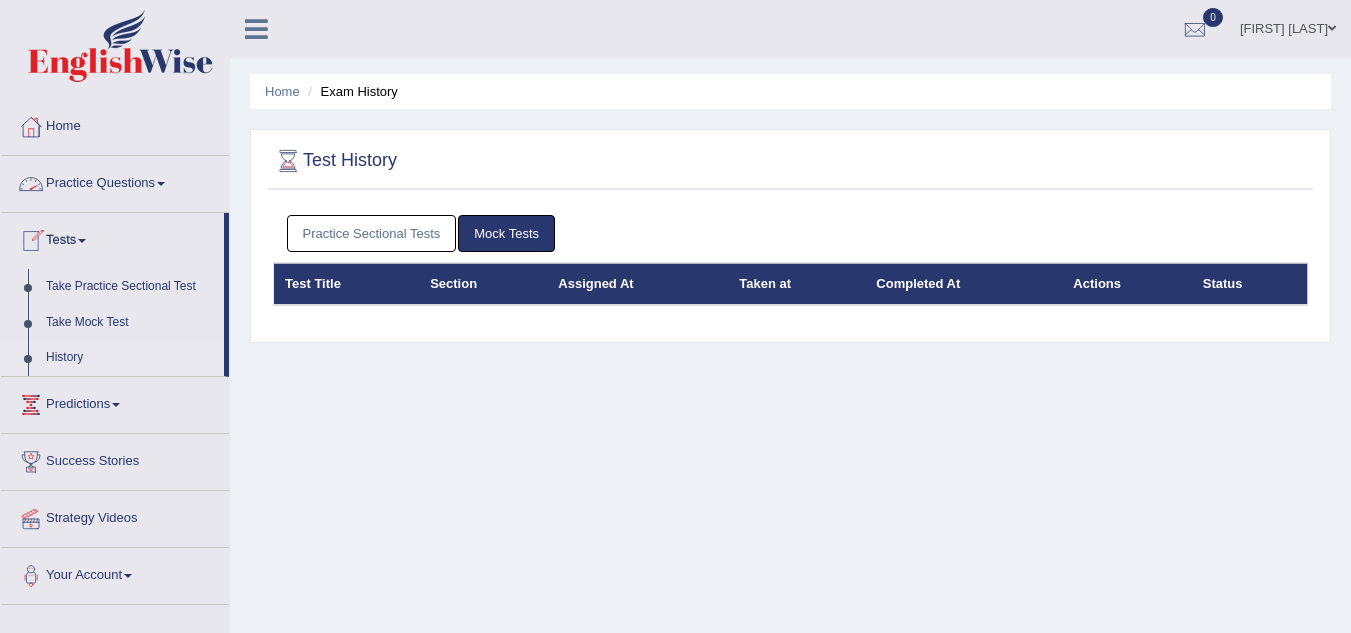 click on "Practice Questions" at bounding box center (115, 181) 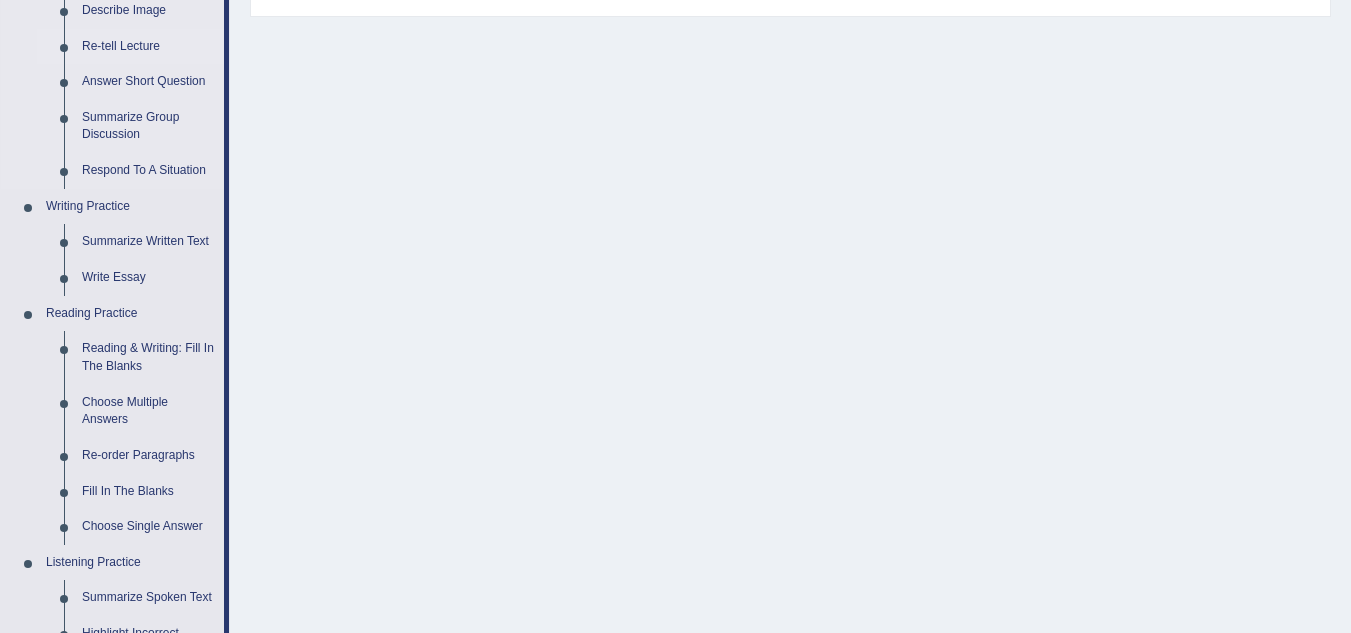 scroll, scrollTop: 330, scrollLeft: 0, axis: vertical 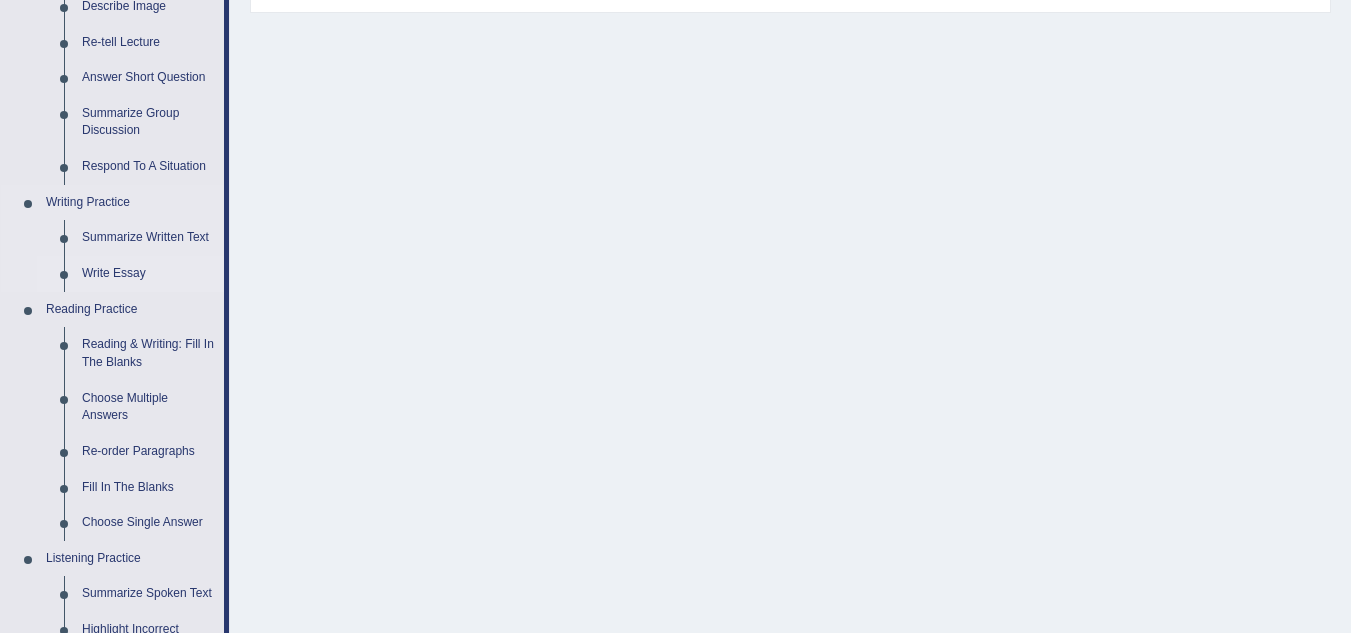 click on "Write Essay" at bounding box center (148, 274) 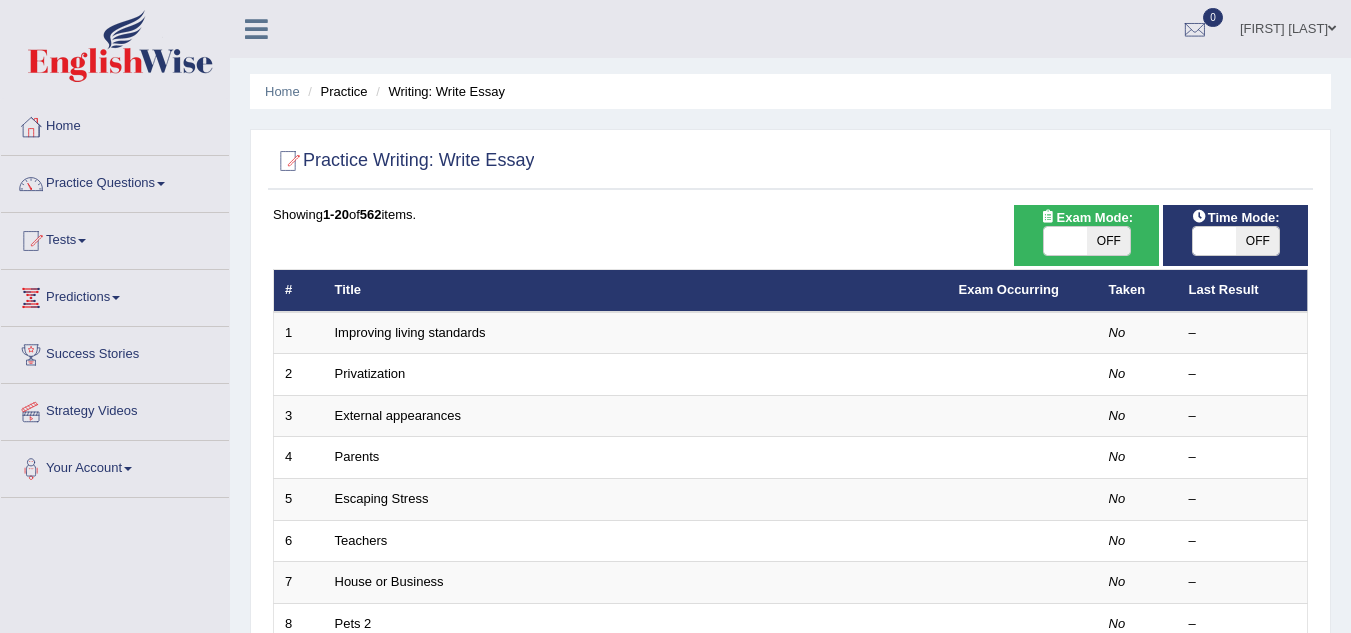 scroll, scrollTop: 0, scrollLeft: 0, axis: both 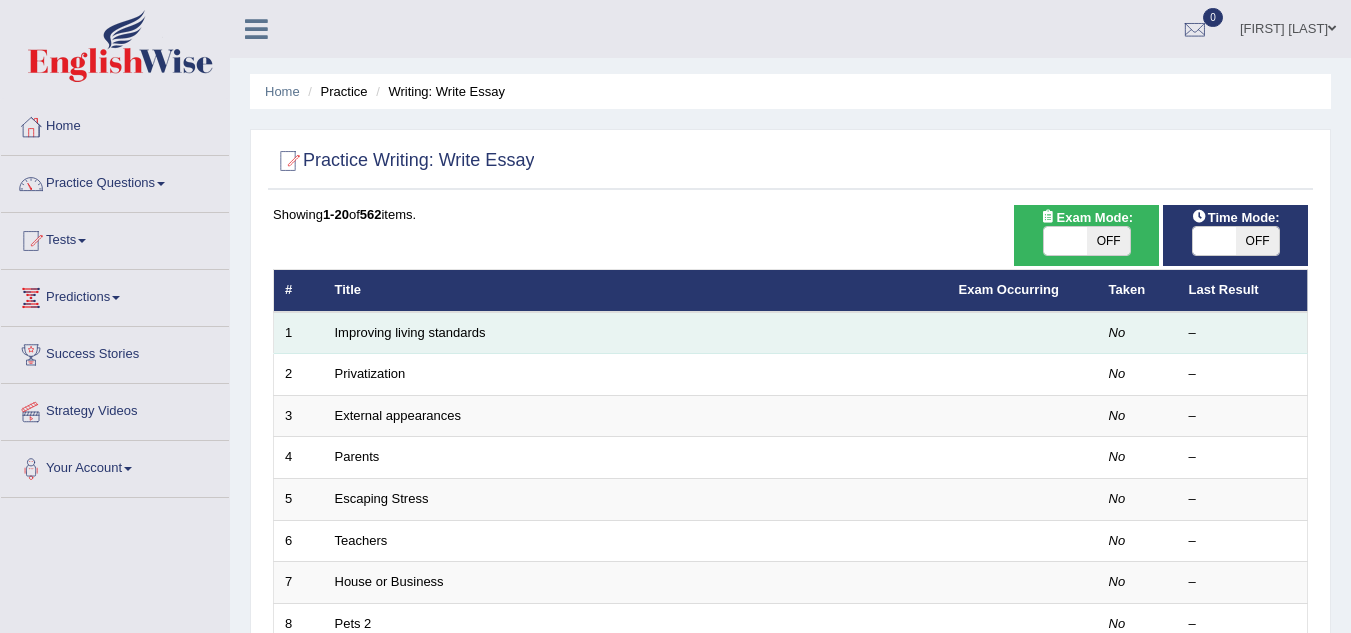 click at bounding box center [1023, 333] 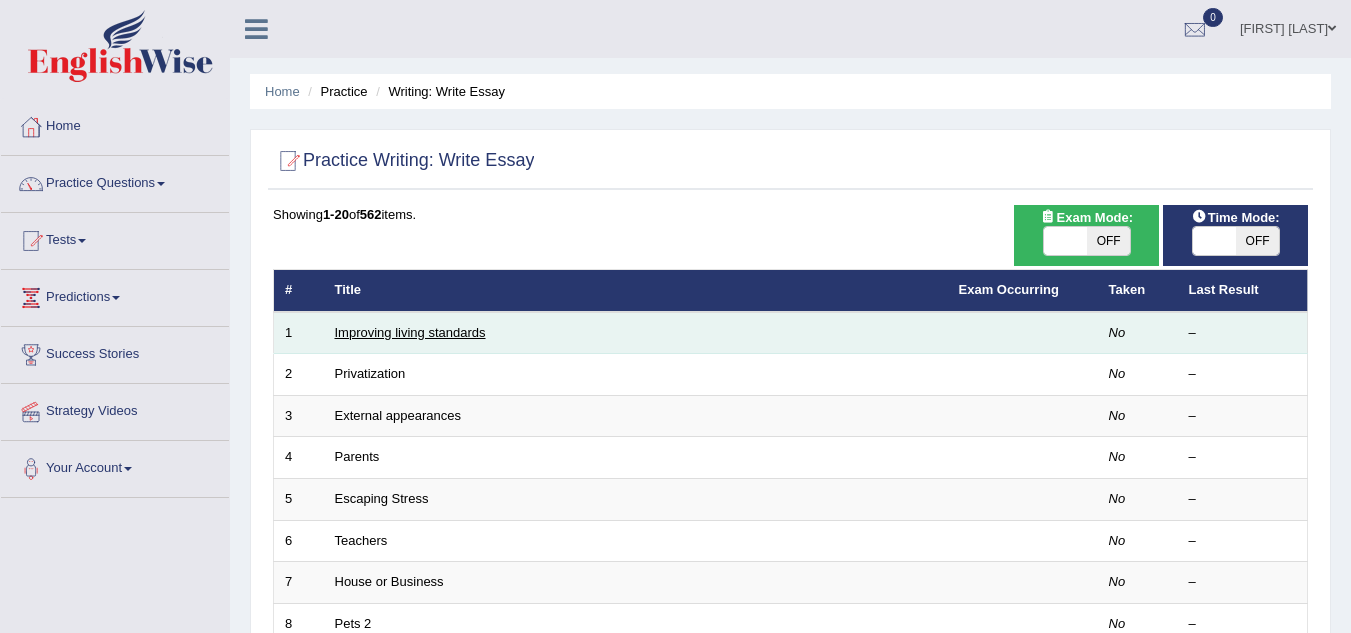 click on "Improving living standards" at bounding box center (410, 332) 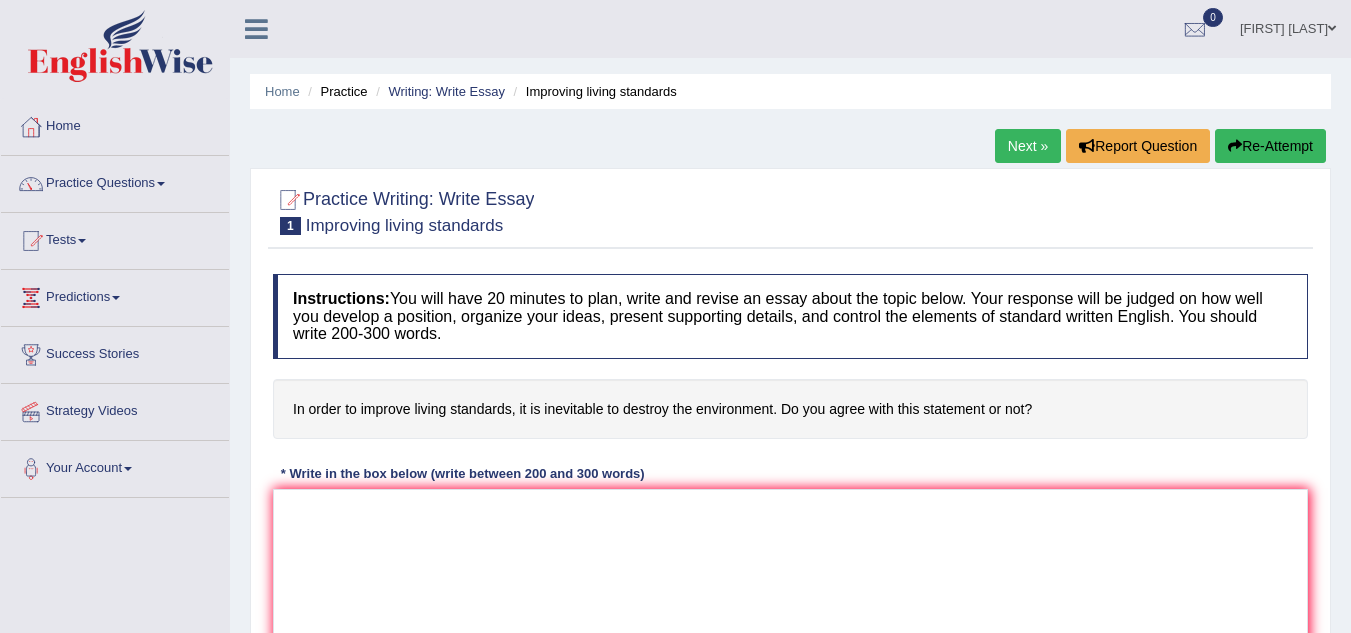 scroll, scrollTop: 61, scrollLeft: 0, axis: vertical 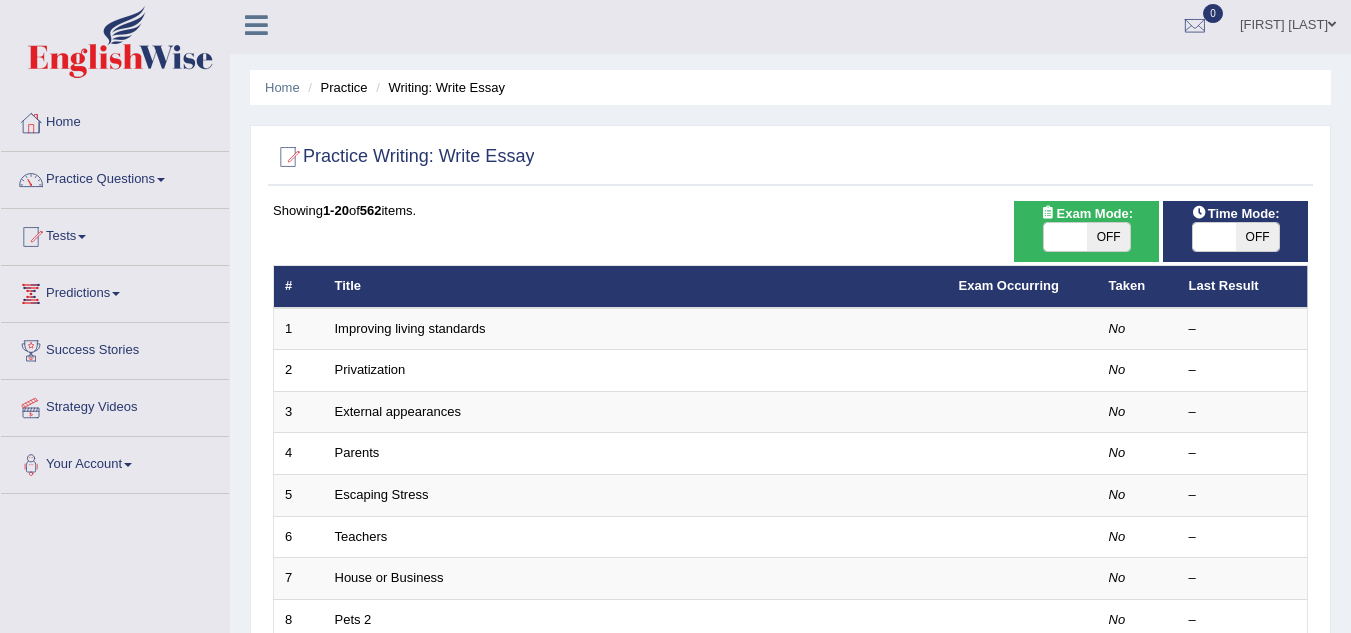 click on "OFF" at bounding box center [1108, 237] 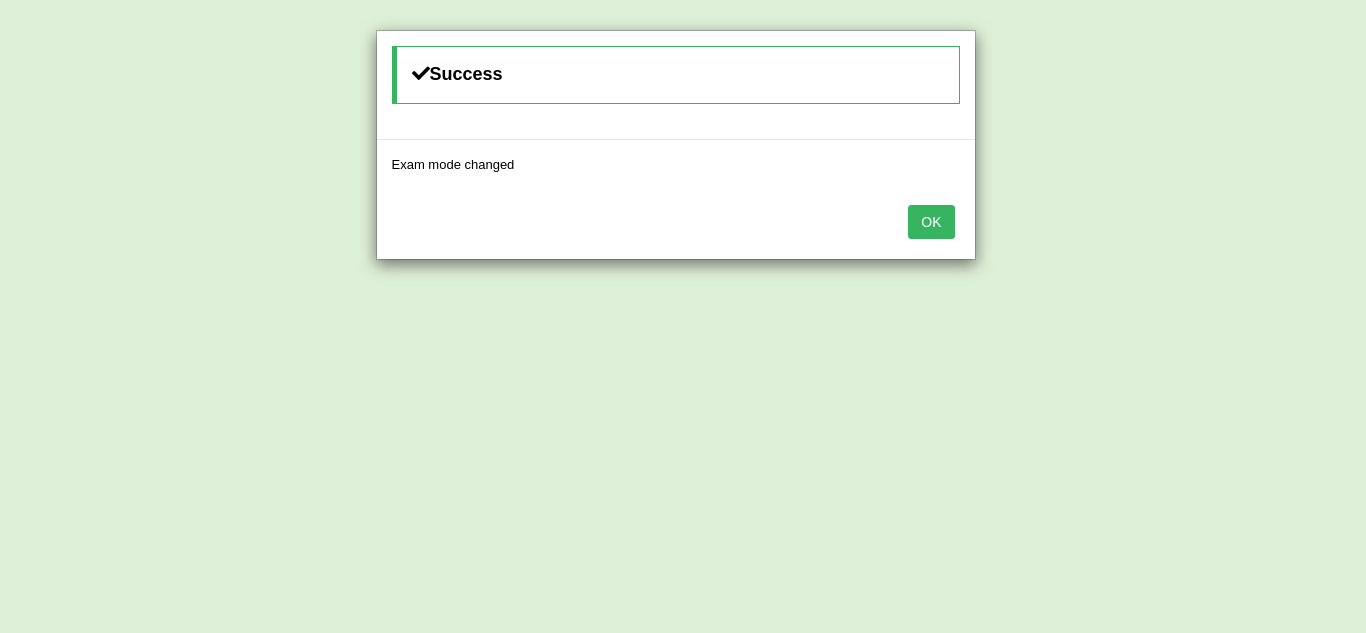 click on "OK" at bounding box center (931, 222) 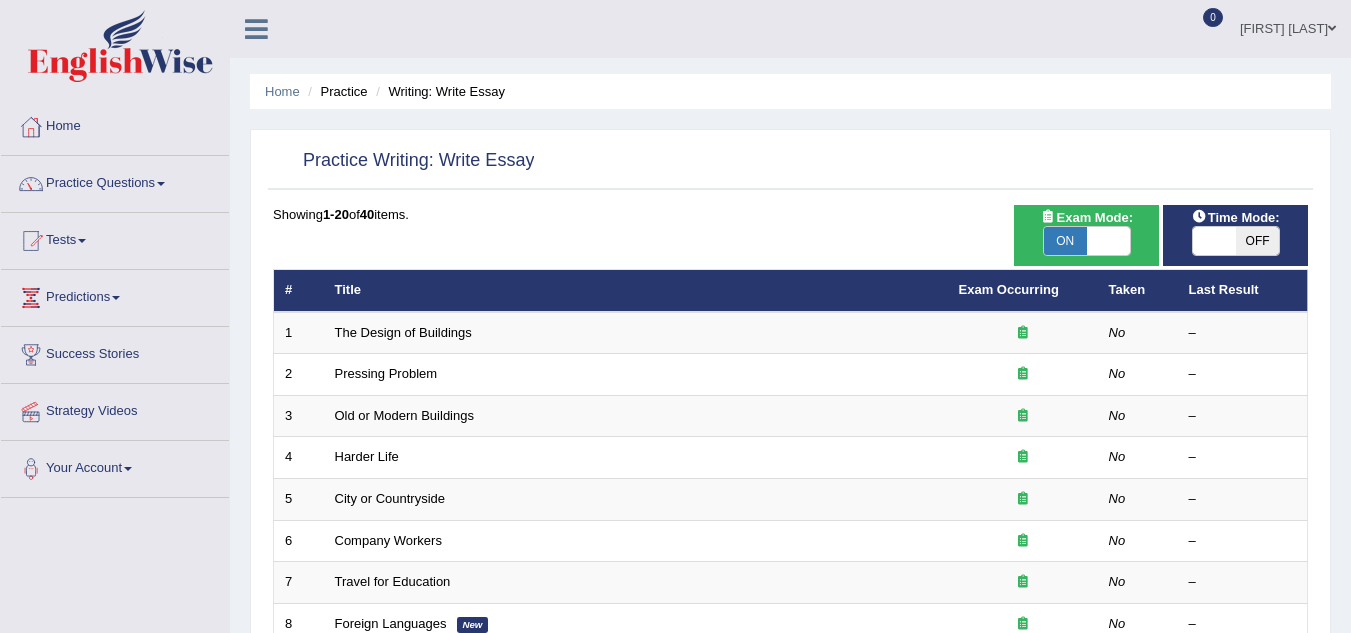 scroll, scrollTop: 4, scrollLeft: 0, axis: vertical 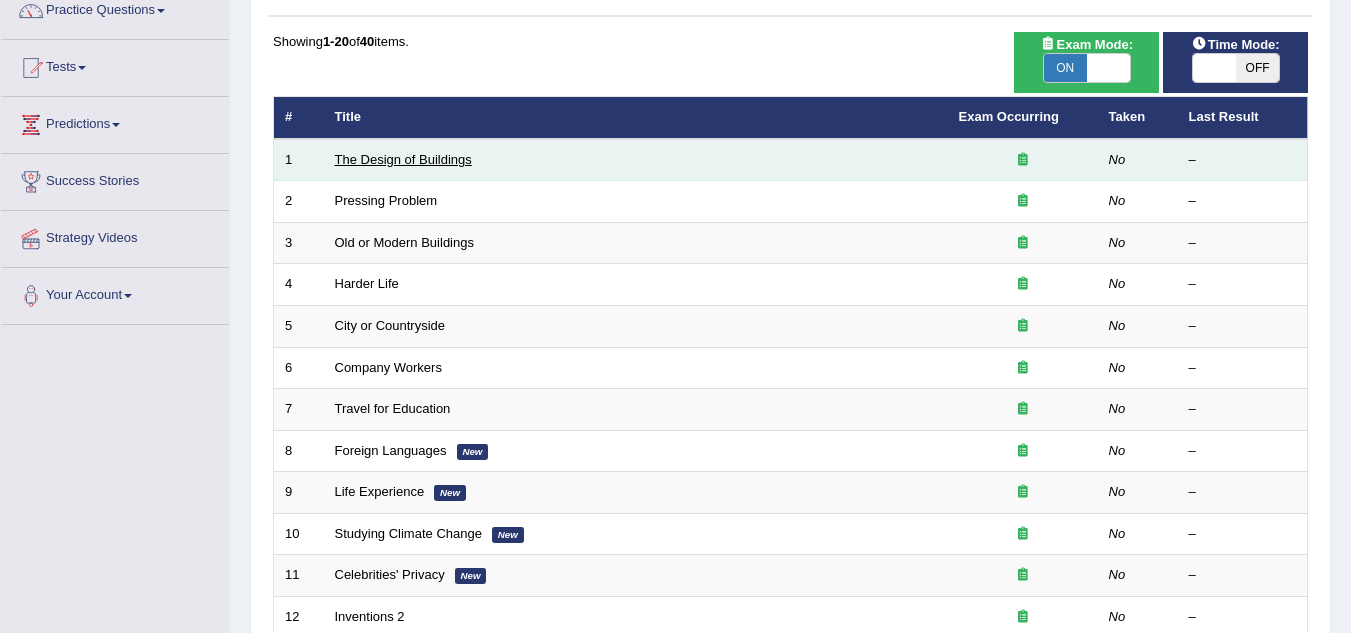 click on "The Design of Buildings" at bounding box center [403, 159] 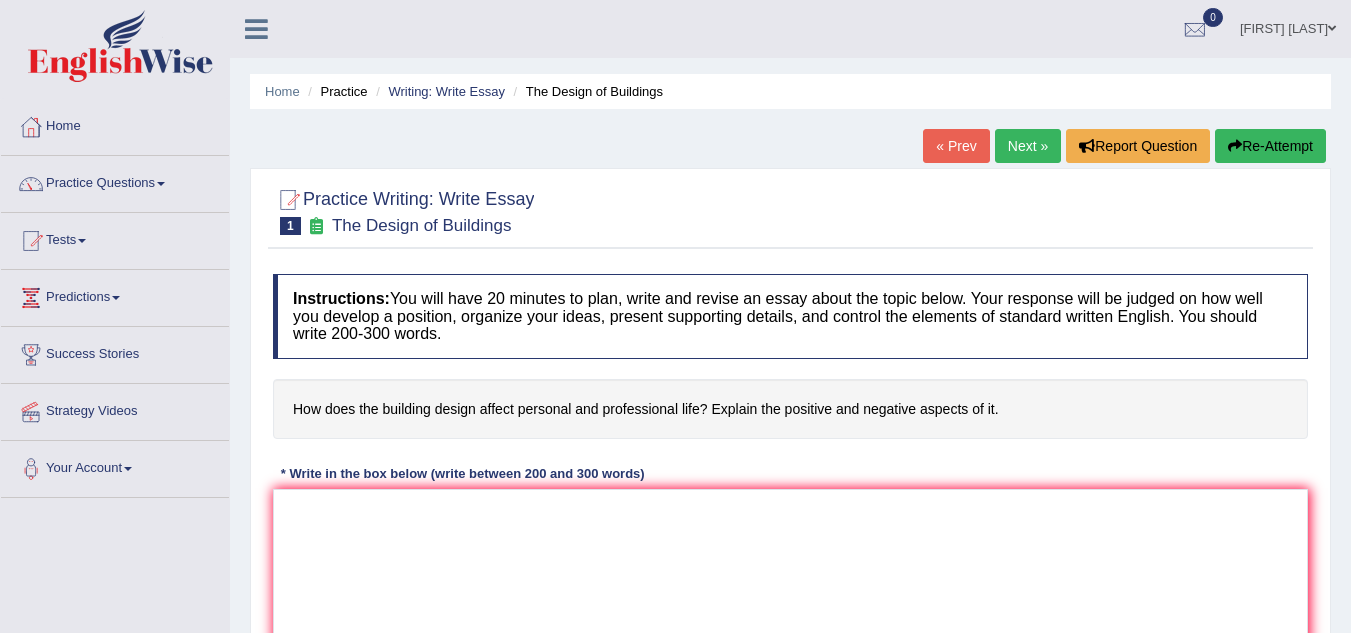 scroll, scrollTop: 0, scrollLeft: 0, axis: both 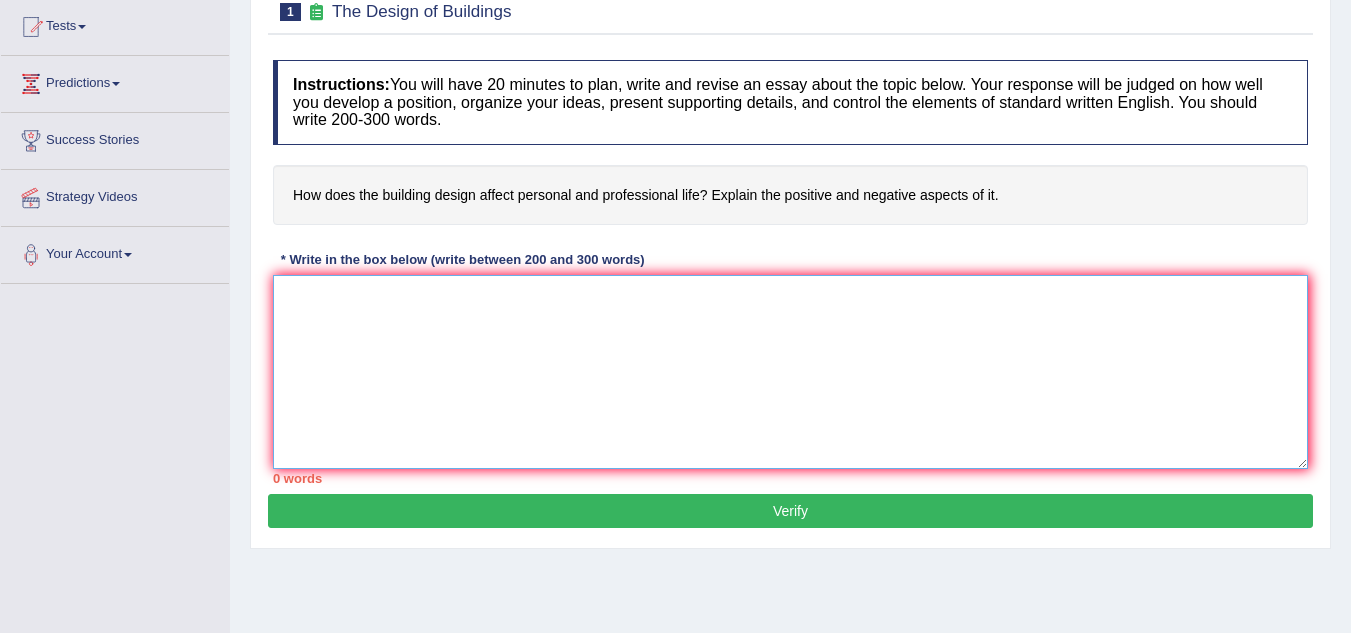 click at bounding box center (790, 372) 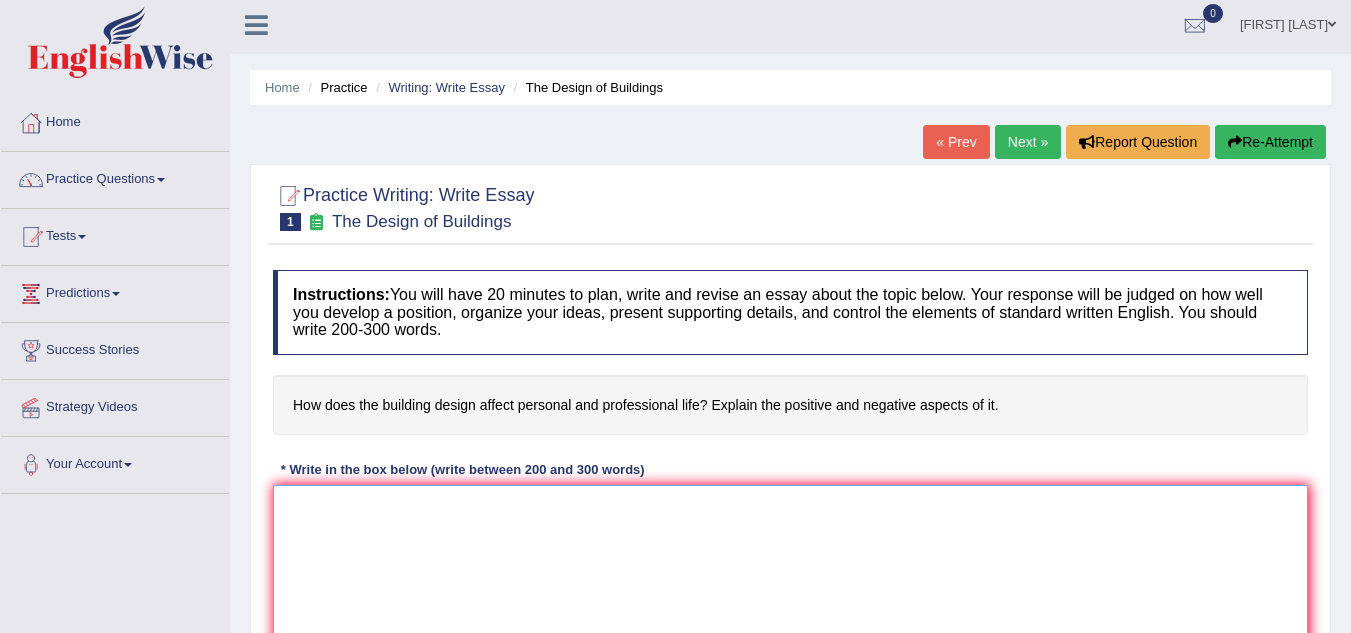 scroll, scrollTop: 0, scrollLeft: 0, axis: both 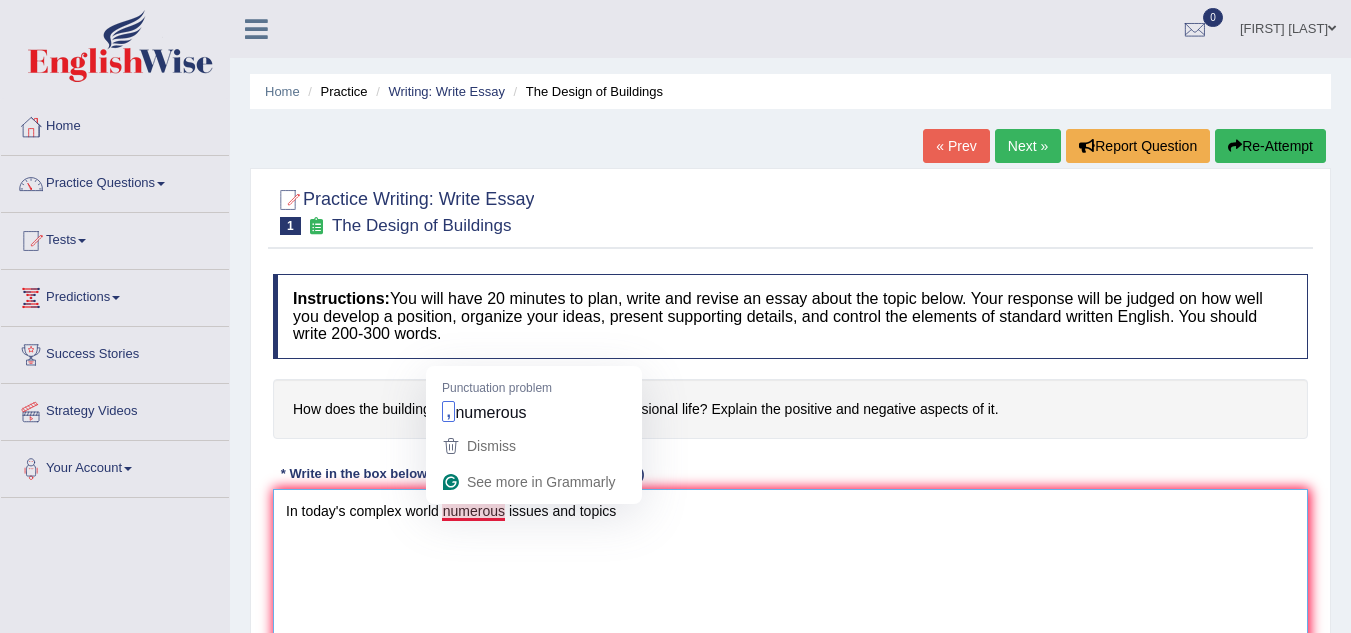 click on "In today's complex world numerous issues and topics" at bounding box center (790, 586) 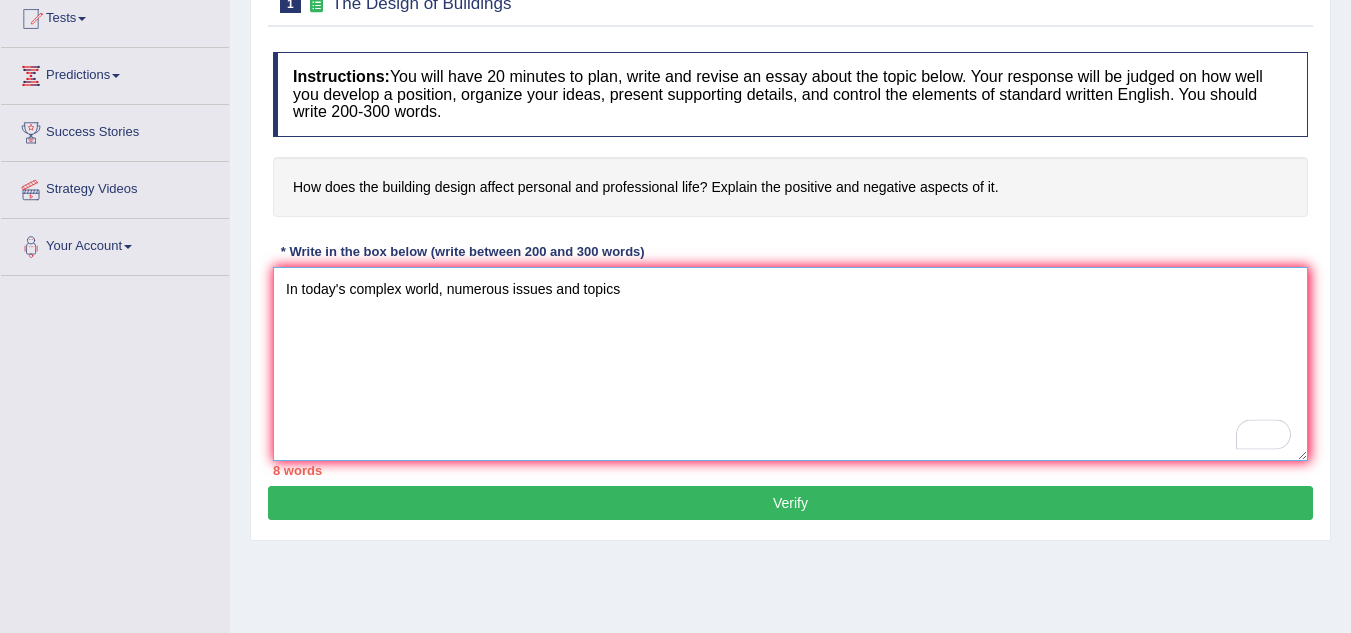 scroll, scrollTop: 248, scrollLeft: 0, axis: vertical 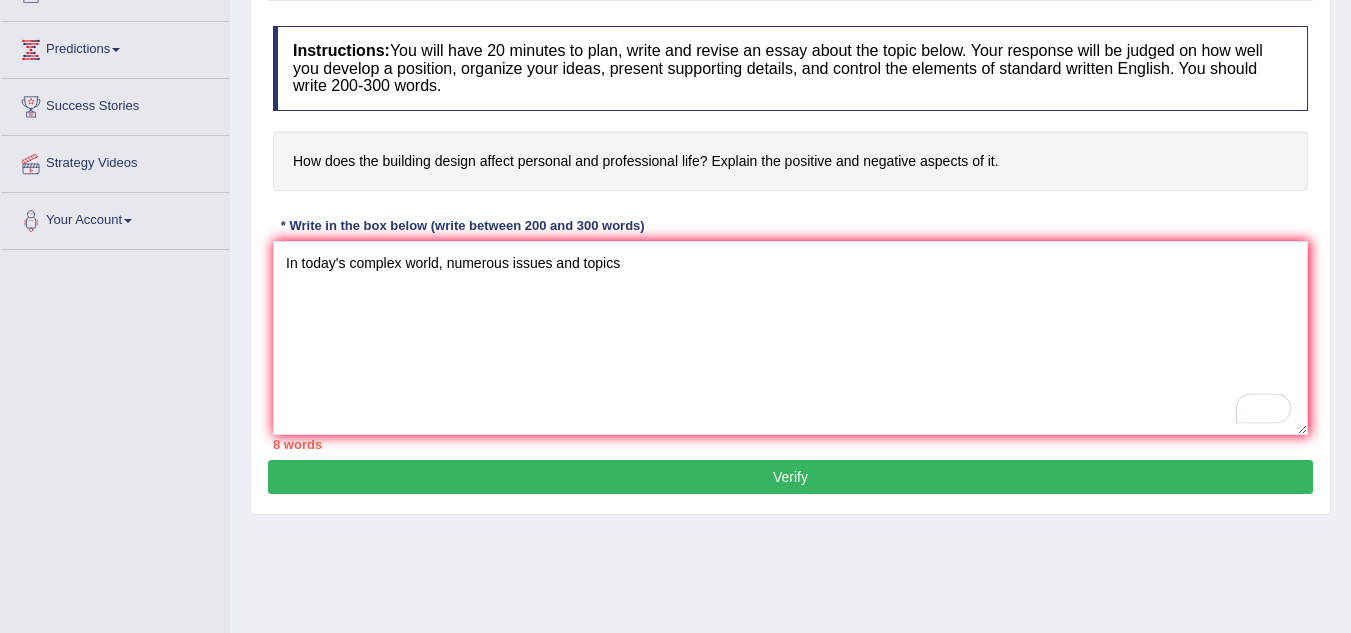 click on "Home
Practice
Writing: Write Essay
The Design of Buildings
« Prev Next »  Report Question  Re-Attempt
Practice Writing: Write Essay
1
The Design of Buildings
Instructions:  You will have 20 minutes to plan, write and revise an essay about the topic below. Your response will be judged on how well you develop a position, organize your ideas, present supporting details, and control the elements of standard written English. You should write 200-300 words.
How does the building design affect personal and professional life? Explain the positive and negative aspects of it. * Write in the box below (write between 200 and 300 words) In today's complex world, numerous issues and topics 8 words Written Keywords: A.I. Engine Result: Processing... 90-Points (9-Bands) Sample Answer: . Verify" at bounding box center (790, 252) 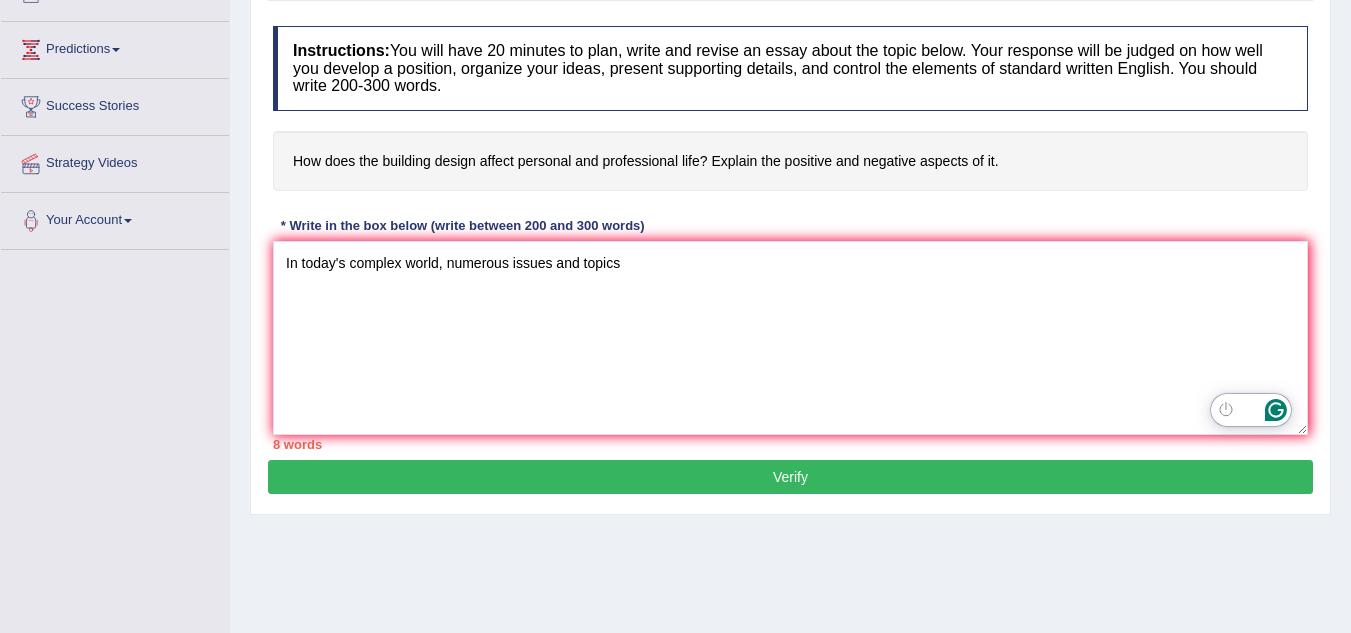 click 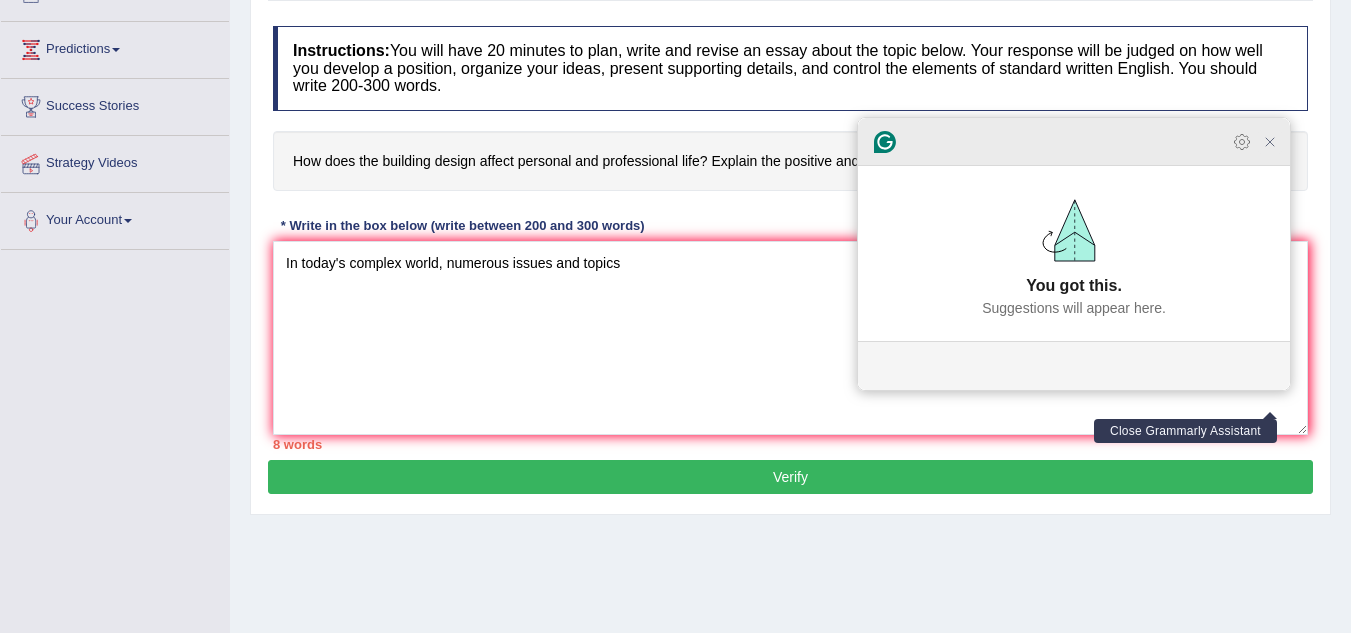 click 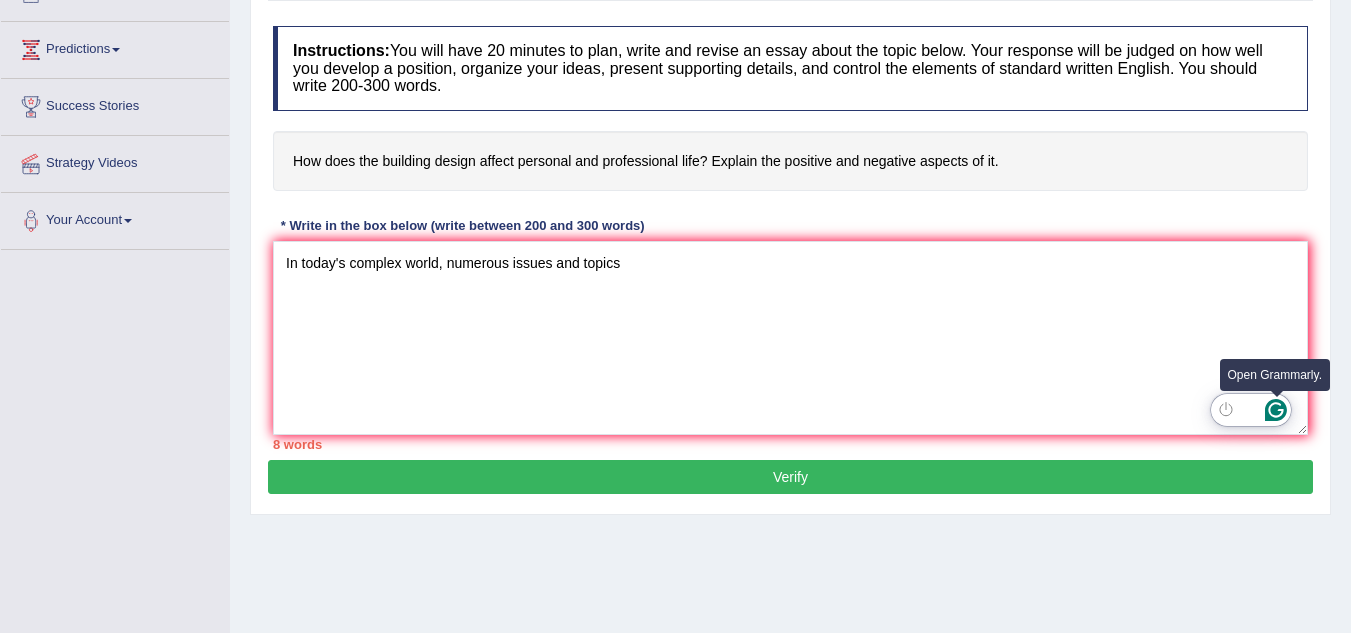 click 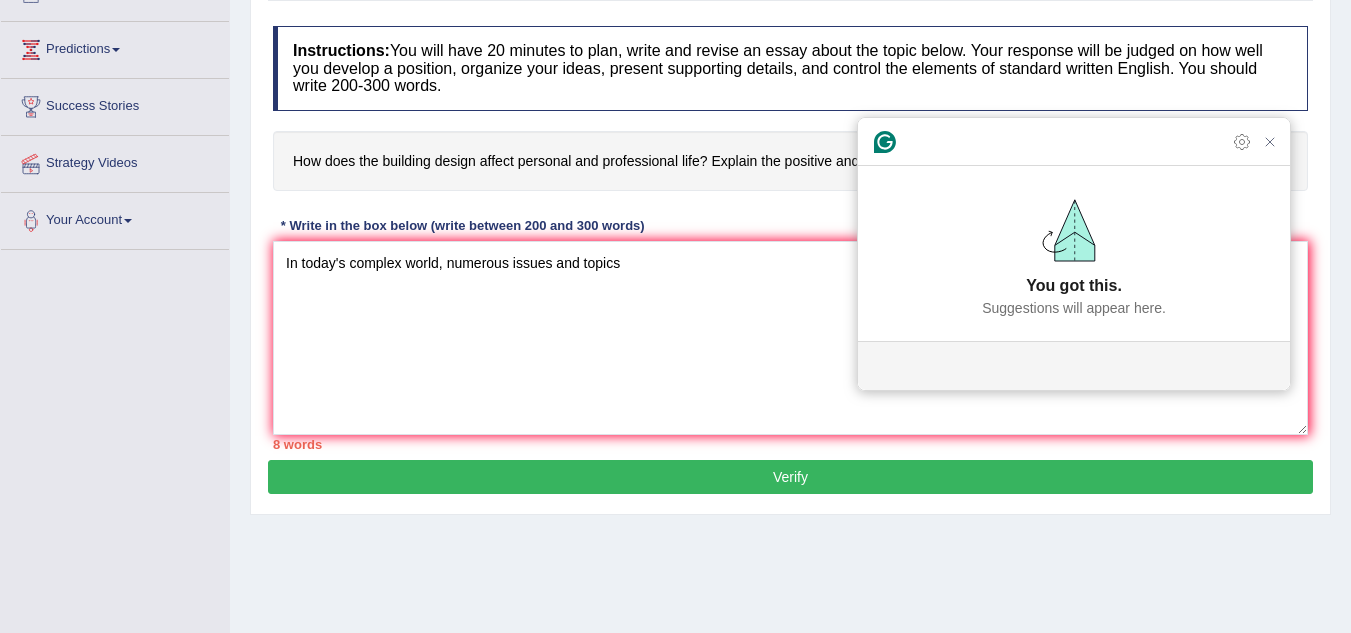 click on "Practice Writing: Write Essay
1
The Design of Buildings
Instructions:  You will have 20 minutes to plan, write and revise an essay about the topic below. Your response will be judged on how well you develop a position, organize your ideas, present supporting details, and control the elements of standard written English. You should write 200-300 words.
How does the building design affect personal and professional life? Explain the positive and negative aspects of it. * Write in the box below (write between 200 and 300 words) In today's complex world, numerous issues and topics 8 words Written Keywords: A.I. Engine Result: Processing... 90-Points (9-Bands) Sample Answer: . Verify" at bounding box center [790, 217] 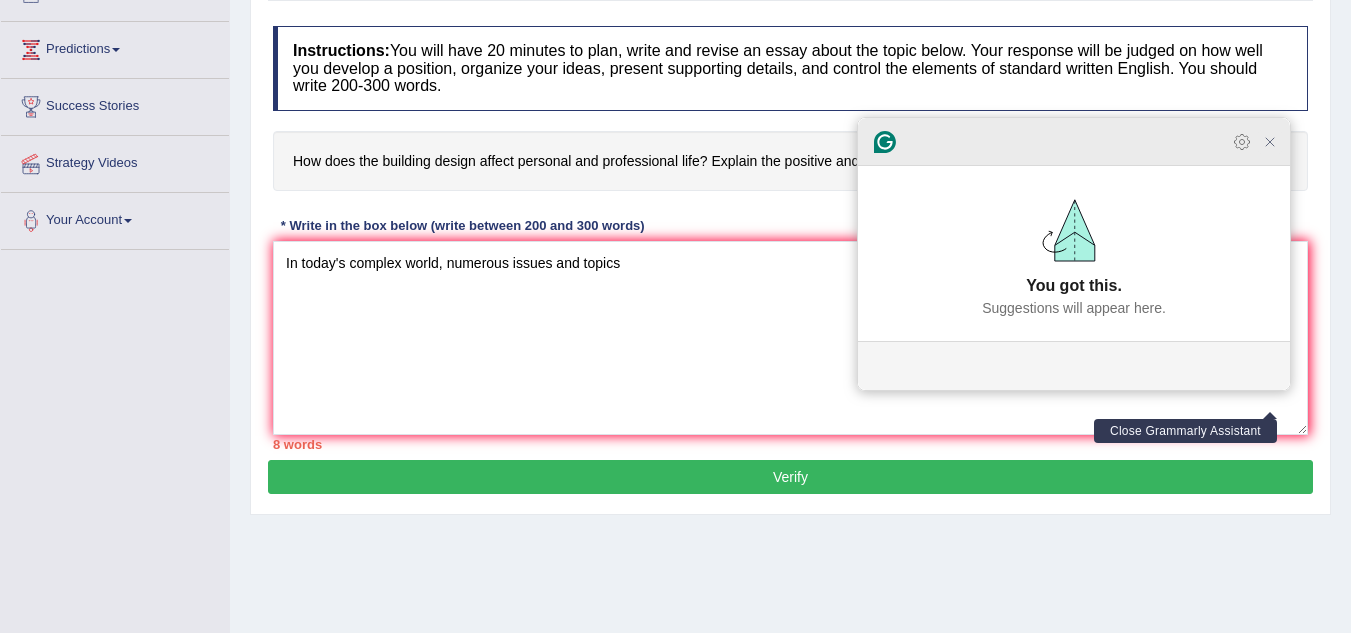click 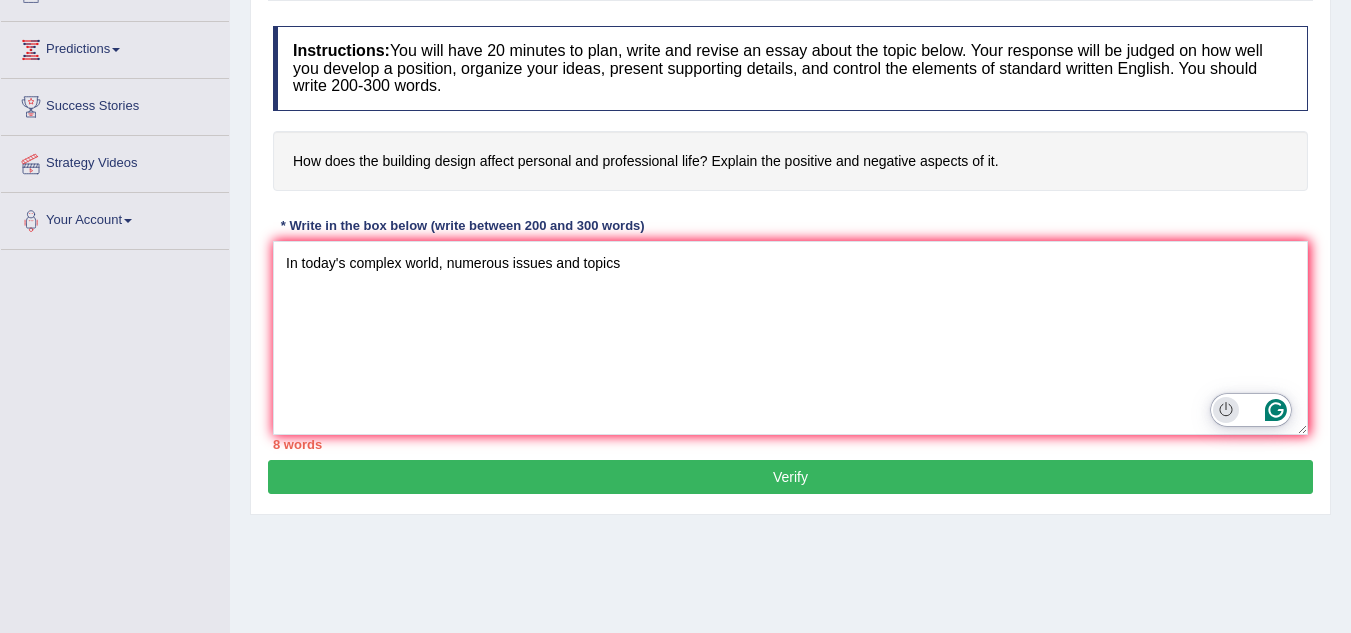 click 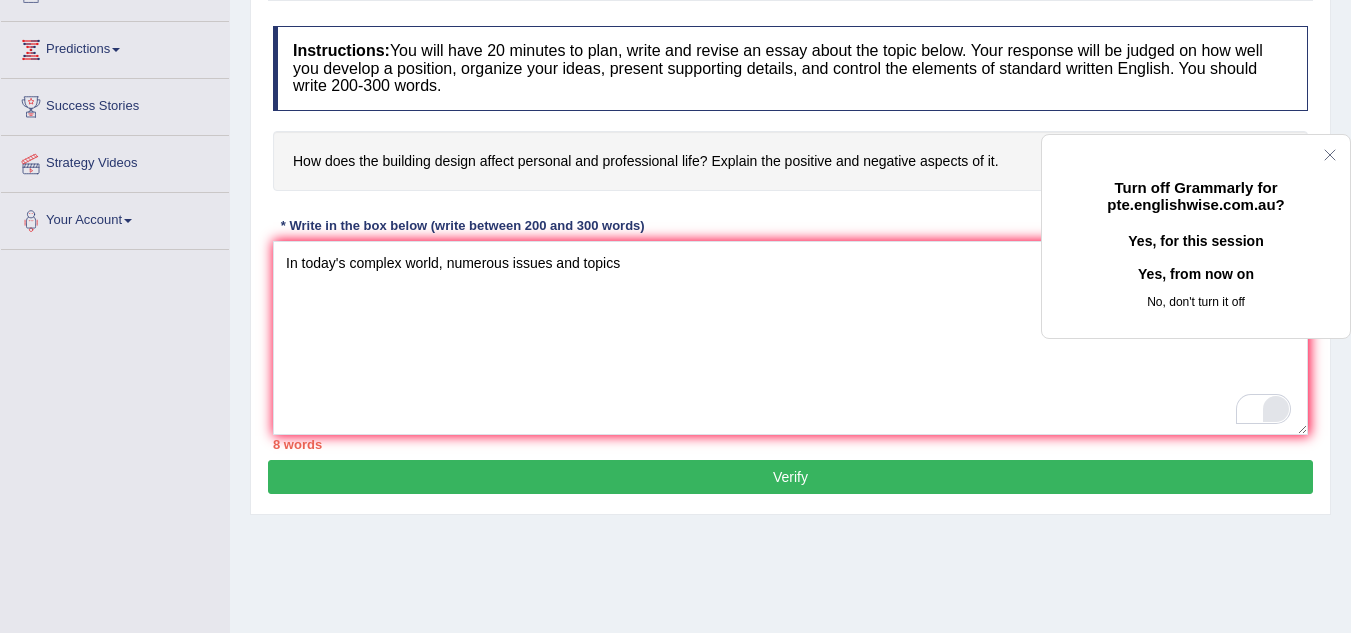 click on "Yes, for this session" 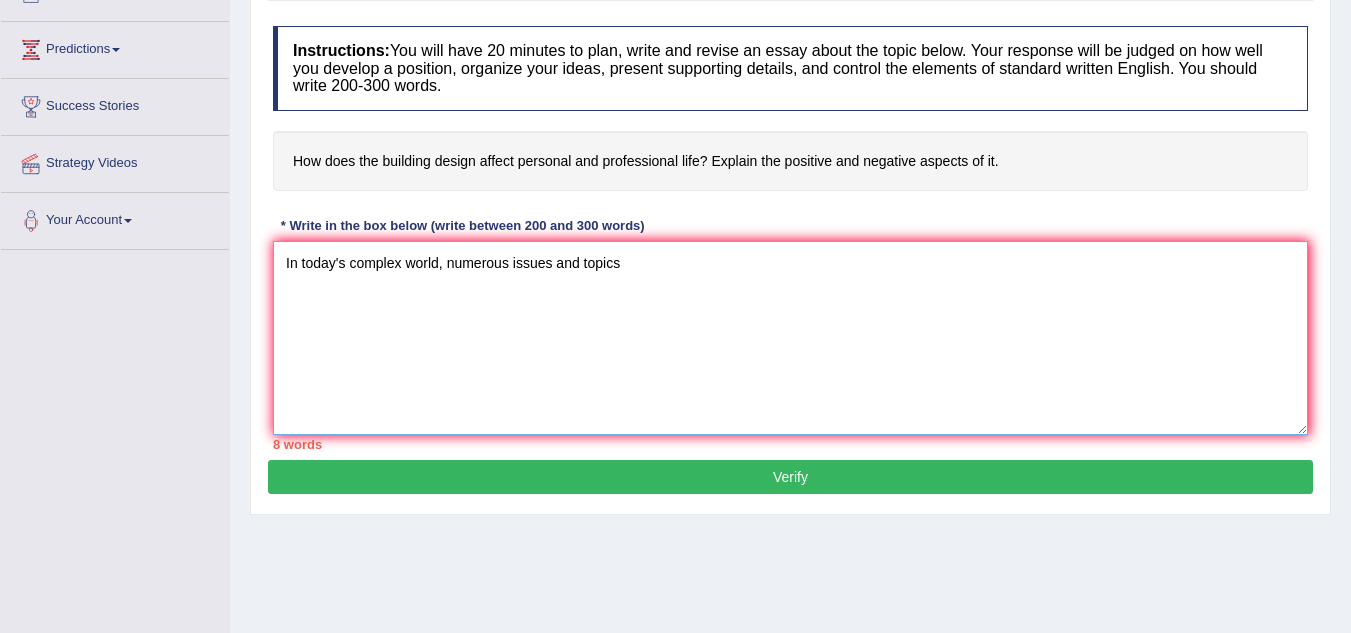 click on "In today's complex world, numerous issues and topics" at bounding box center [790, 338] 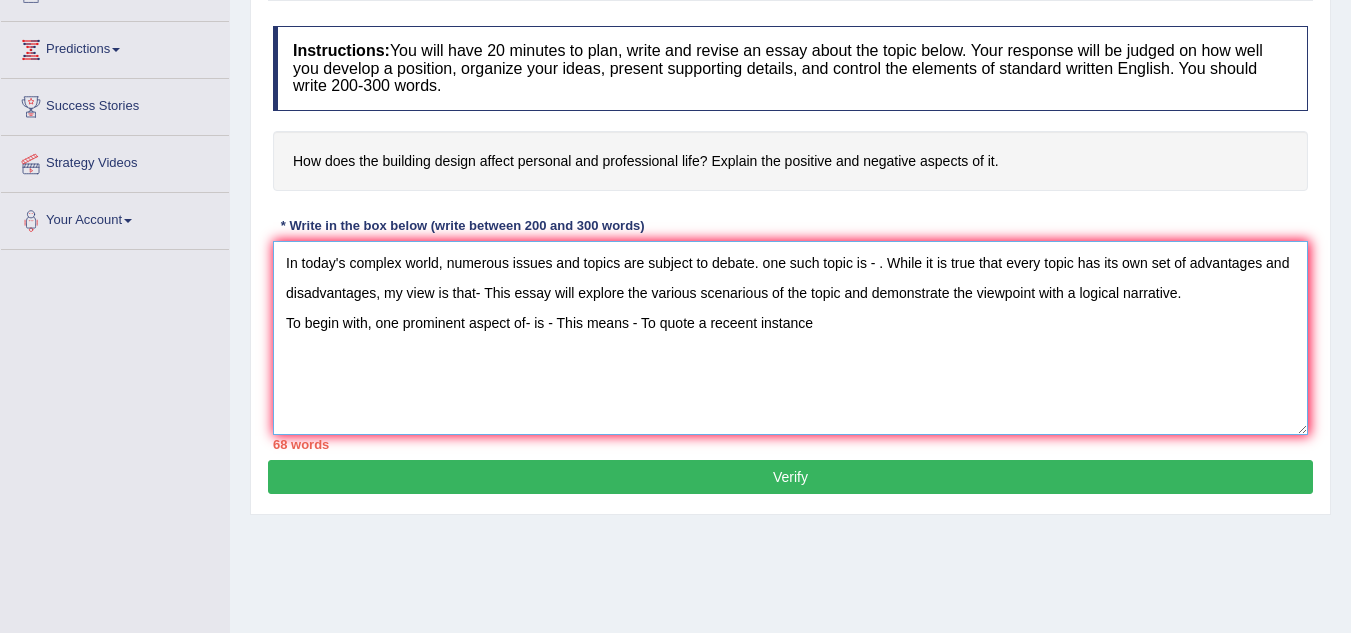 click on "In today's complex world, numerous issues and topics are subject to debate. one such topic is - . While it is true that every topic has its own set of advantages and disadvantages, my view is that- This essay will explore the various scenarious of the topic and demonstrate the viewpoint with a logical narrative.
To begin with, one prominent aspect of- is - This means - To quote a receent instance" at bounding box center (790, 338) 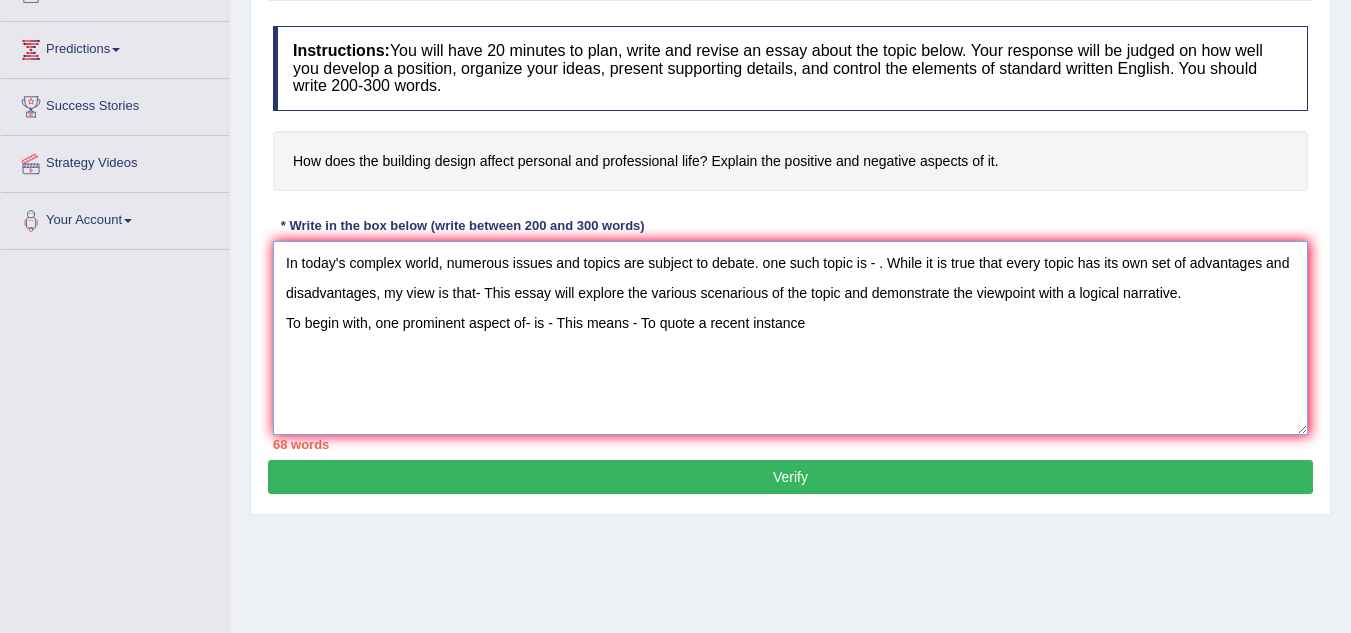 click on "In today's complex world, numerous issues and topics are subject to debate. one such topic is - . While it is true that every topic has its own set of advantages and disadvantages, my view is that- This essay will explore the various scenarious of the topic and demonstrate the viewpoint with a logical narrative.
To begin with, one prominent aspect of- is - This means - To quote a recent instance" at bounding box center [790, 338] 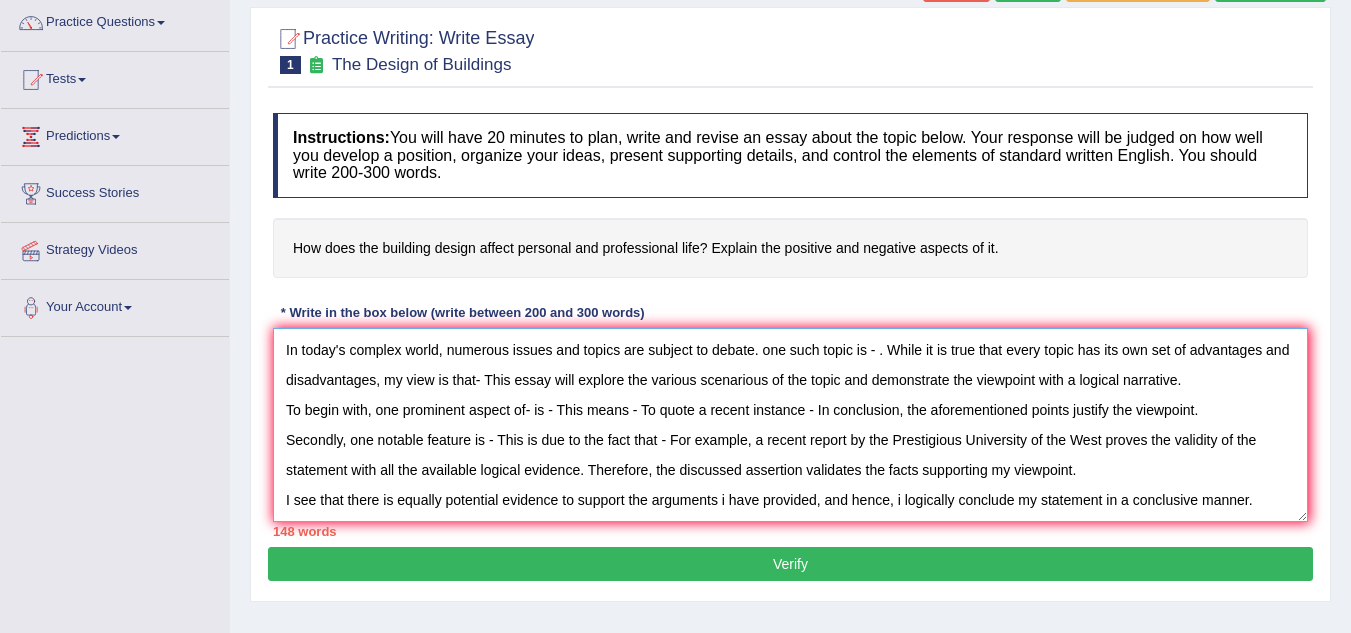 scroll, scrollTop: 162, scrollLeft: 0, axis: vertical 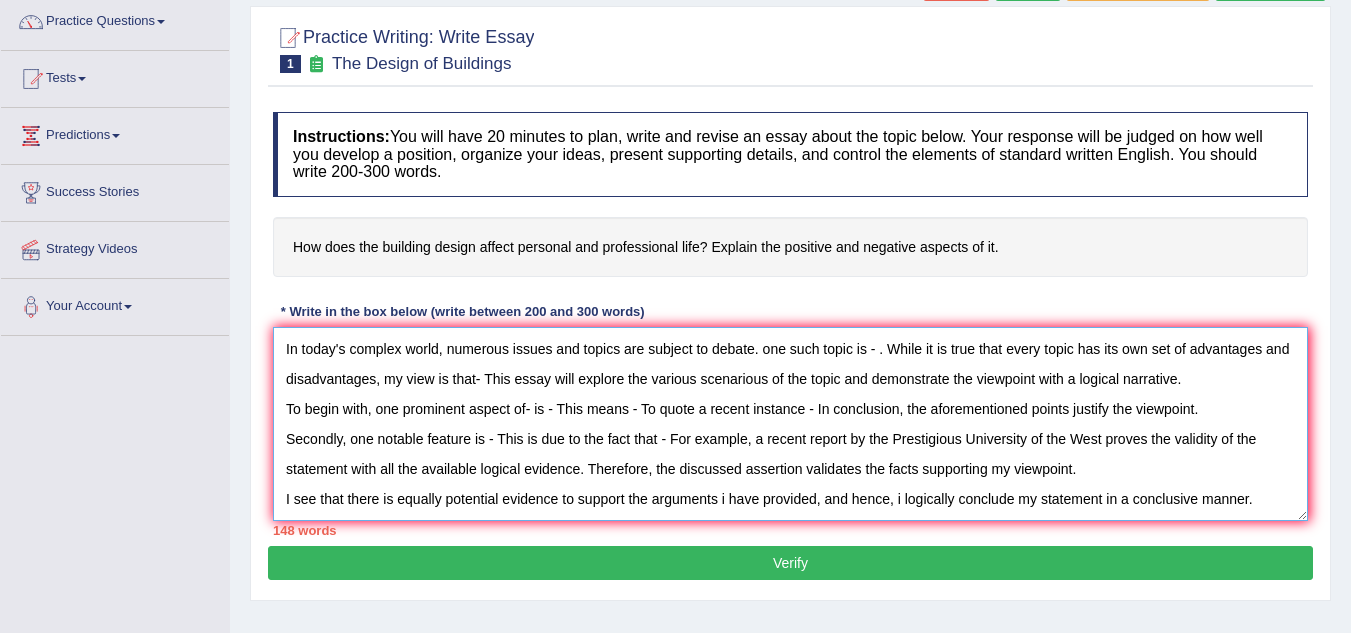 click on "In today's complex world, numerous issues and topics are subject to debate. one such topic is - . While it is true that every topic has its own set of advantages and disadvantages, my view is that- This essay will explore the various scenarious of the topic and demonstrate the viewpoint with a logical narrative.
To begin with, one prominent aspect of- is - This means - To quote a recent instance - In conclusion, the aforementioned points justify the viewpoint.
Secondly, one notable feature is - This is due to the fact that - For example, a recent report by the Prestigious University of the West proves the validity of the statement with all the available logical evidence. Therefore, the discussed assertion validates the facts supporting my viewpoint.
I see that there is equally potential evidence to support the arguments i have provided, and hence, i logically conclude my statement in a conclusive manner." at bounding box center [790, 424] 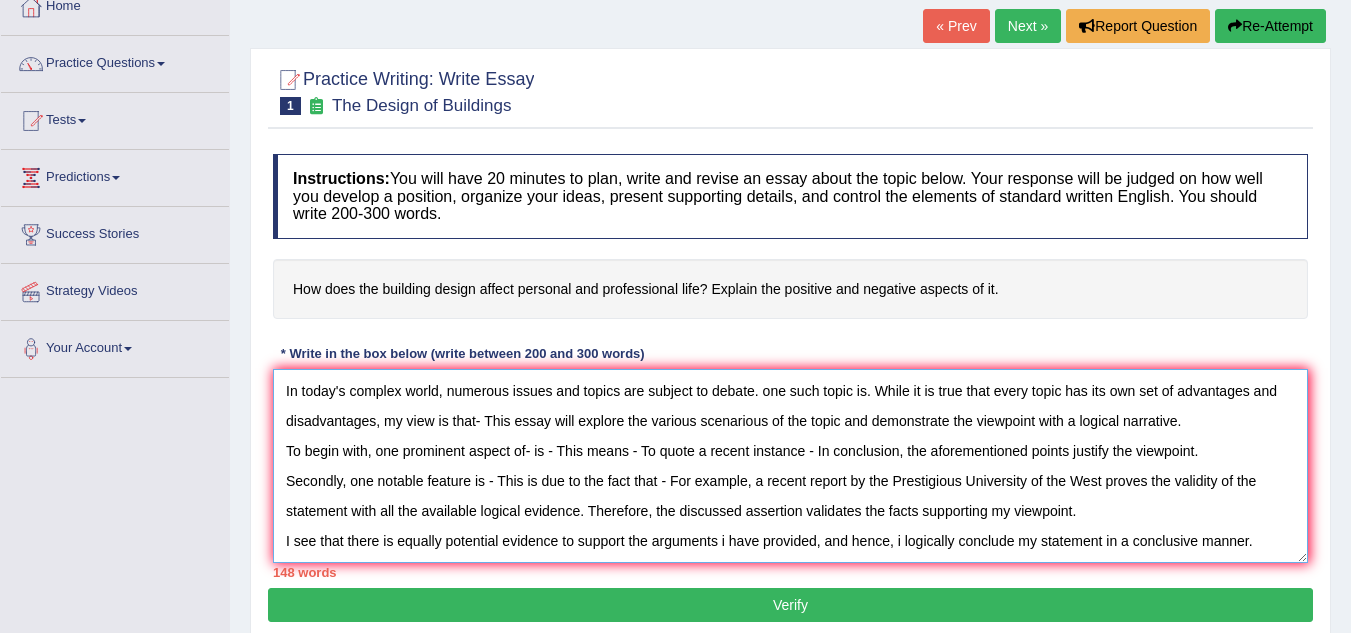 scroll, scrollTop: 121, scrollLeft: 0, axis: vertical 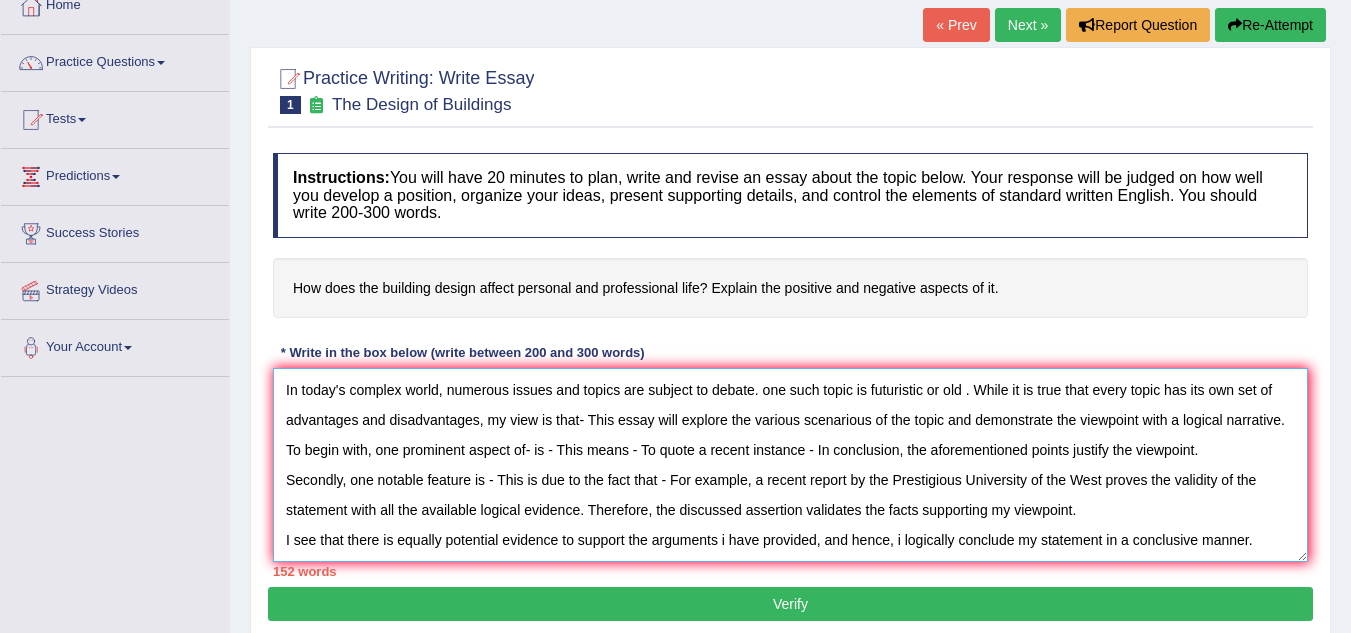 click on "In today's complex world, numerous issues and topics are subject to debate. one such topic is futuristic building or old . While it is true that every topic has its own set of advantages and disadvantages, my view is that- This essay will explore the various scenarious of the topic and demonstrate the viewpoint with a logical narrative.
To begin with, one prominent aspect of- is - This means - To quote a recent instance - In conclusion, the aforementioned points justify the viewpoint.
Secondly, one notable feature is - This is due to the fact that - For example, a recent report by the Prestigious University of the West proves the validity of the statement with all the available logical evidence. Therefore, the discussed assertion validates the facts supporting my viewpoint.
I see that there is equally potential evidence to support the arguments i have provided, and hence, i logically conclude my statement in a conclusive manner." at bounding box center (790, 465) 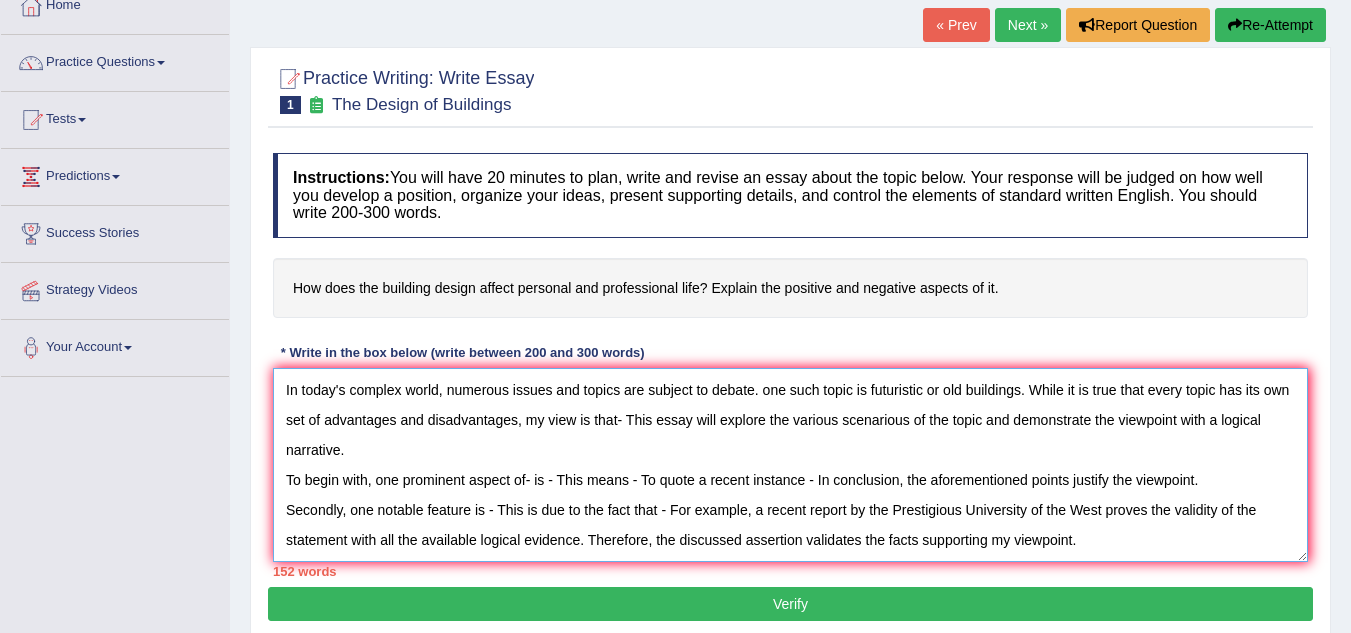 click on "In today's complex world, numerous issues and topics are subject to debate. one such topic is futuristic or old buildings. While it is true that every topic has its own set of advantages and disadvantages, my view is that- This essay will explore the various scenarious of the topic and demonstrate the viewpoint with a logical narrative.
To begin with, one prominent aspect of- is - This means - To quote a recent instance - In conclusion, the aforementioned points justify the viewpoint.
Secondly, one notable feature is - This is due to the fact that - For example, a recent report by the Prestigious University of the West proves the validity of the statement with all the available logical evidence. Therefore, the discussed assertion validates the facts supporting my viewpoint.
I see that there is equally potential evidence to support the arguments i have provided, and hence, i logically conclude my statement in a conclusive manner." at bounding box center (790, 465) 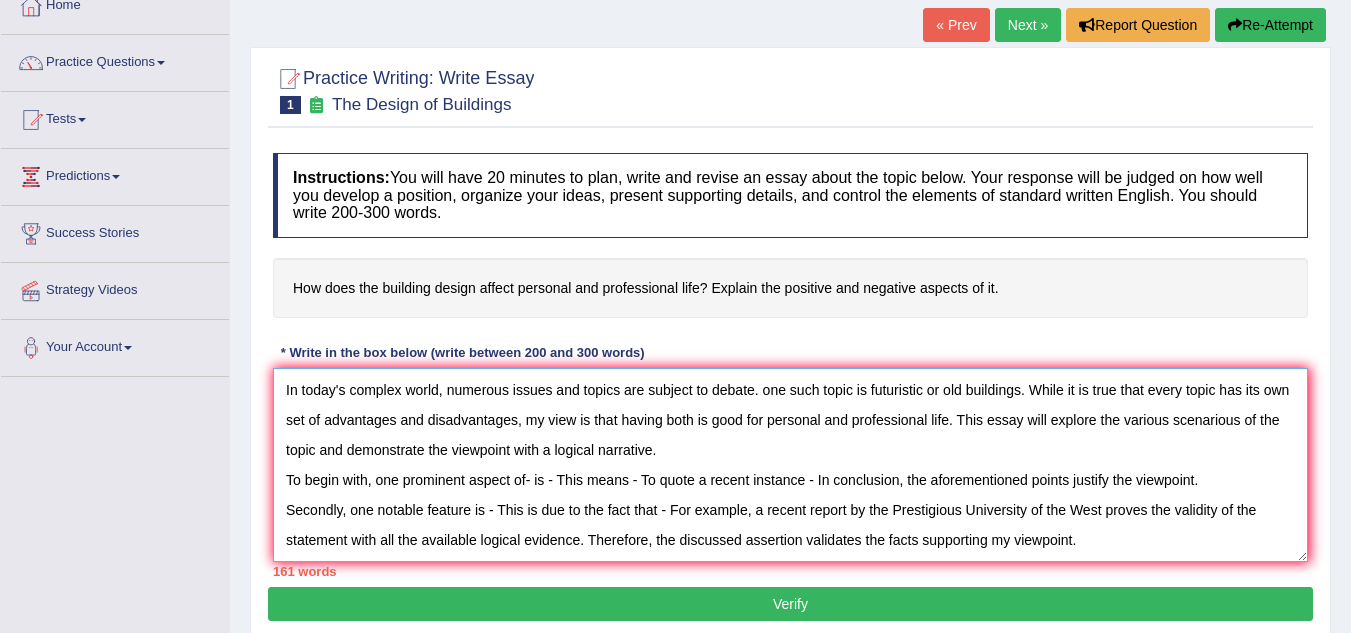 click on "In today's complex world, numerous issues and topics are subject to debate. one such topic is futuristic or old buildings. While it is true that every topic has its own set of advantages and disadvantages, my view is that having both is good for personal and professional life. This essay will explore the various scenarious of the topic and demonstrate the viewpoint with a logical narrative.
To begin with, one prominent aspect of- is - This means - To quote a recent instance - In conclusion, the aforementioned points justify the viewpoint.
Secondly, one notable feature is - This is due to the fact that - For example, a recent report by the Prestigious University of the West proves the validity of the statement with all the available logical evidence. Therefore, the discussed assertion validates the facts supporting my viewpoint.
I see that there is equally potential evidence to support the arguments i have provided, and hence, i logically conclude my statement in a conclusive manner." at bounding box center (790, 465) 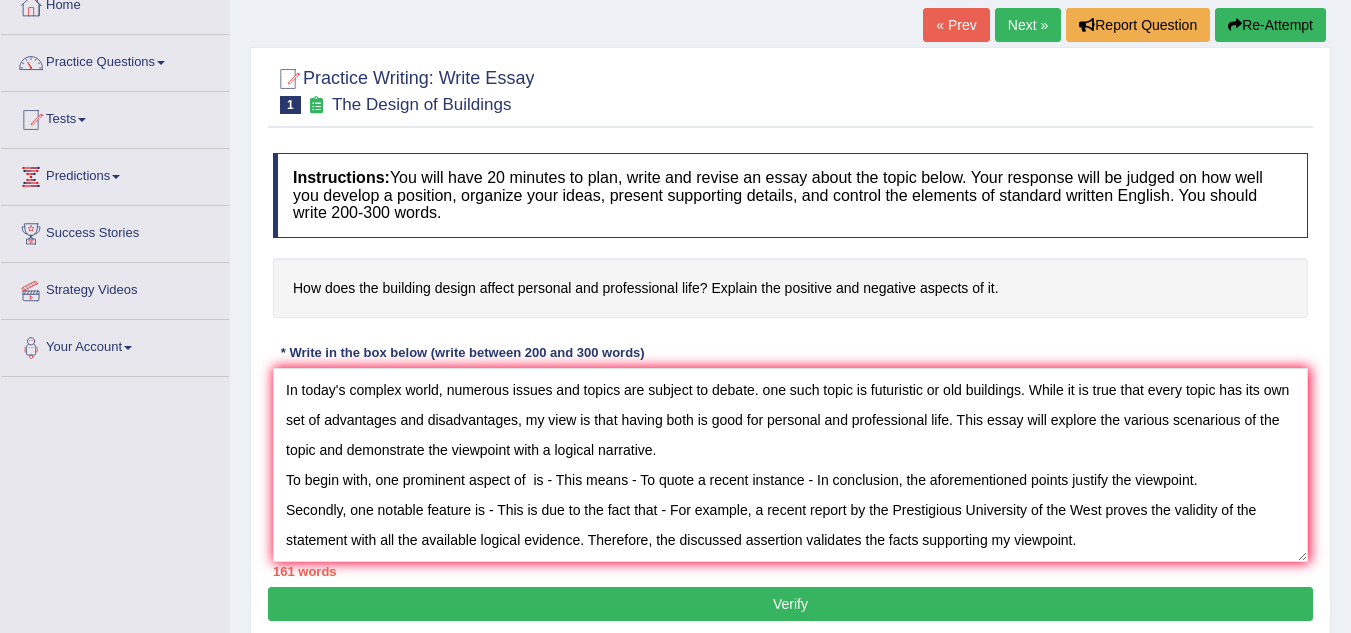 drag, startPoint x: 299, startPoint y: 286, endPoint x: 703, endPoint y: 288, distance: 404.00494 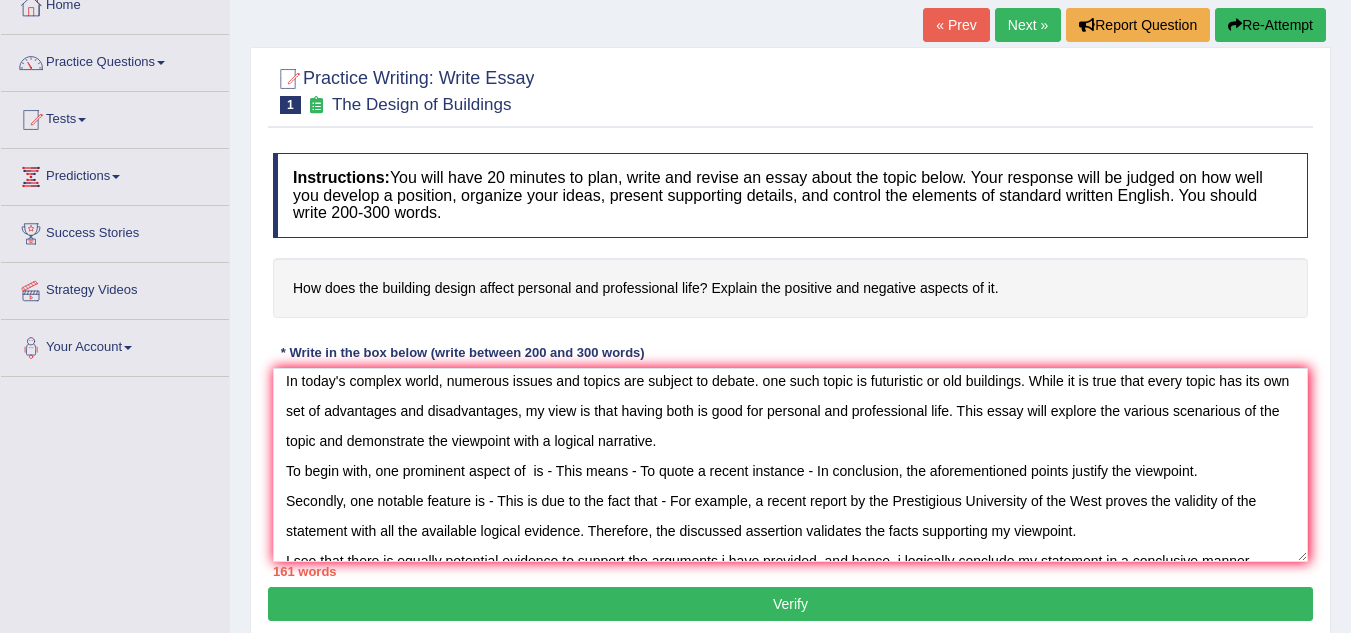 scroll, scrollTop: 11, scrollLeft: 0, axis: vertical 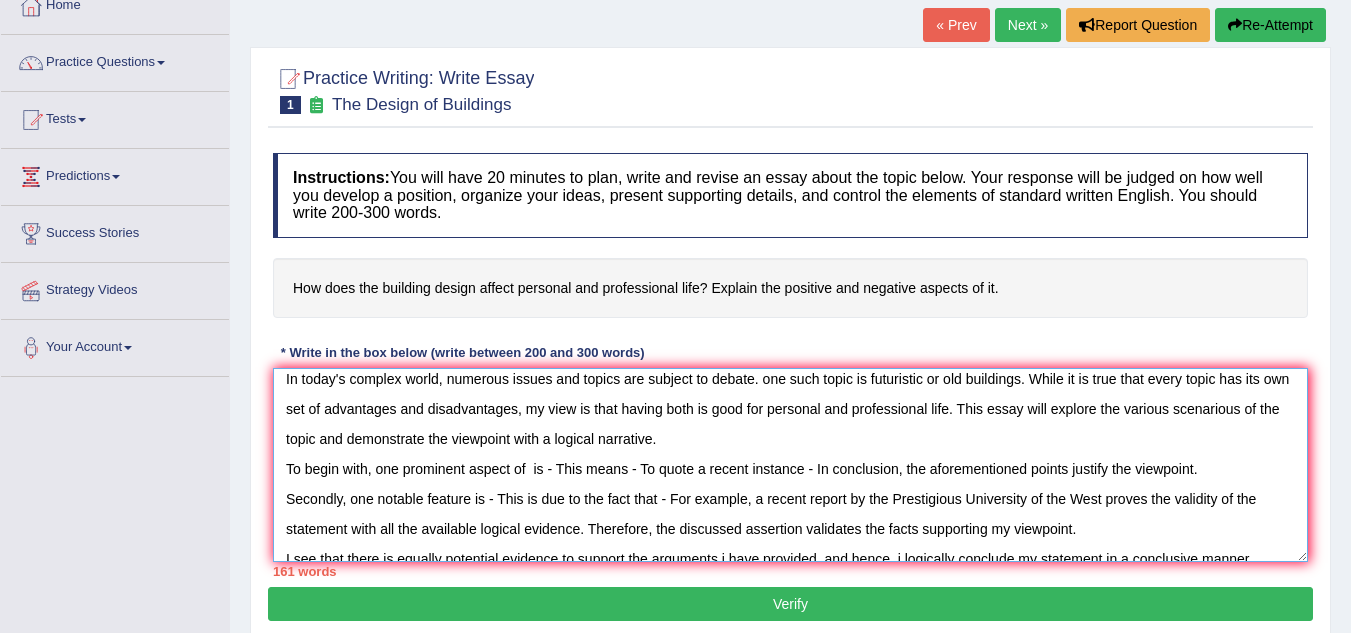 click on "In today's complex world, numerous issues and topics are subject to debate. one such topic is futuristic or old buildings. While it is true that every topic has its own set of advantages and disadvantages, my view is that having both is good for personal and professional life. This essay will explore the various scenarious of the topic and demonstrate the viewpoint with a logical narrative.
To begin with, one prominent aspect of  is - This means - To quote a recent instance - In conclusion, the aforementioned points justify the viewpoint.
Secondly, one notable feature is - This is due to the fact that - For example, a recent report by the Prestigious University of the West proves the validity of the statement with all the available logical evidence. Therefore, the discussed assertion validates the facts supporting my viewpoint.
I see that there is equally potential evidence to support the arguments i have provided, and hence, i logically conclude my statement in a conclusive manner." at bounding box center (790, 465) 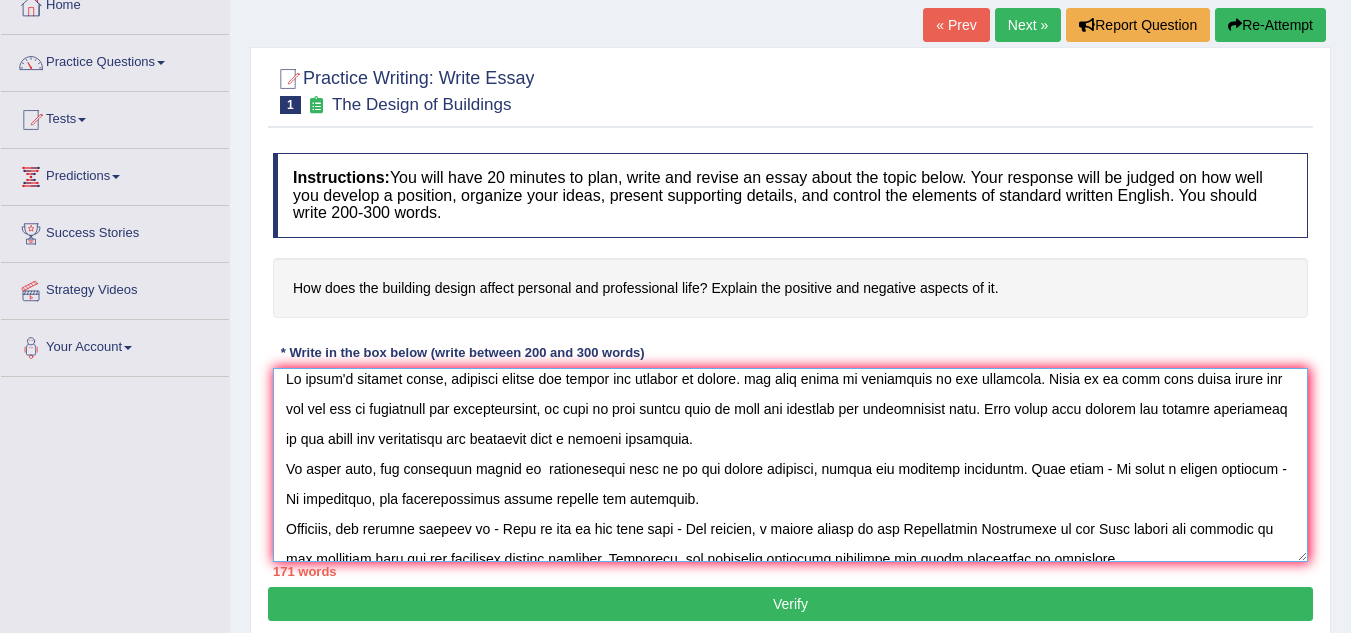 click at bounding box center (790, 465) 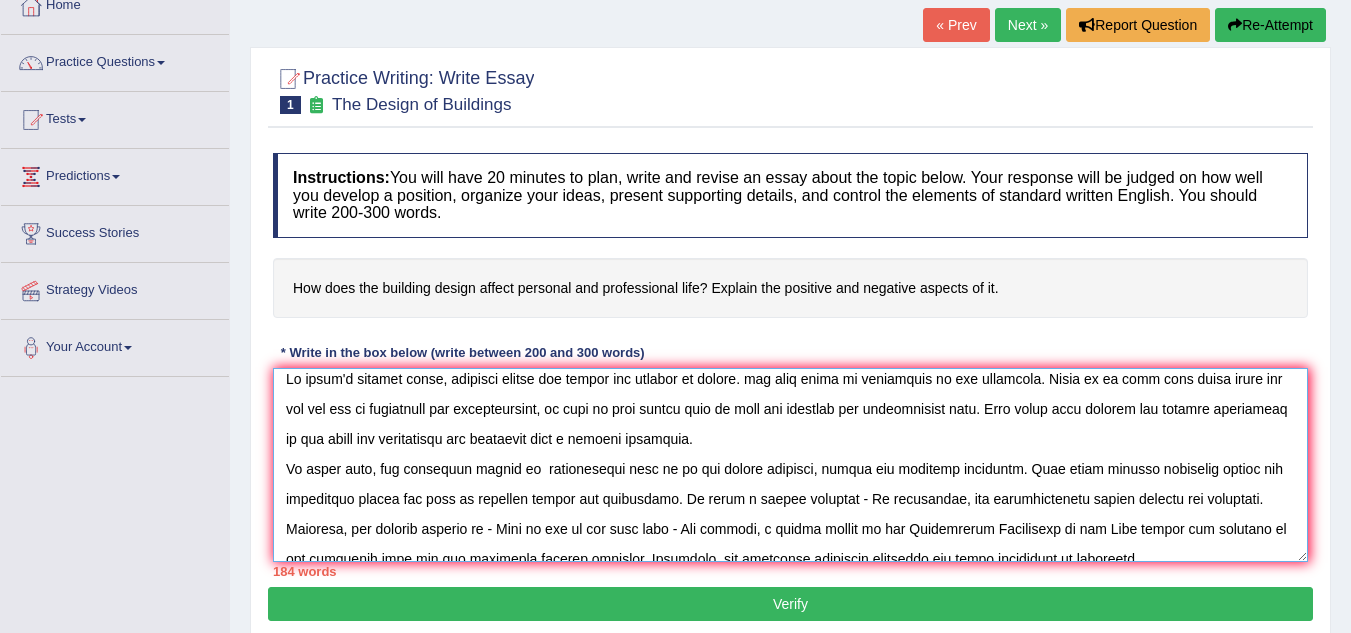click at bounding box center [790, 465] 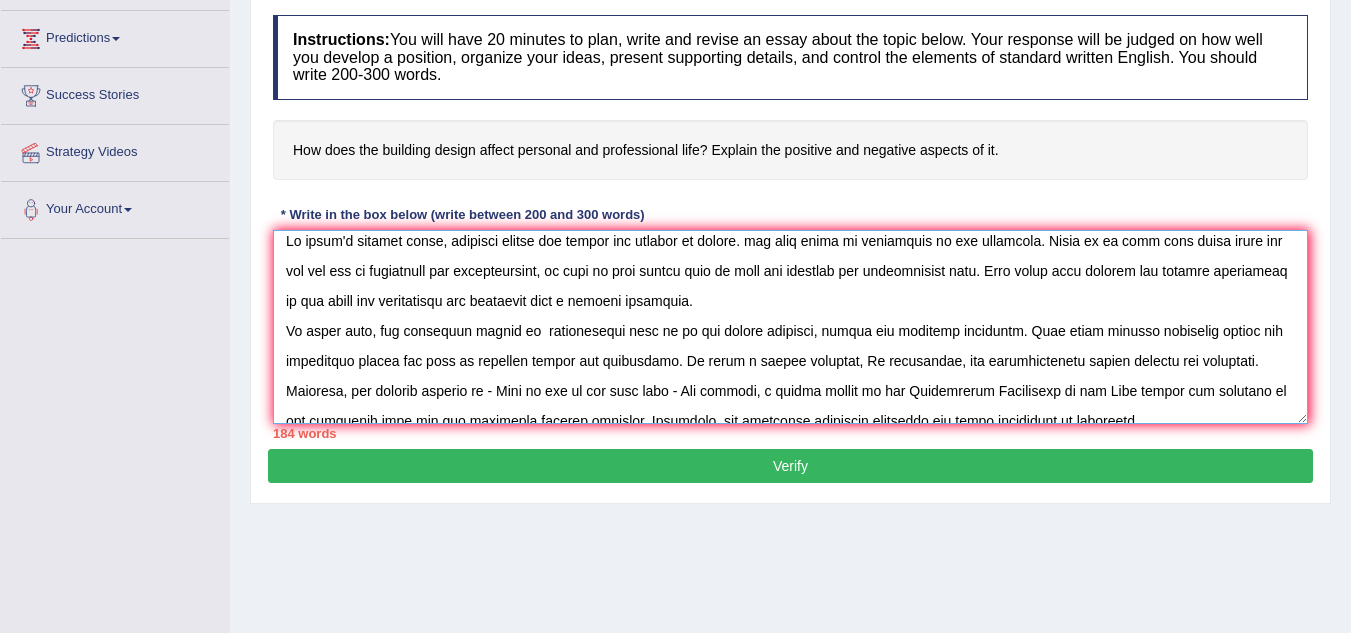 scroll, scrollTop: 260, scrollLeft: 0, axis: vertical 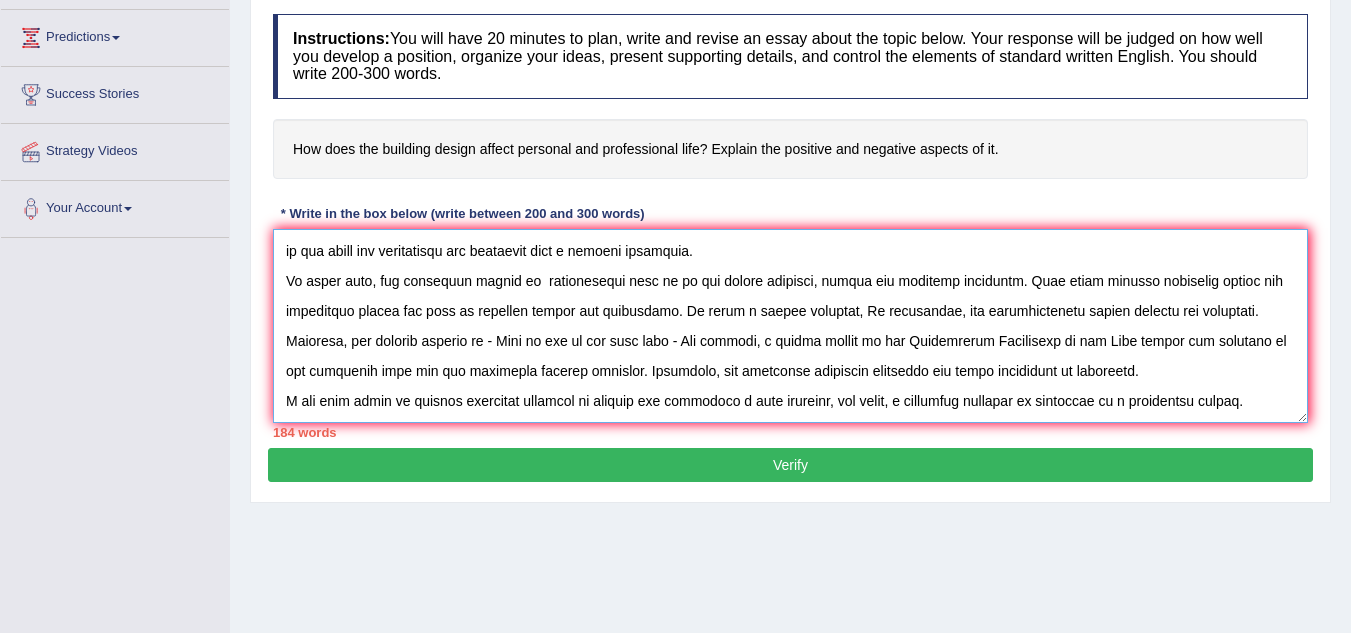 paste on "around 90% of our lives inside some kind of structure, so it’s worth considering how the spaces we inhabit are making us feel." 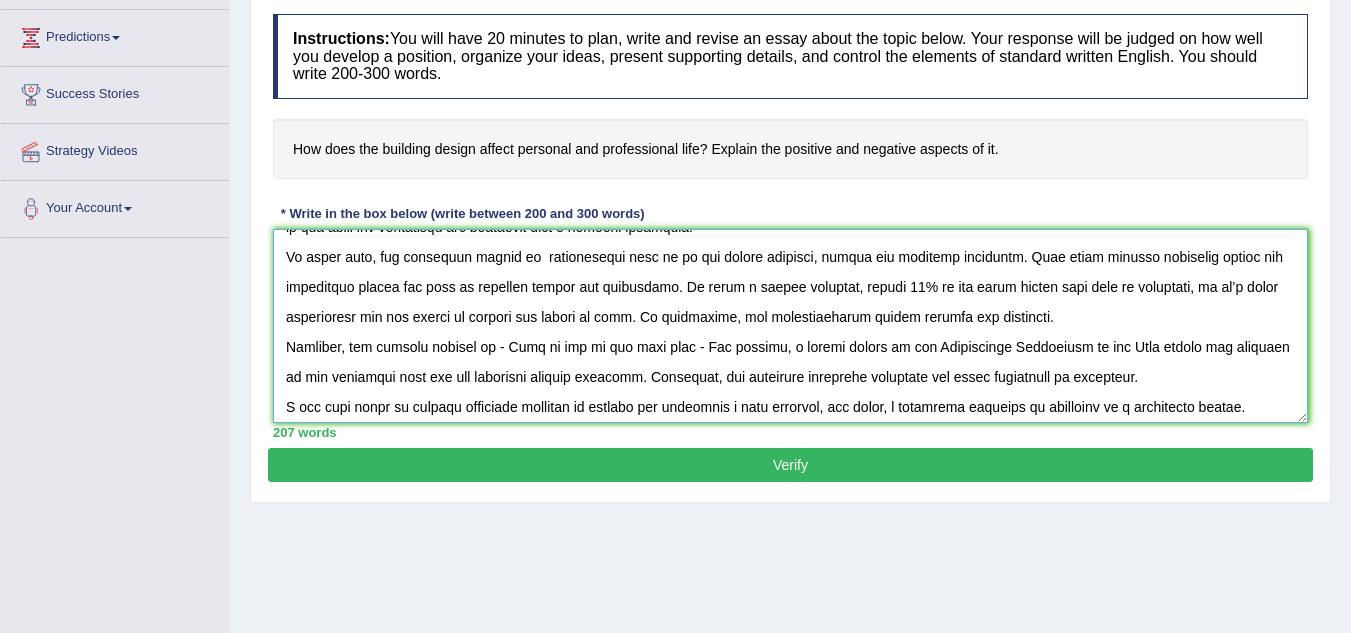 scroll, scrollTop: 90, scrollLeft: 0, axis: vertical 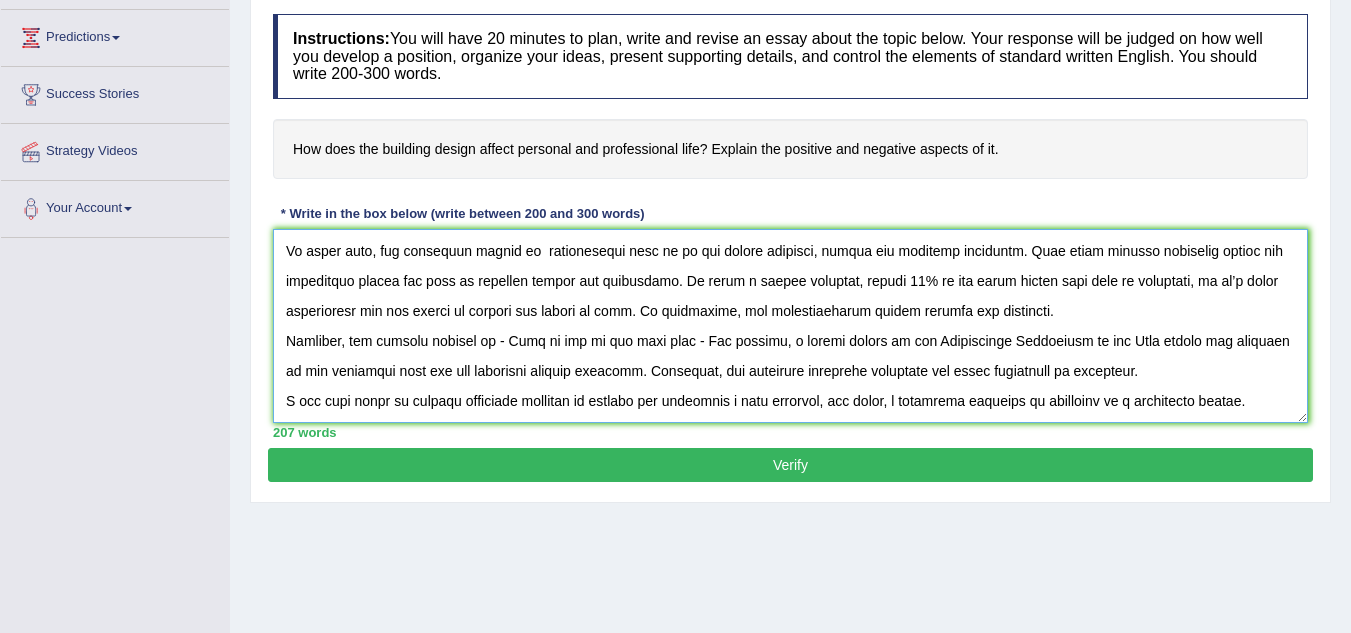 click at bounding box center (790, 326) 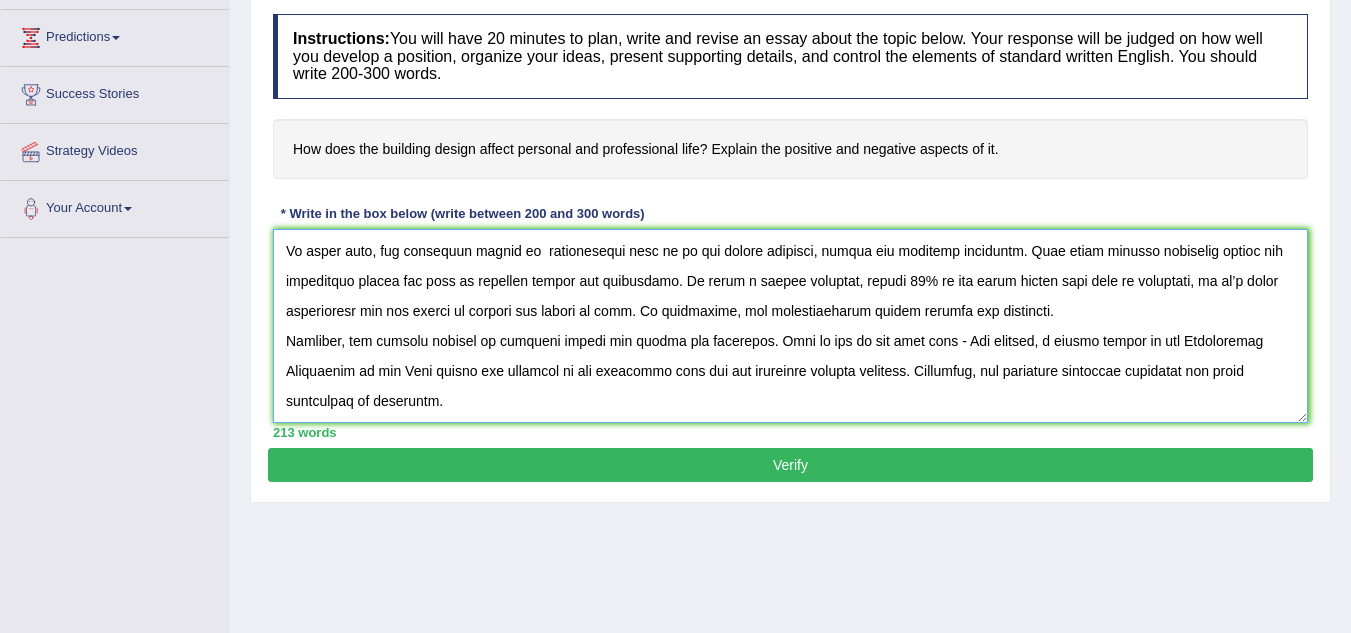 click at bounding box center (790, 326) 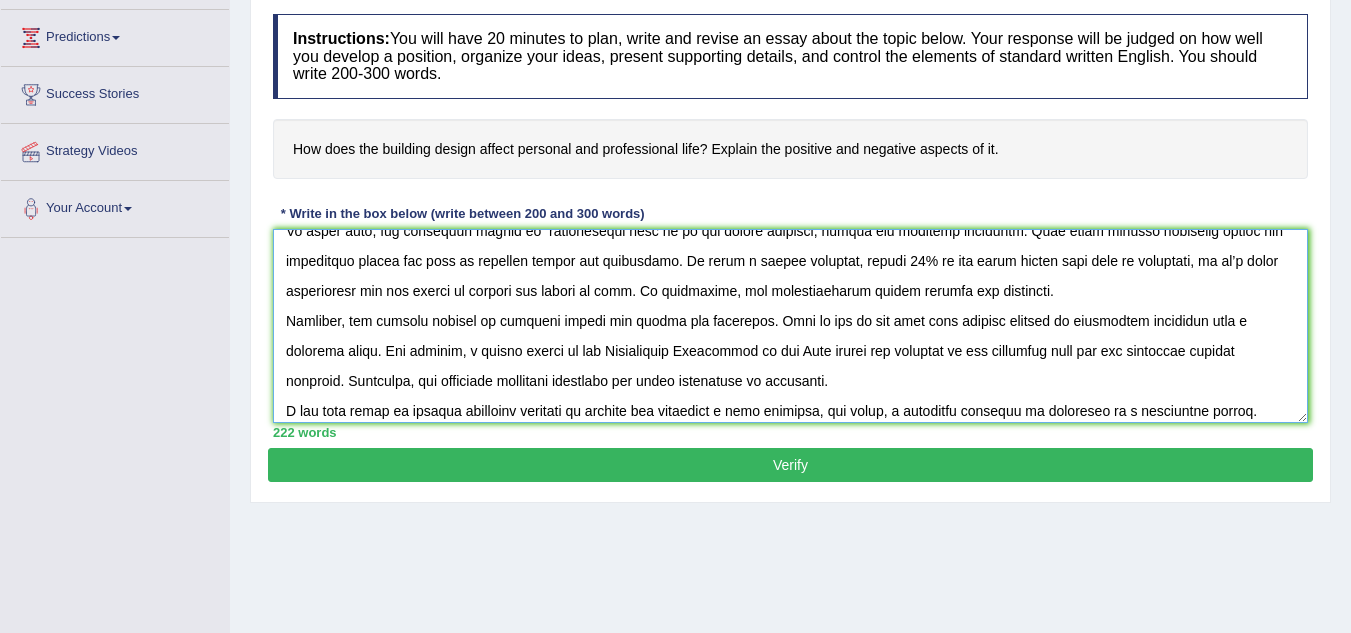 scroll, scrollTop: 120, scrollLeft: 0, axis: vertical 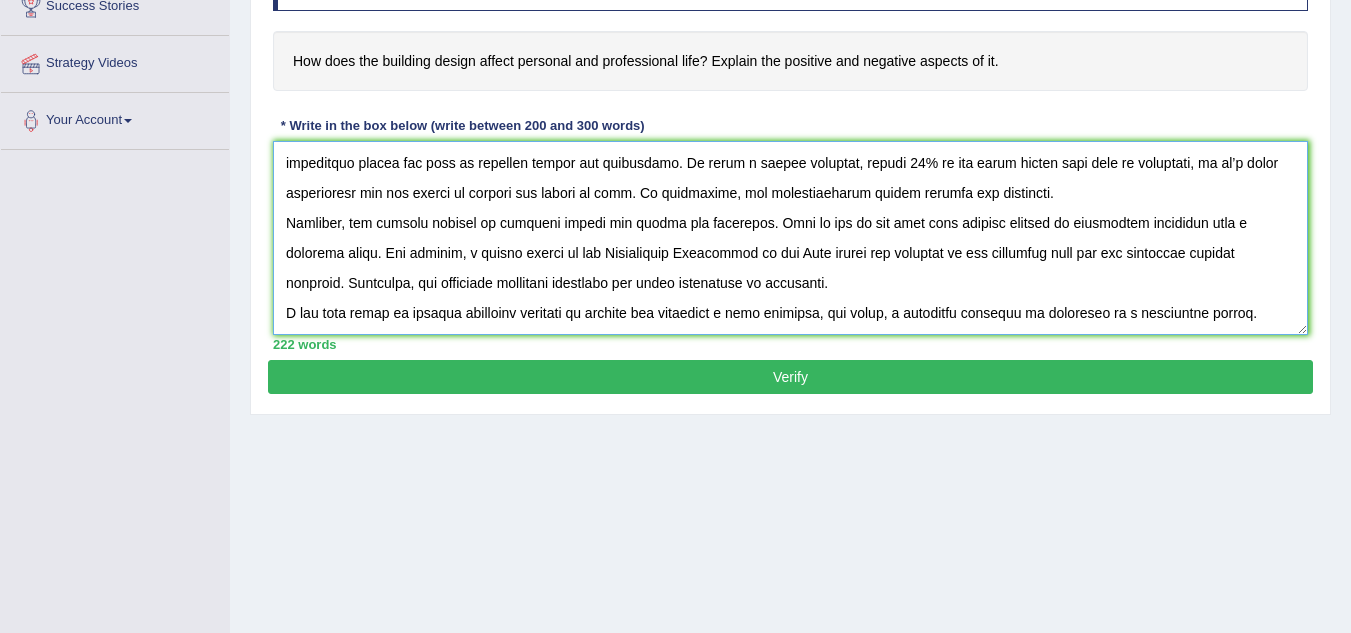 type on "In today's complex world, numerous issues and topics are subject to debate. one such topic is futuristic or old buildings. While it is true that every topic has its own set of advantages and disadvantages, my view is that having both is good for personal and professional life. This essay will explore the various scenarious of the topic and demonstrate the viewpoint with a logical narrative.
To begin with, one prominent aspect of  professional life is it can affect physical, mental and economic wellbeing. This means through biophilic design can positively impact our mood by reducing stress and depression. To quote a recent instance, around 90% of our lives inside some kind of structure, so it’s worth considering how the spaces we inhabit are making us feel. In conclusion, the aforementioned points justify the viewpoint.
Secondly, one notable feature is building design can change our behaviour. This is due to the fact that village setting is completely different from a polluted world. For example, a recent ..." 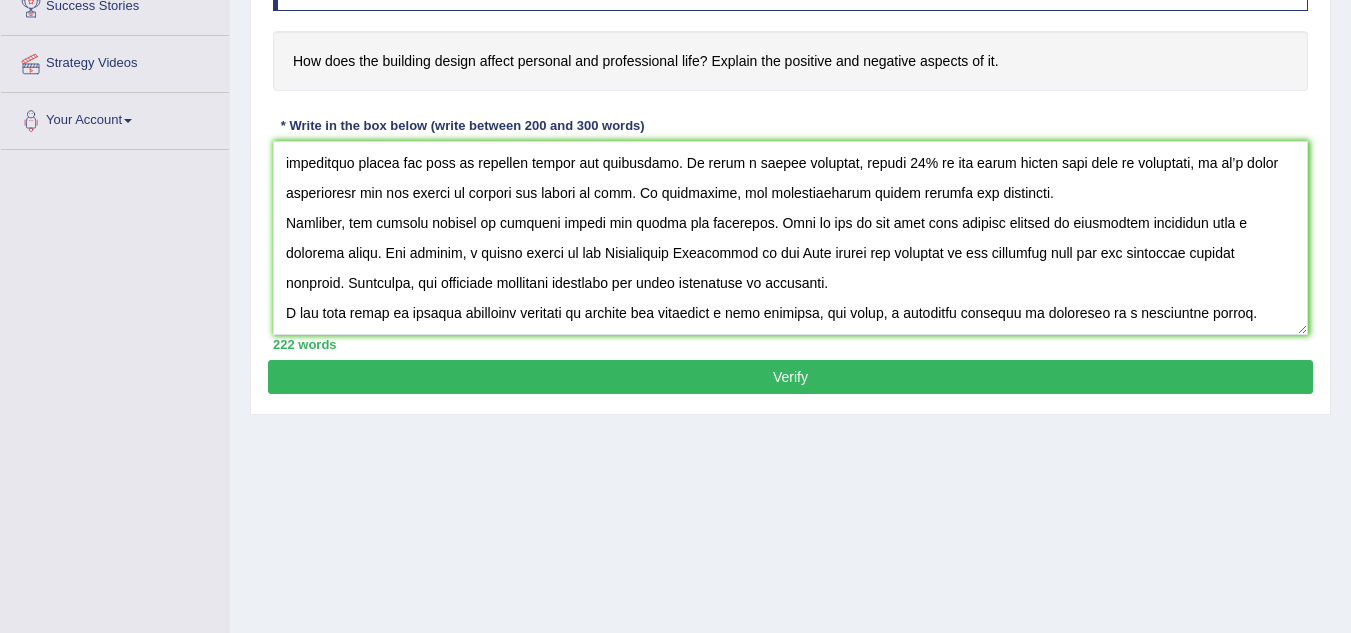 click on "Verify" at bounding box center [790, 377] 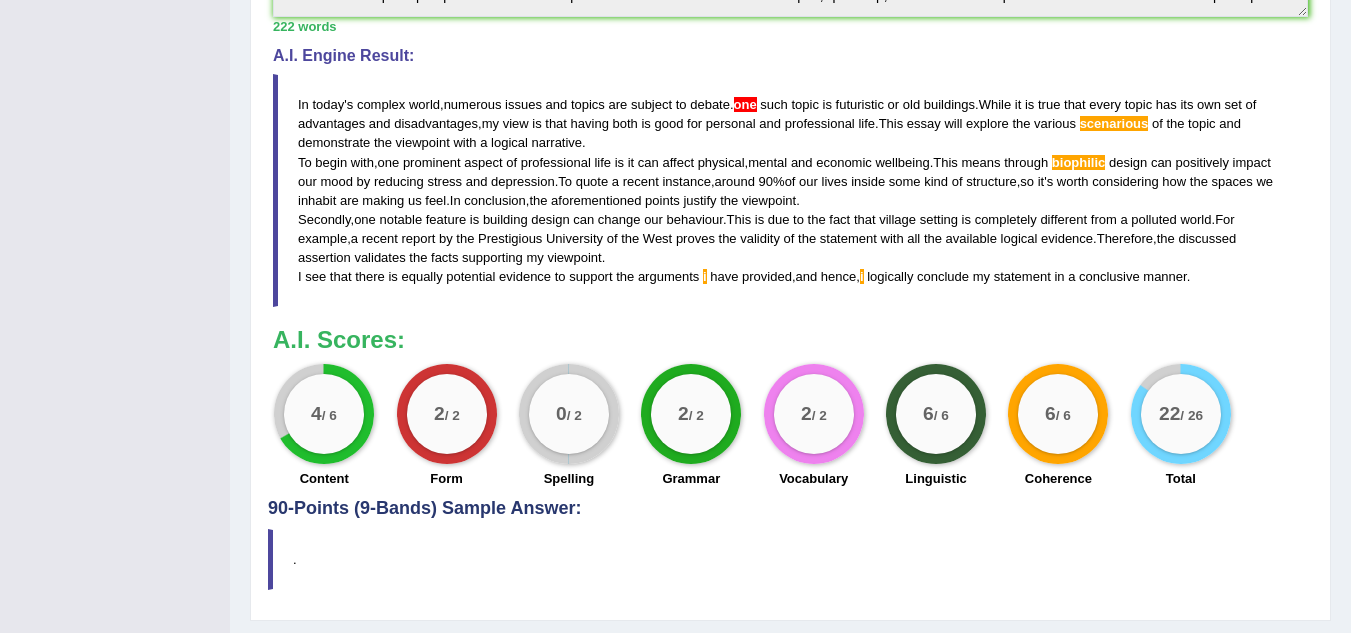 scroll, scrollTop: 635, scrollLeft: 0, axis: vertical 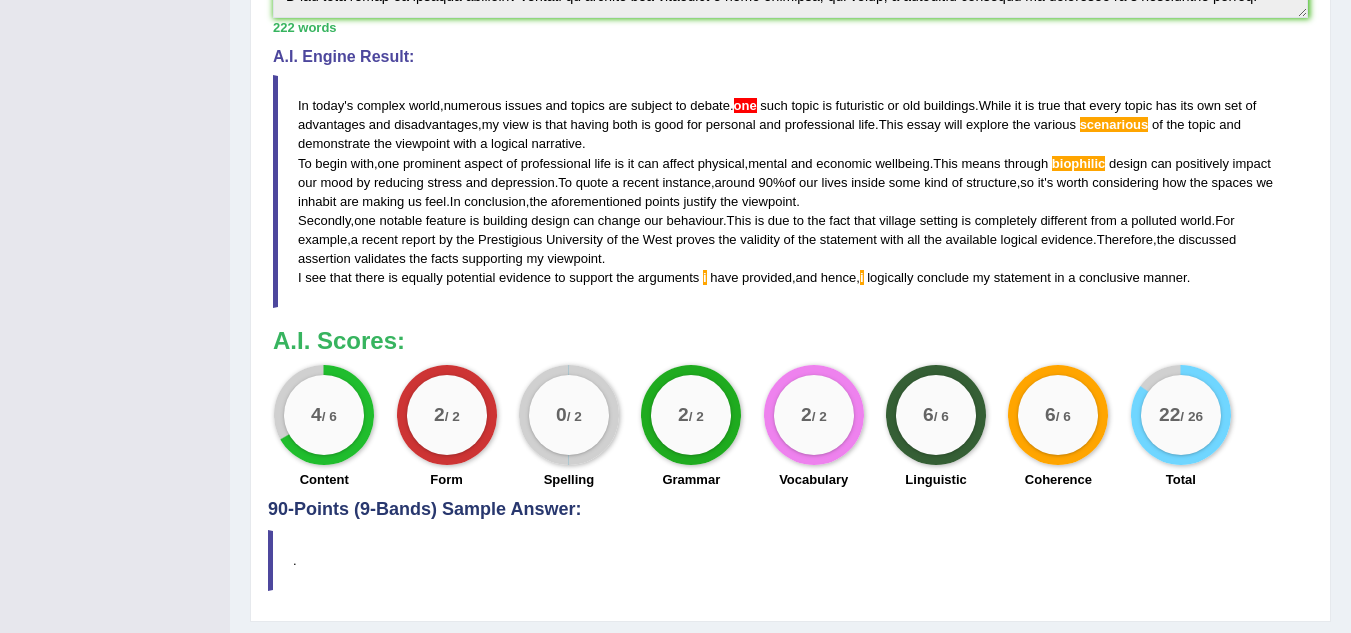 click on "one" at bounding box center (745, 105) 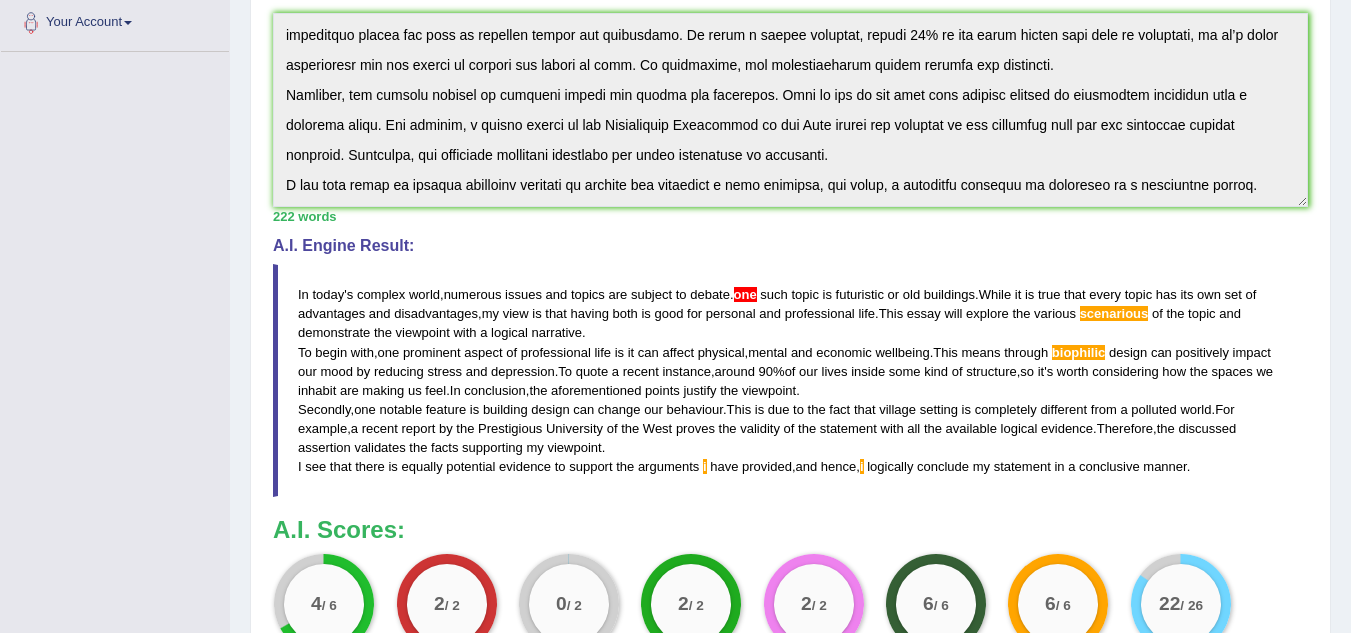 scroll, scrollTop: 691, scrollLeft: 0, axis: vertical 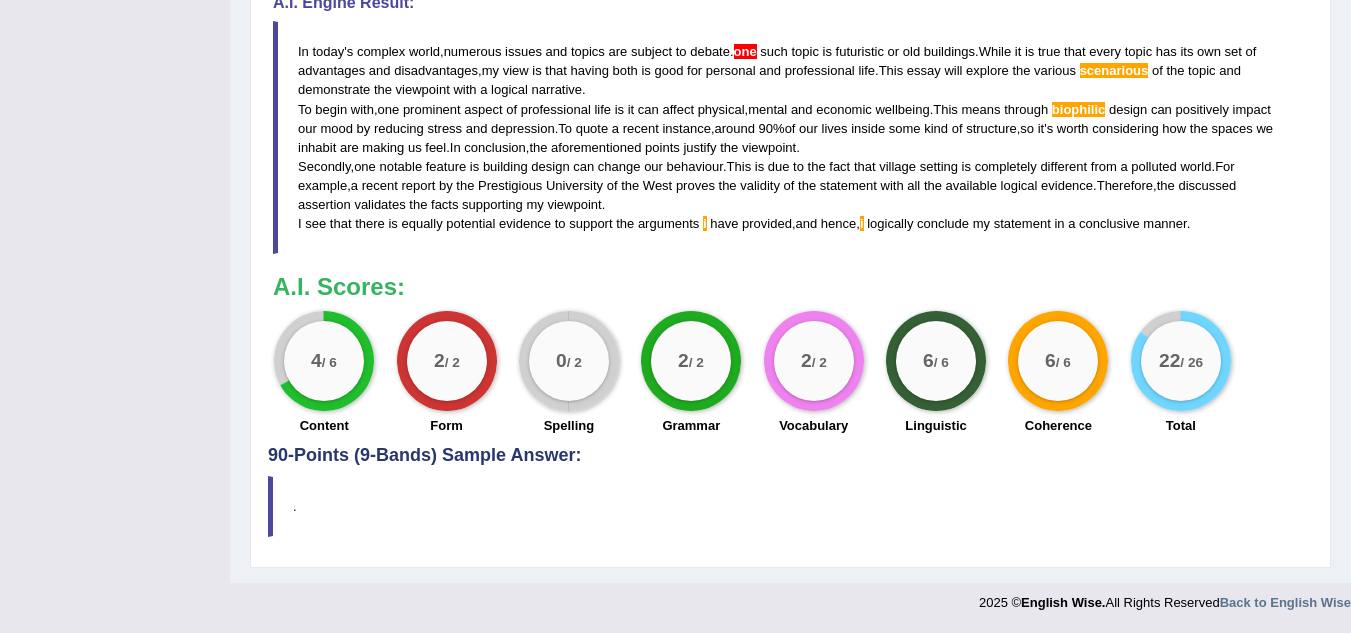 click on "." at bounding box center (790, 506) 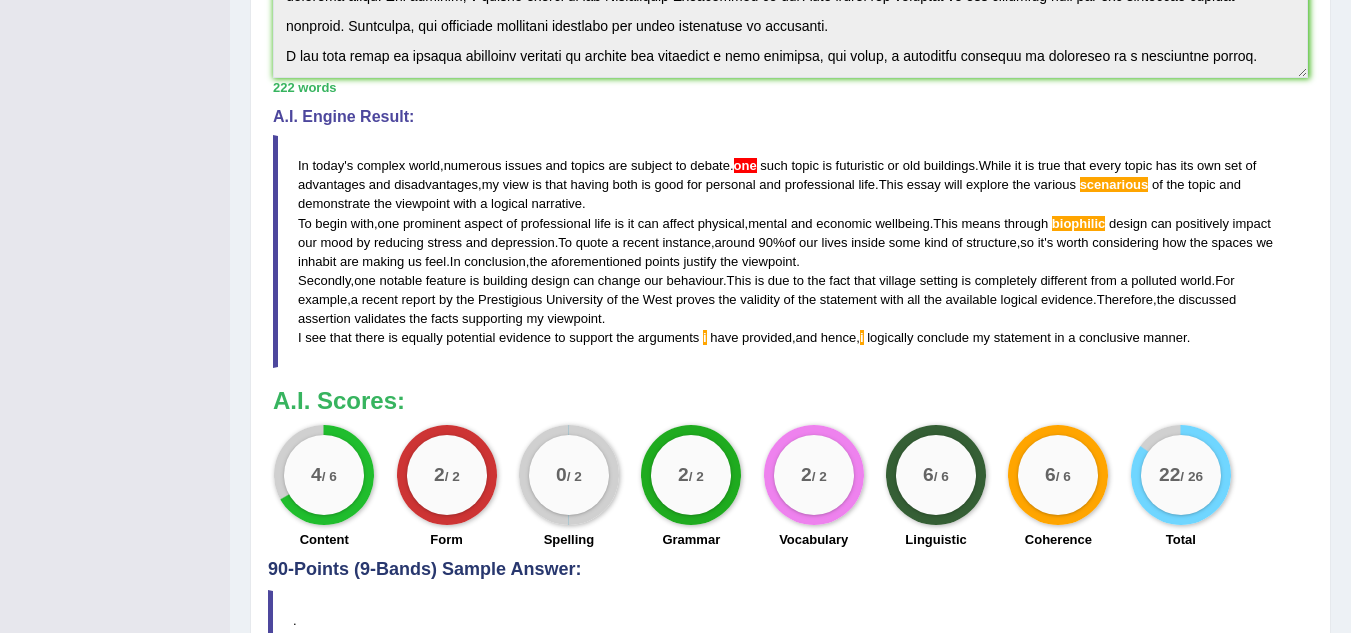 scroll, scrollTop: 576, scrollLeft: 0, axis: vertical 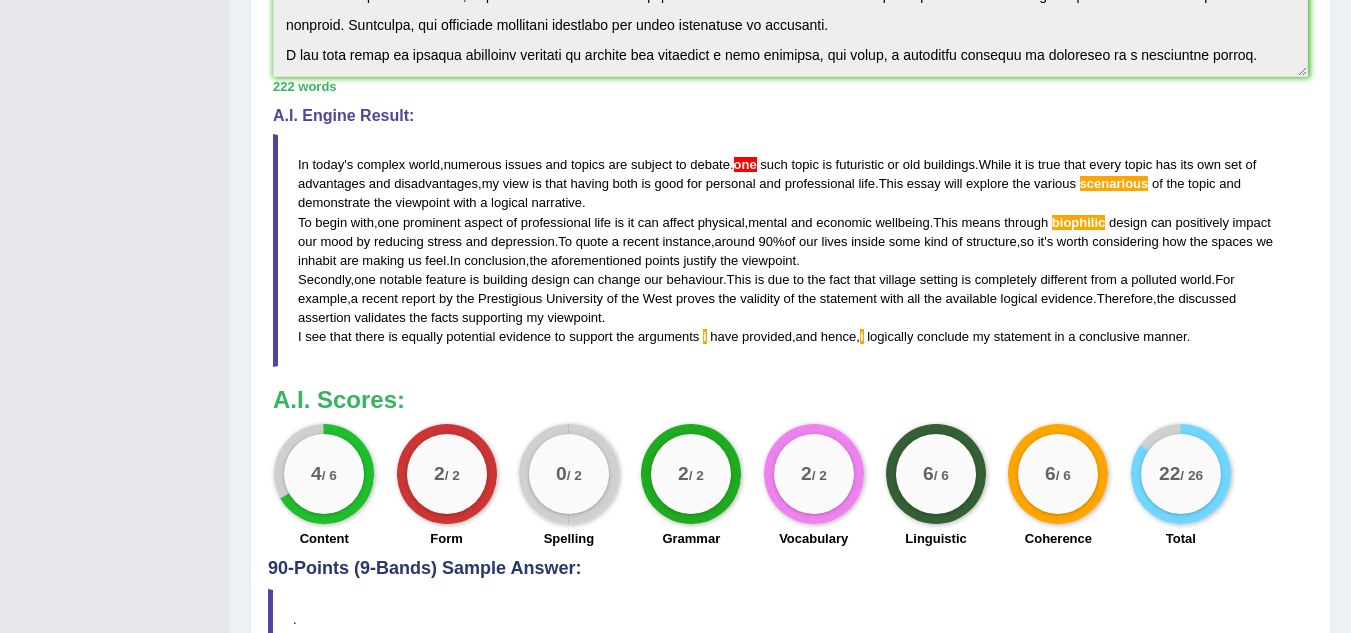 click on "through" at bounding box center [1026, 222] 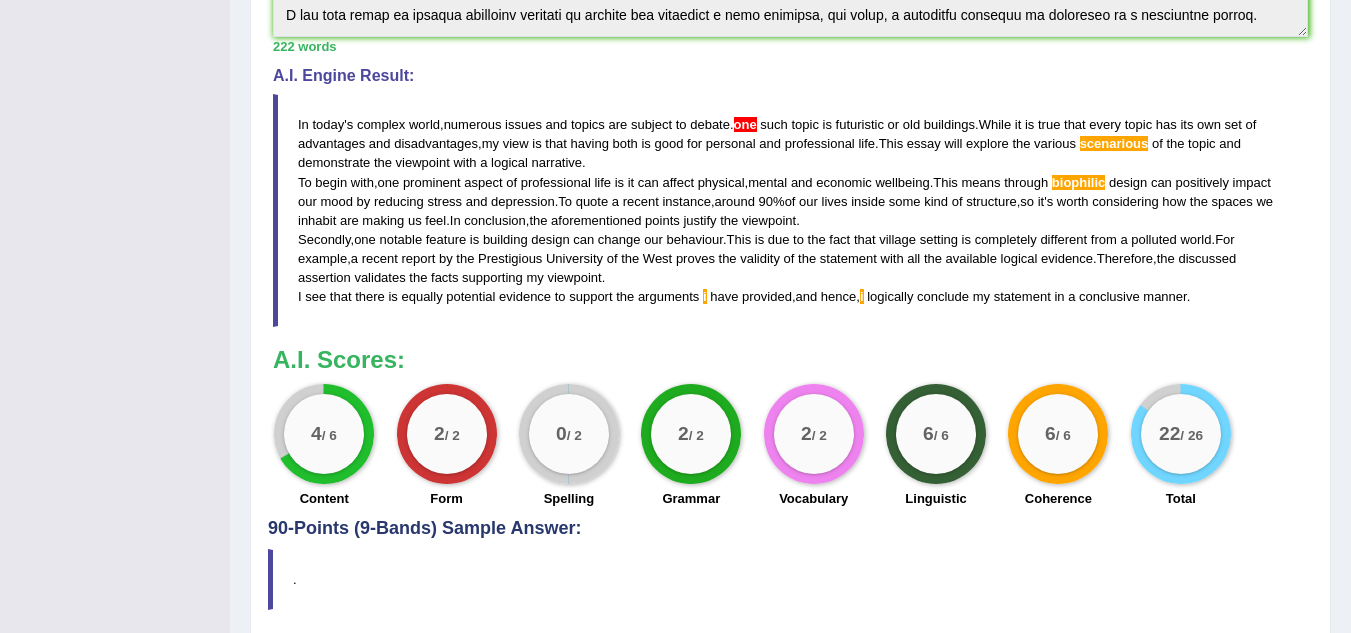 scroll, scrollTop: 617, scrollLeft: 0, axis: vertical 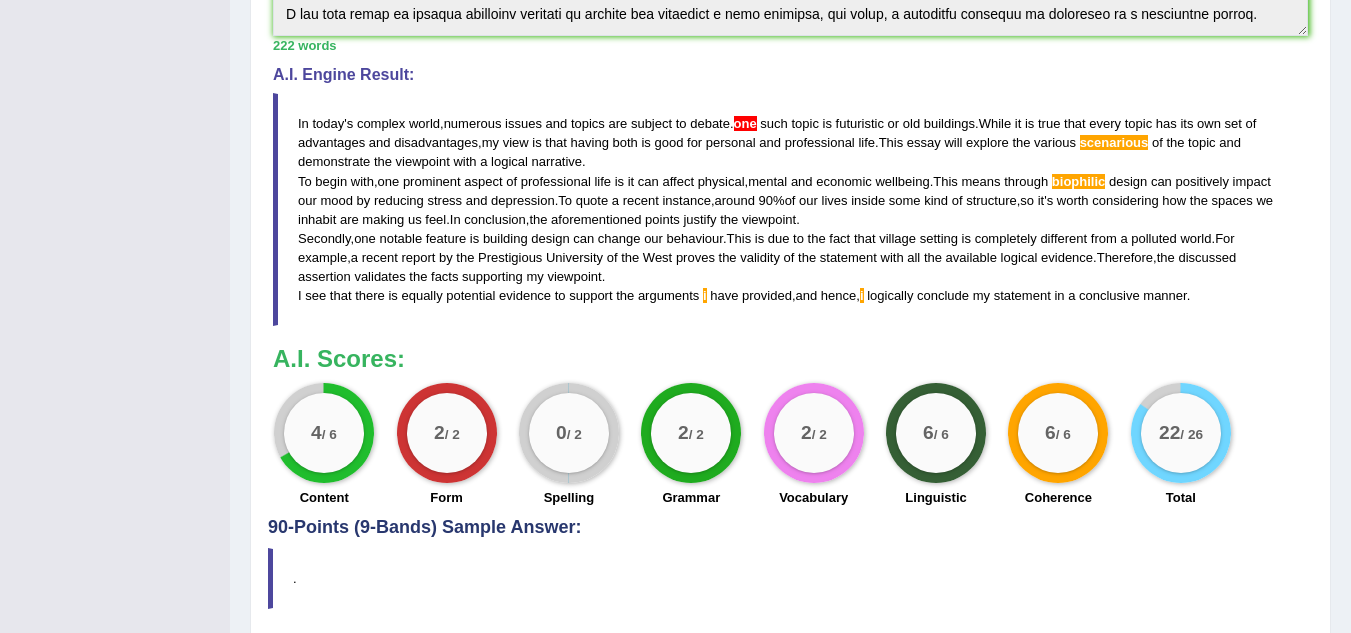 drag, startPoint x: 298, startPoint y: 122, endPoint x: 761, endPoint y: 262, distance: 483.70343 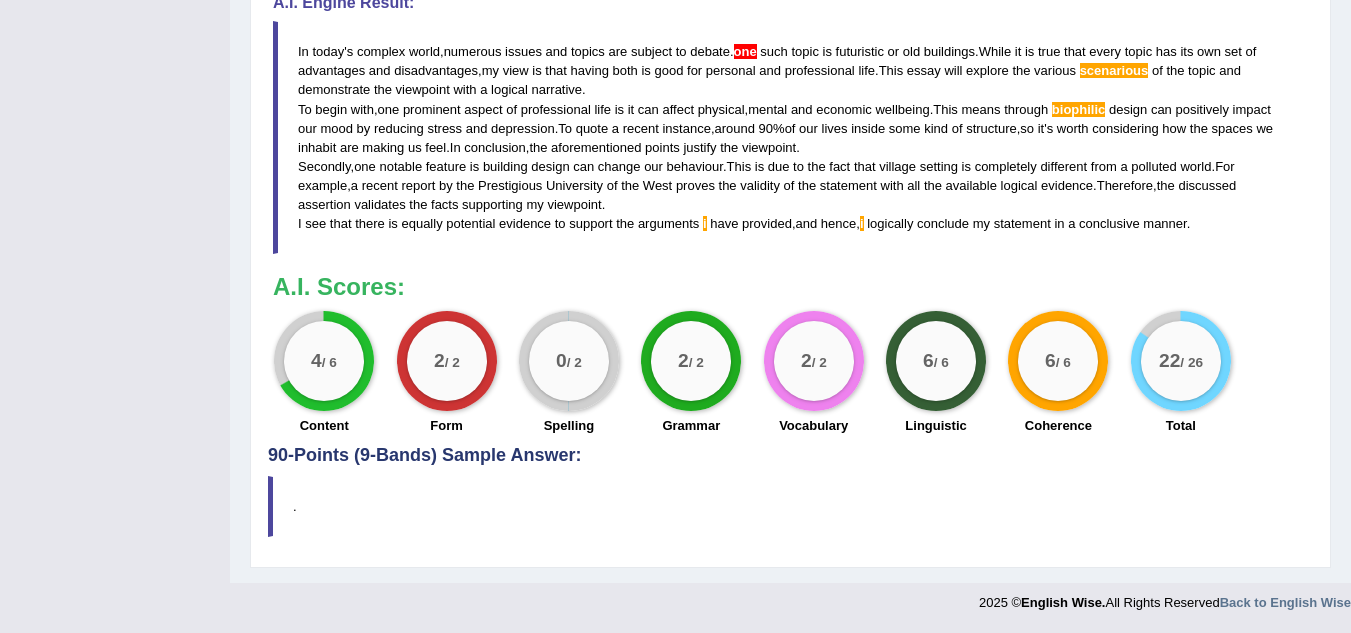 click on "." at bounding box center (790, 506) 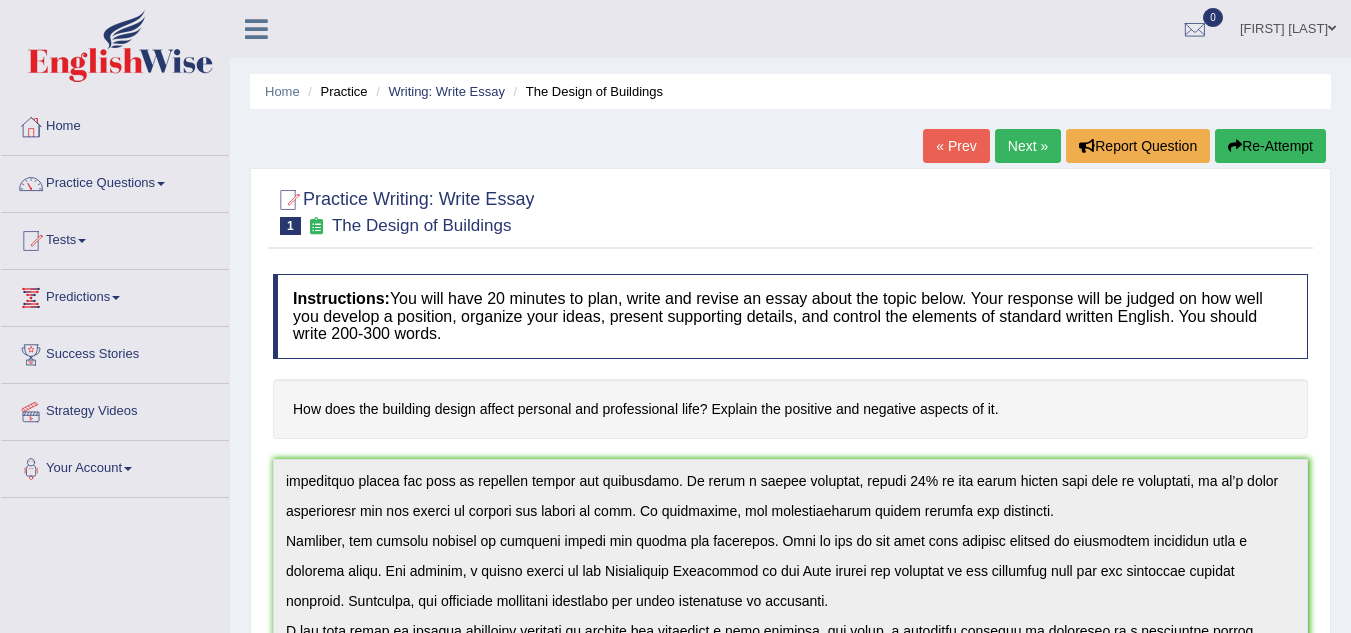 scroll, scrollTop: 691, scrollLeft: 0, axis: vertical 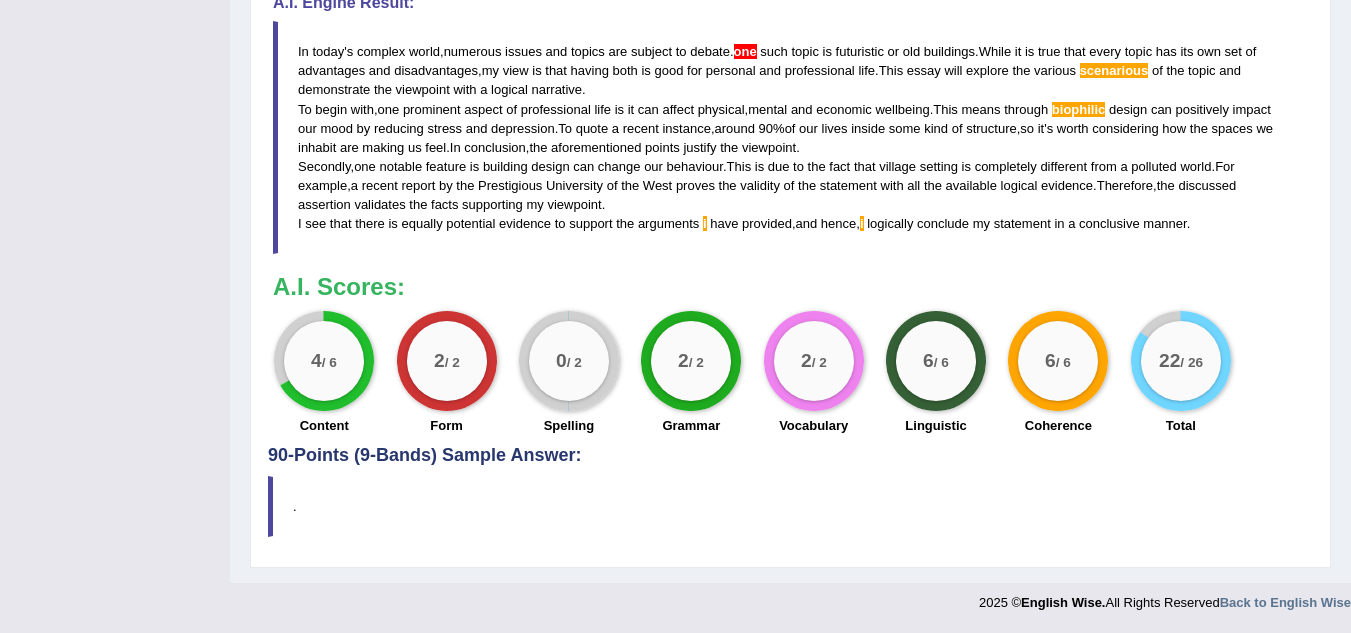 click on "90-Points (9-Bands) Sample Answer:" at bounding box center [790, 18] 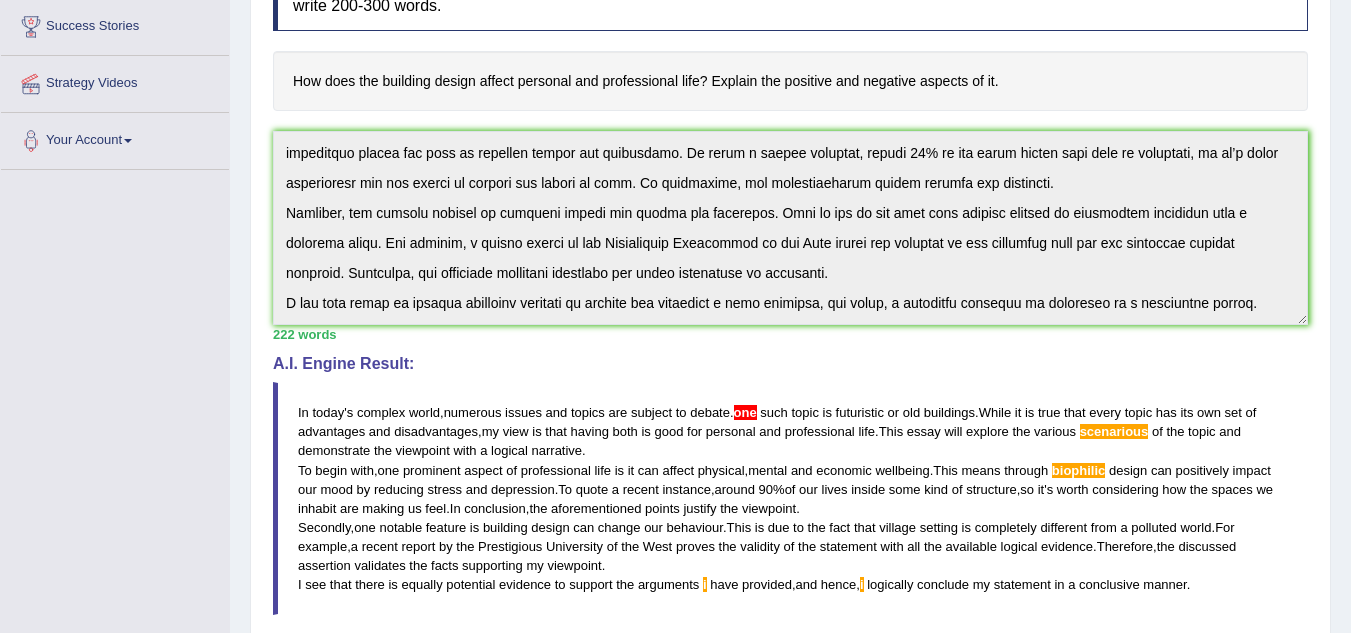 scroll, scrollTop: 327, scrollLeft: 0, axis: vertical 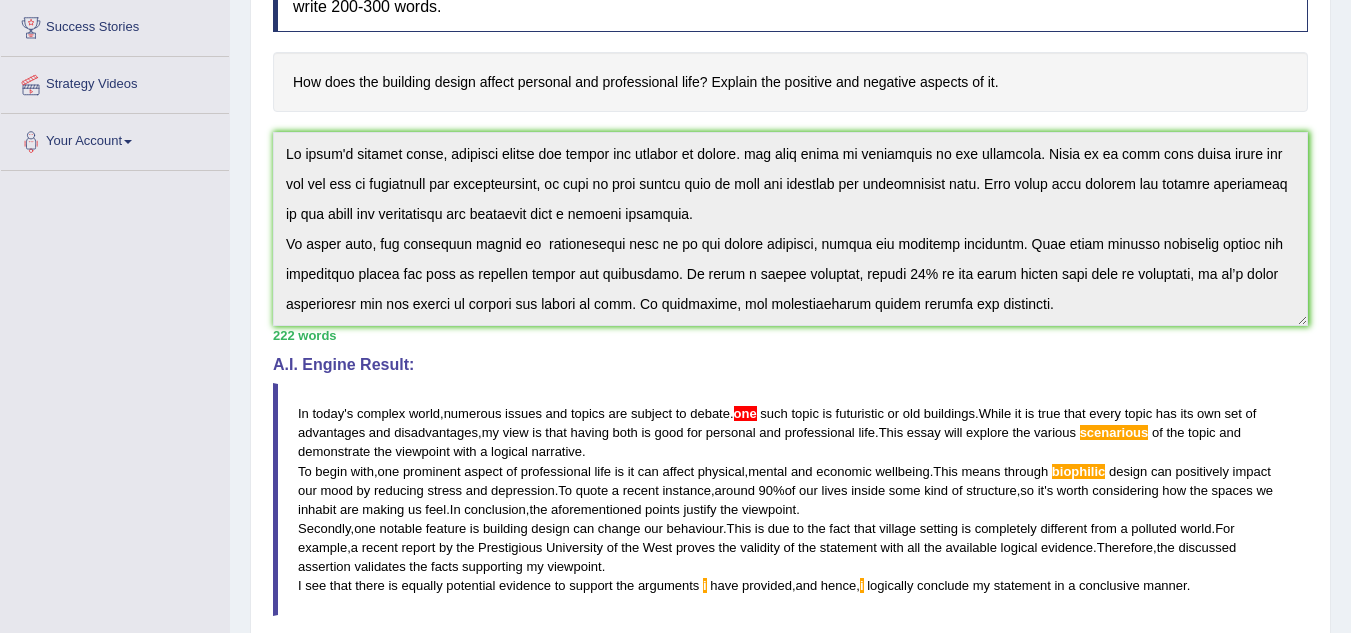 click on "Instructions:  You will have 20 minutes to plan, write and revise an essay about the topic below. Your response will be judged on how well you develop a position, organize your ideas, present supporting details, and control the elements of standard written English. You should write 200-300 words.
How does the building design affect personal and professional life? Explain the positive and negative aspects of it. * Write in the box below (write between 200 and 300 words) 222 words Written Keywords:  building  design  personal  professional  life  aspect  structure  wellbeing  mental  stress  economic  impact  building  building A.I. Engine Result: In   today ' s   complex   world ,  numerous   issues   and   topics   are   subject   to   debate .  one   such   topic   is   futuristic   or   old   buildings .  While   it   is   true   that   every   topic   has   its   own   set   of   advantages   and   disadvantages ,  my   view   is   that   having   both   is   good   for   personal   and" at bounding box center [790, 372] 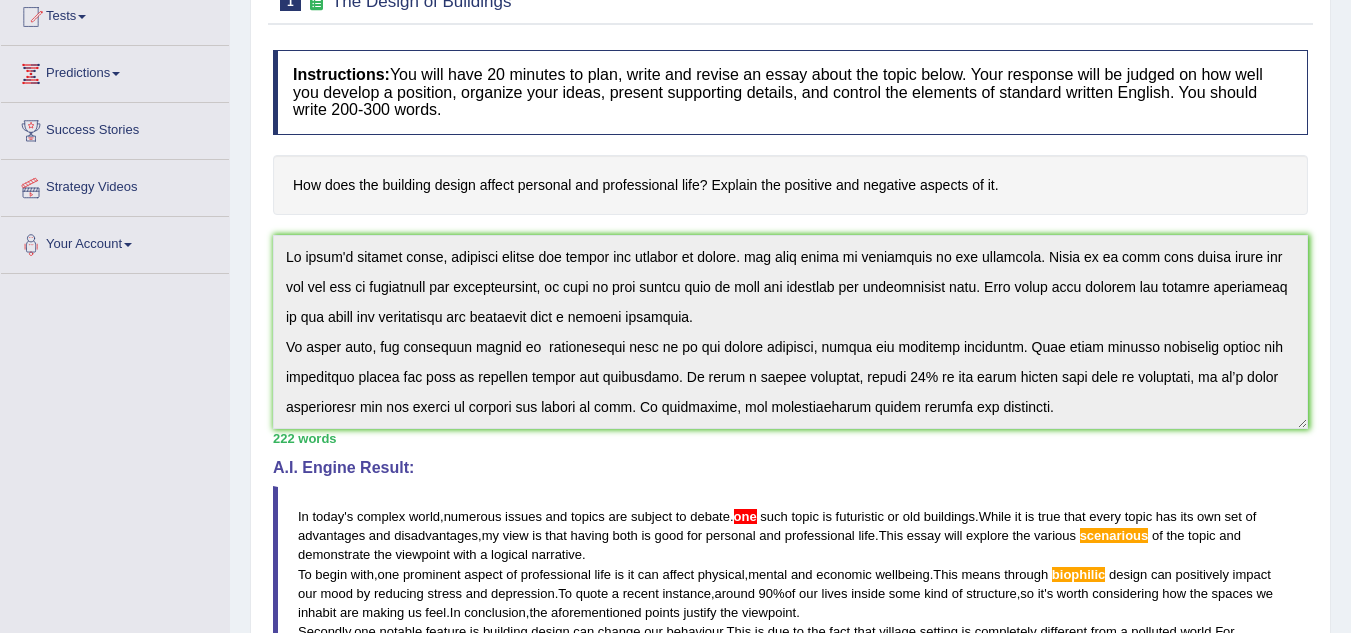 scroll, scrollTop: 230, scrollLeft: 0, axis: vertical 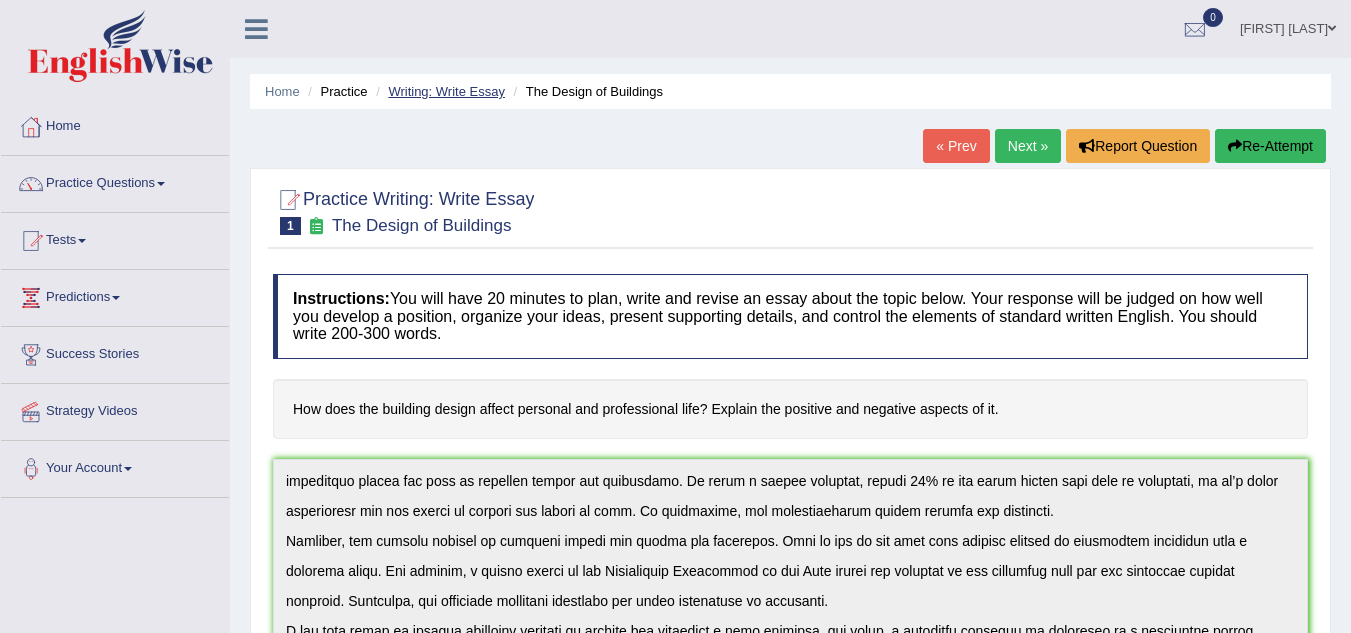 click on "Writing: Write Essay" at bounding box center (446, 91) 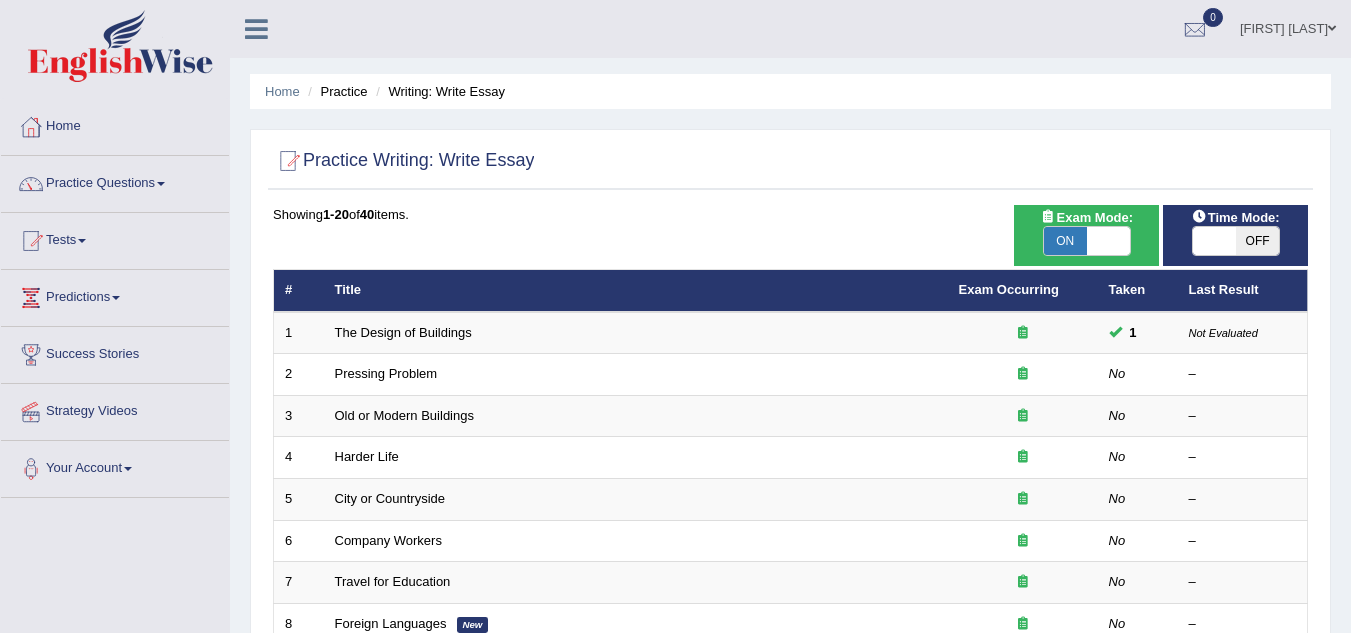 scroll, scrollTop: 691, scrollLeft: 0, axis: vertical 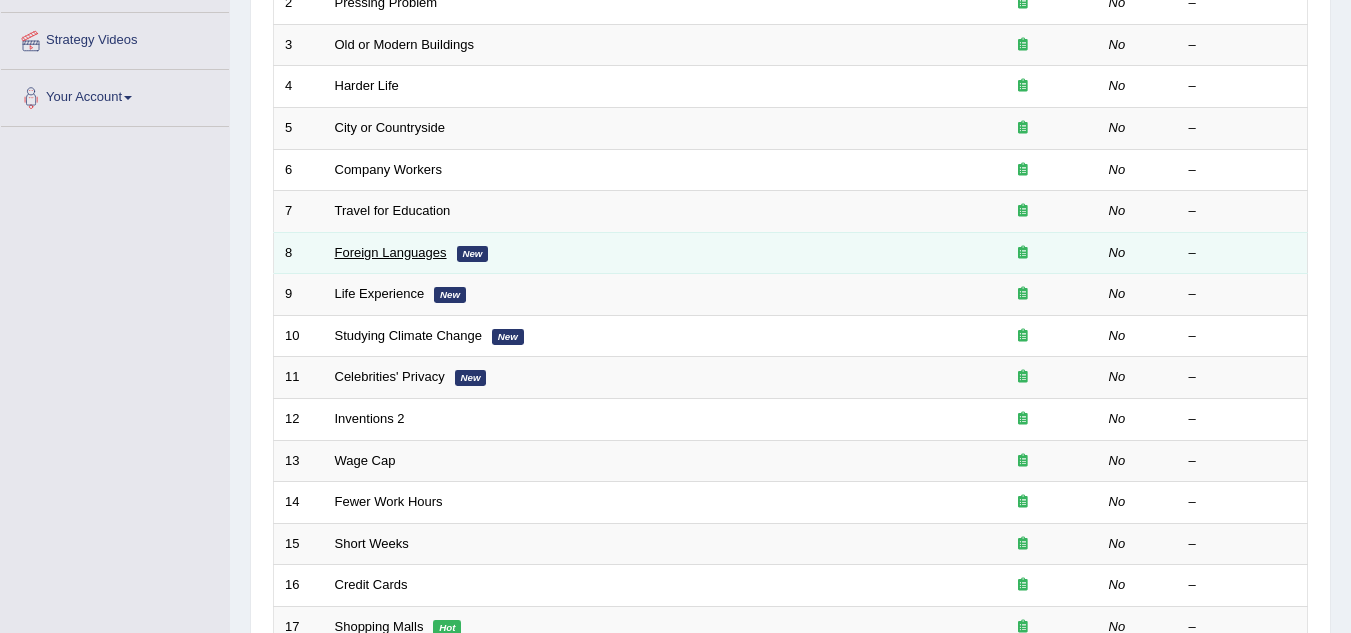 click on "Foreign Languages" at bounding box center [391, 252] 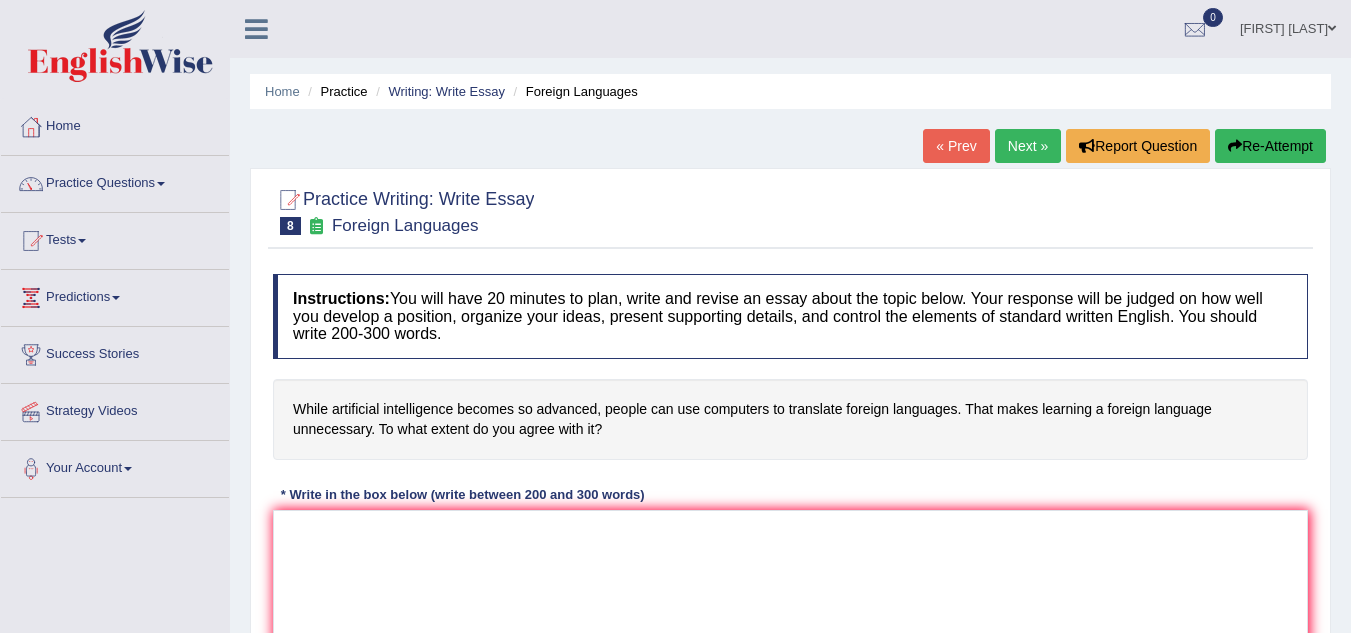 scroll, scrollTop: 0, scrollLeft: 0, axis: both 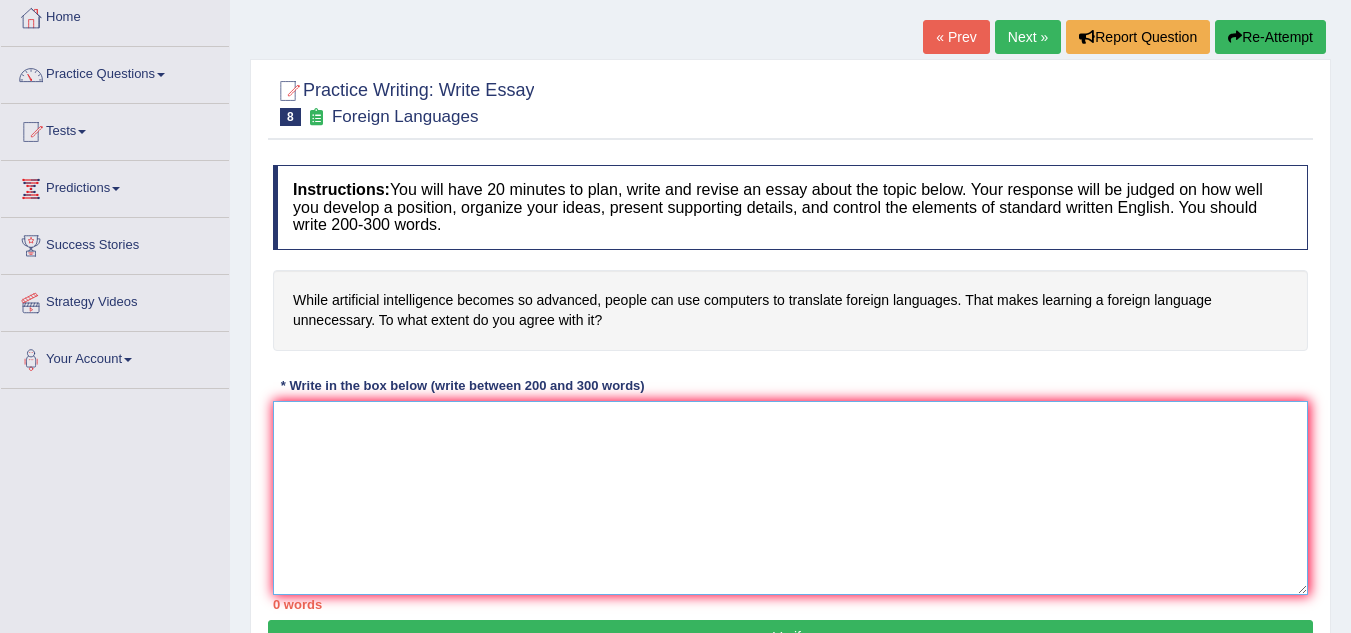 click at bounding box center (790, 498) 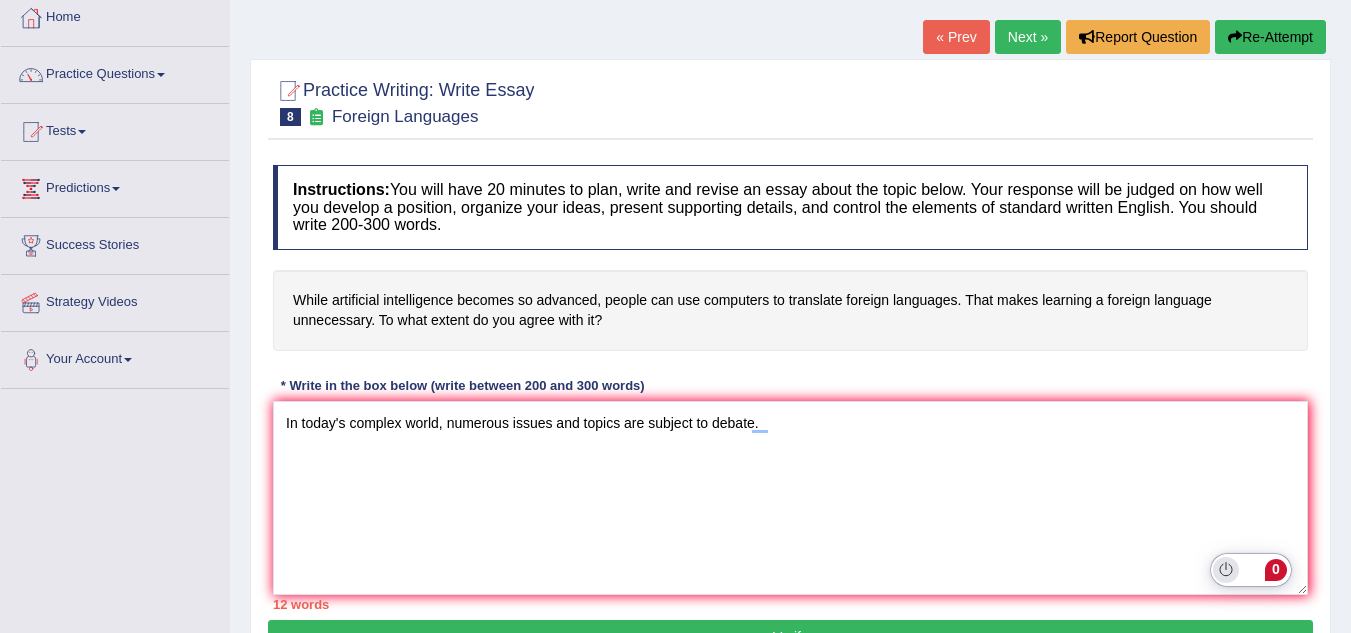 click 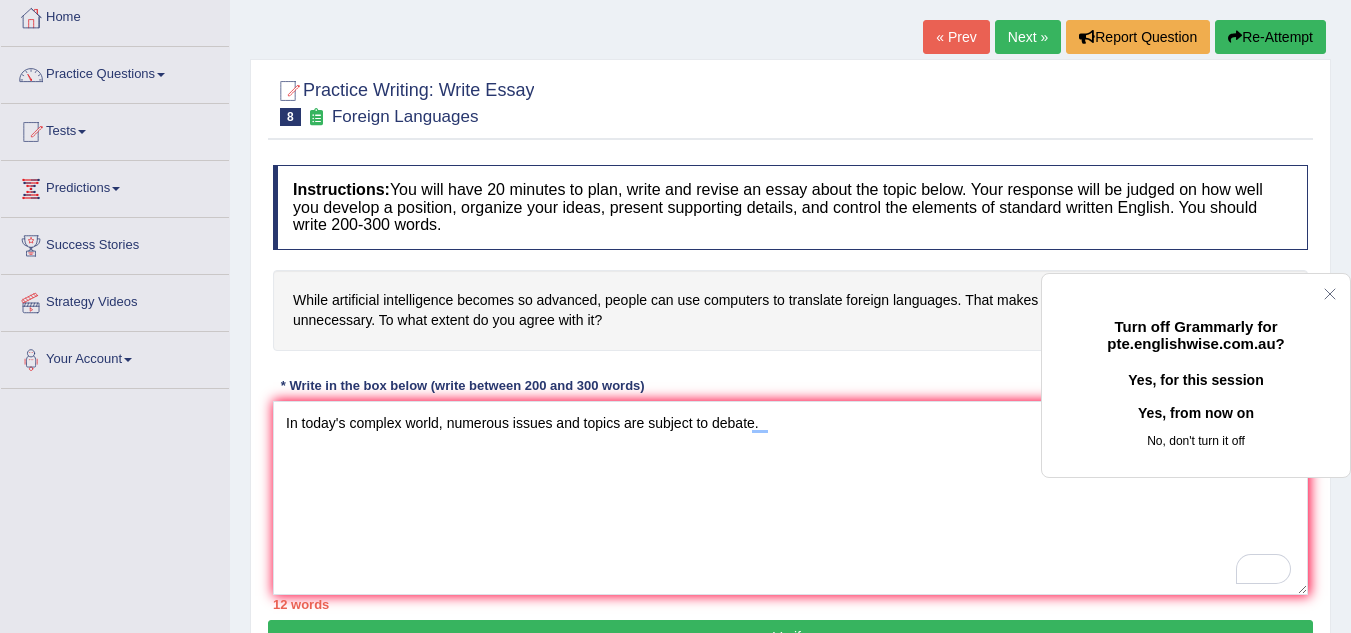click on "Yes, from now on" 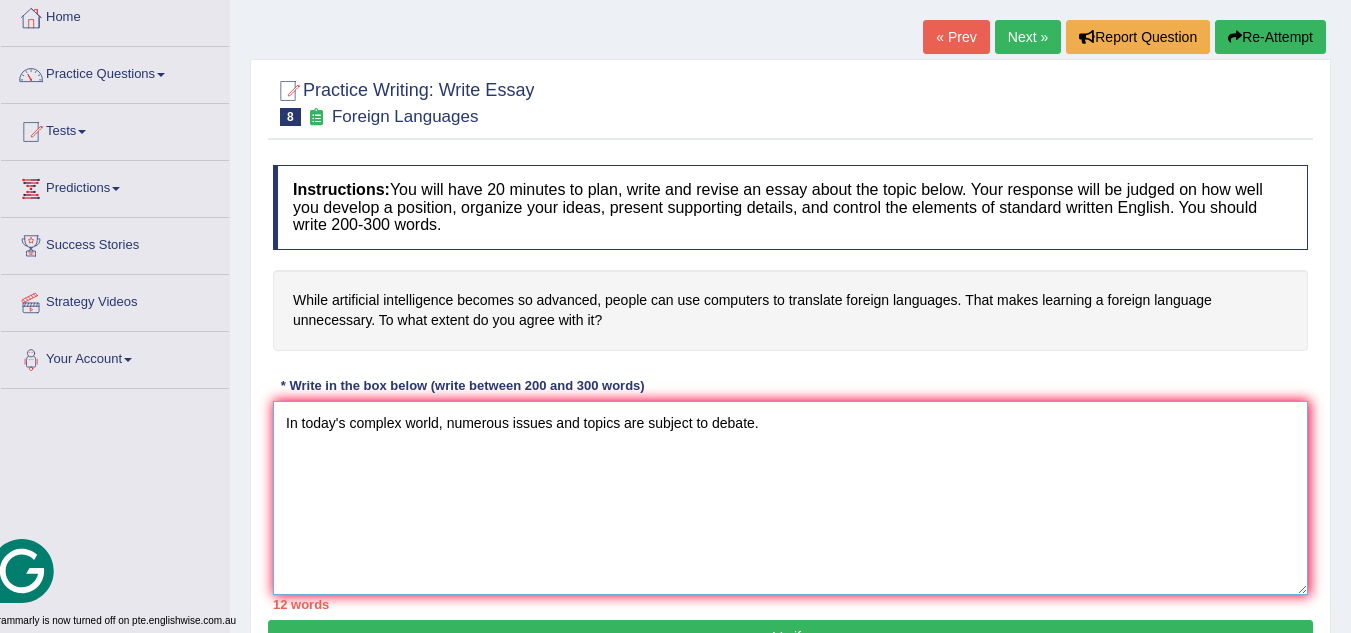 click on "In today's complex world, numerous issues and topics are subject to debate." at bounding box center (790, 498) 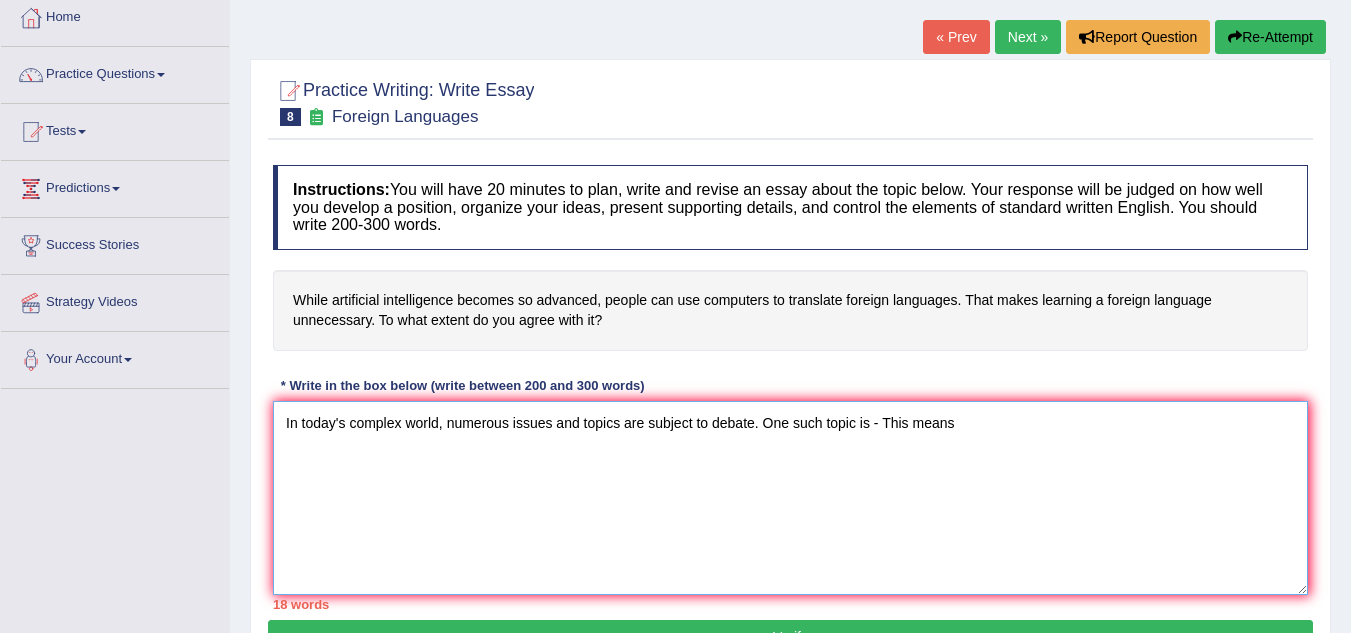 click on "In today's complex world, numerous issues and topics are subject to debate. One such topic is - This means" at bounding box center [790, 498] 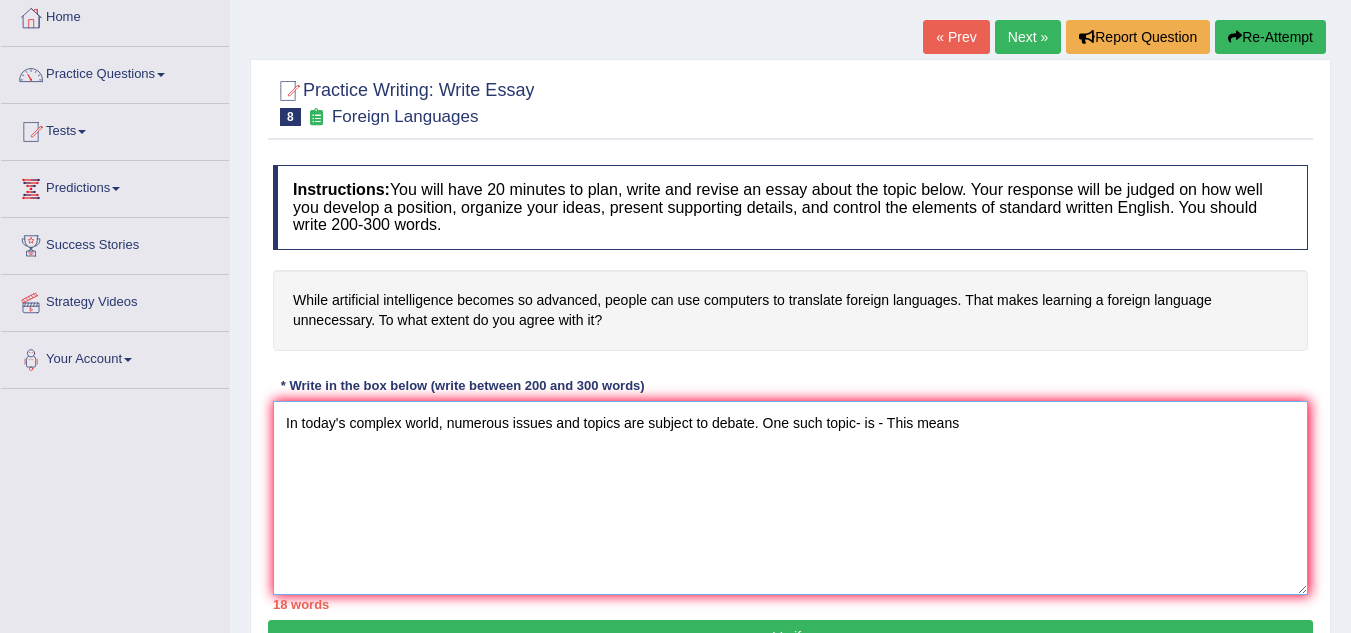 click on "In today's complex world, numerous issues and topics are subject to debate. One such topic- is - This means" at bounding box center (790, 498) 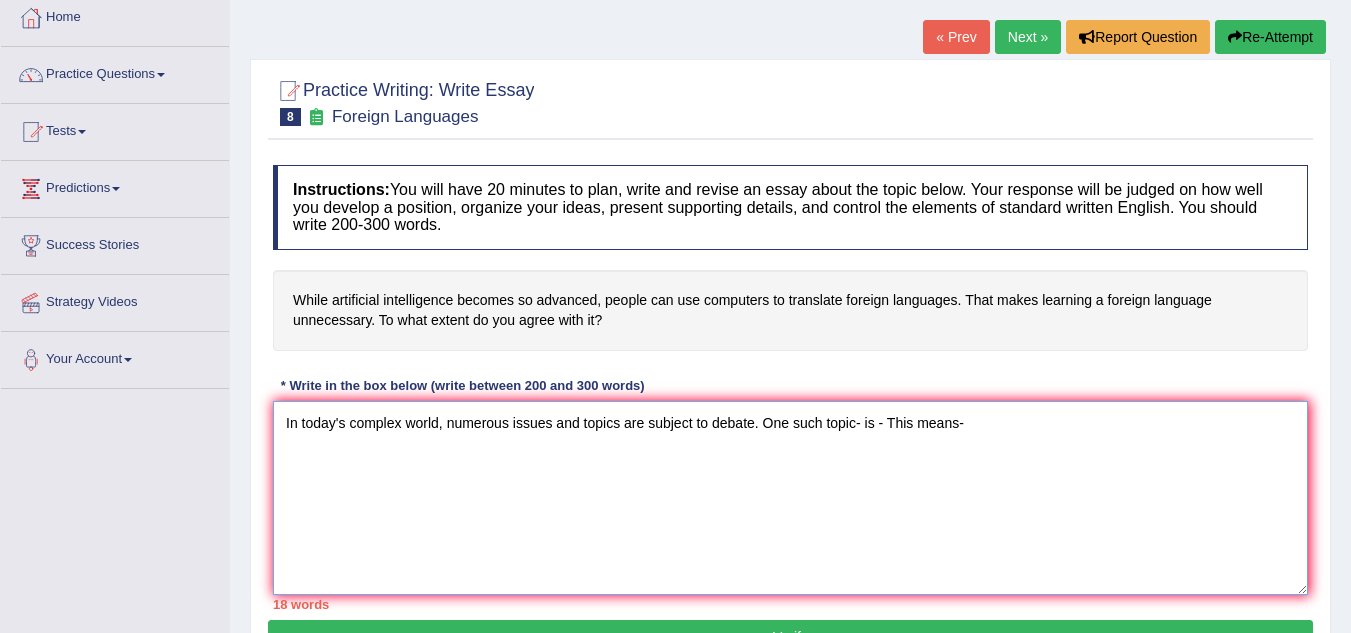 drag, startPoint x: 1016, startPoint y: 417, endPoint x: 869, endPoint y: 426, distance: 147.27525 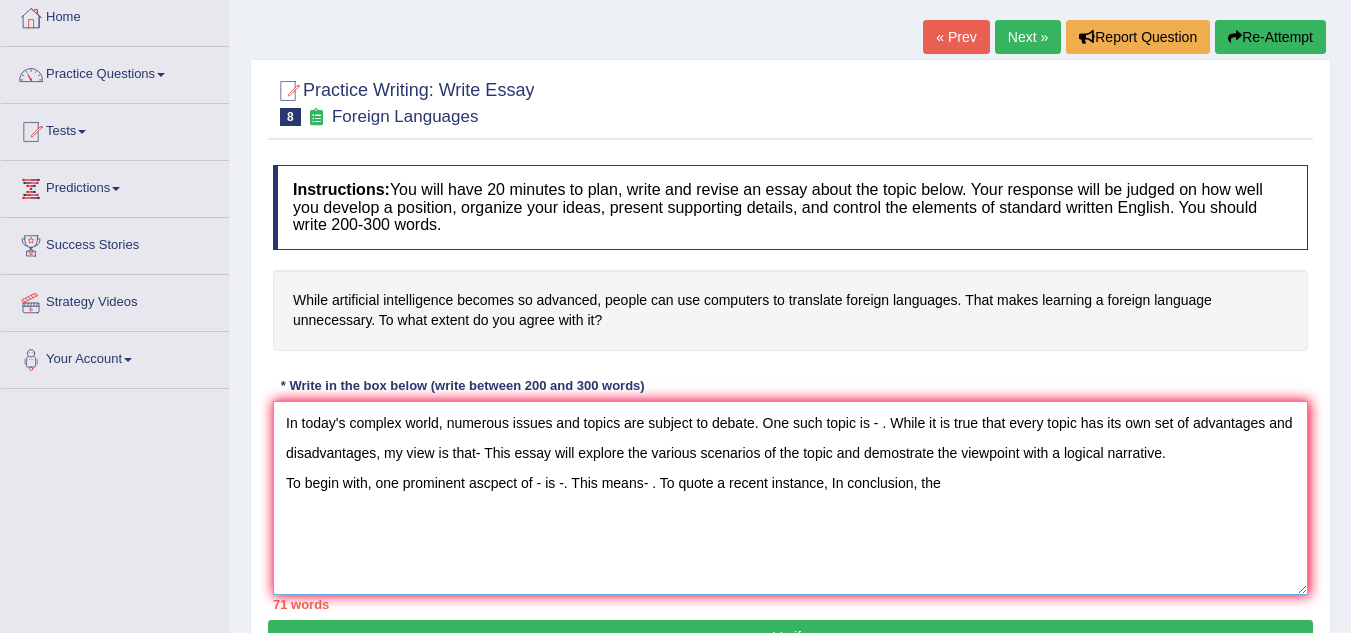 click on "In today's complex world, numerous issues and topics are subject to debate. One such topic is - . While it is true that every topic has its own set of advantages and disadvantages, my view is that- This essay will explore the various scenarios of the topic and demostrate the viewpoint with a logical narrative.
To begin with, one prominent ascpect of - is -. This means- . To quote a recent instance, In conclusion, the" at bounding box center (790, 498) 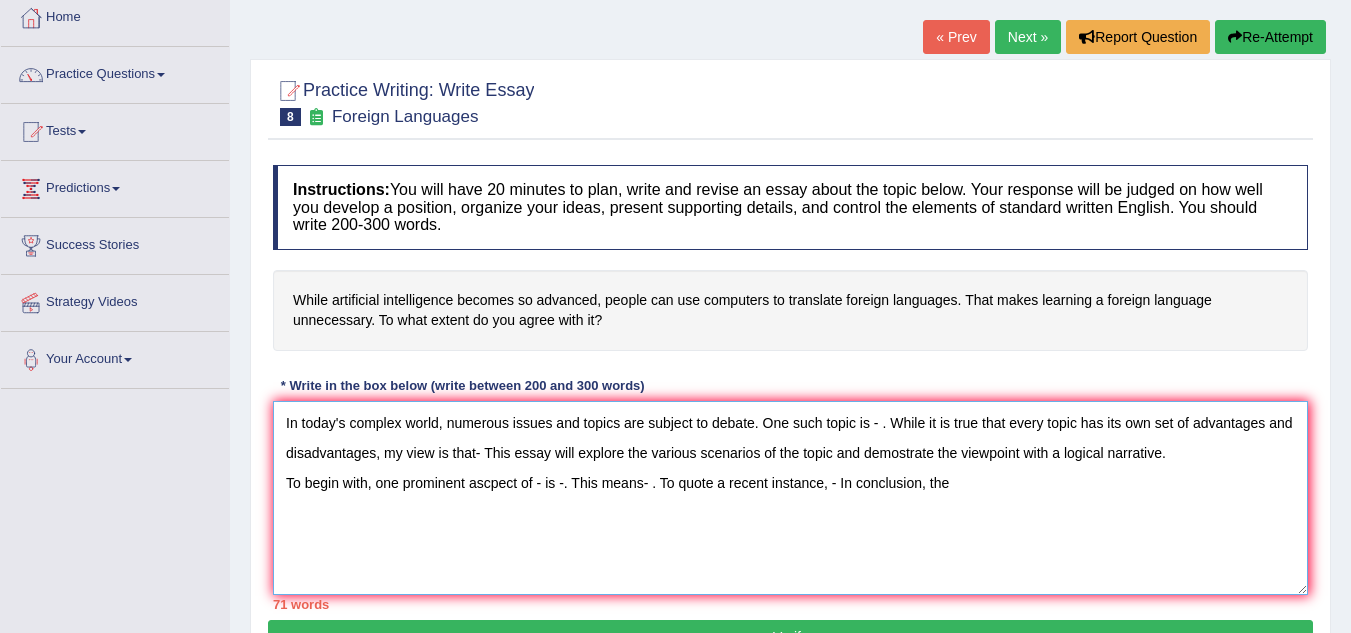 click on "In today's complex world, numerous issues and topics are subject to debate. One such topic is - . While it is true that every topic has its own set of advantages and disadvantages, my view is that- This essay will explore the various scenarios of the topic and demostrate the viewpoint with a logical narrative.
To begin with, one prominent ascpect of - is -. This means- . To quote a recent instance, - In conclusion, the" at bounding box center (790, 498) 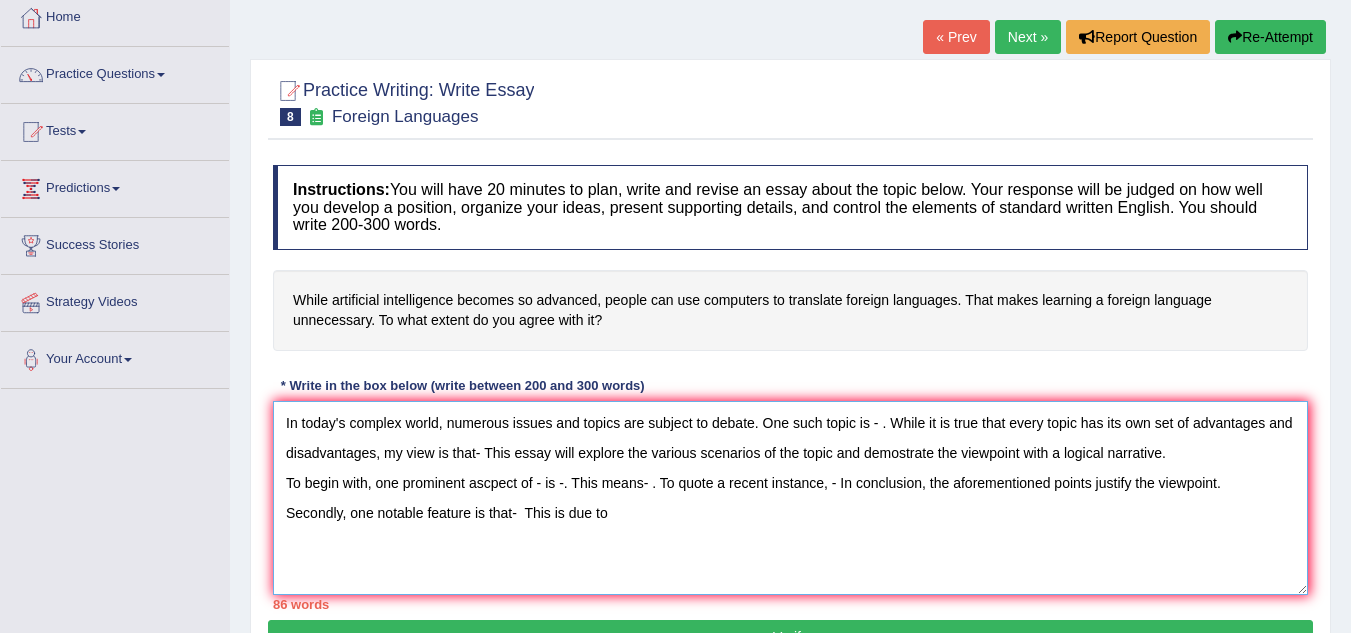 click on "In today's complex world, numerous issues and topics are subject to debate. One such topic is - . While it is true that every topic has its own set of advantages and disadvantages, my view is that- This essay will explore the various scenarios of the topic and demostrate the viewpoint with a logical narrative.
To begin with, one prominent ascpect of - is -. This means- . To quote a recent instance, - In conclusion, the aforementioned points justify the viewpoint.
Secondly, one notable feature is that-  This is due to" at bounding box center [790, 498] 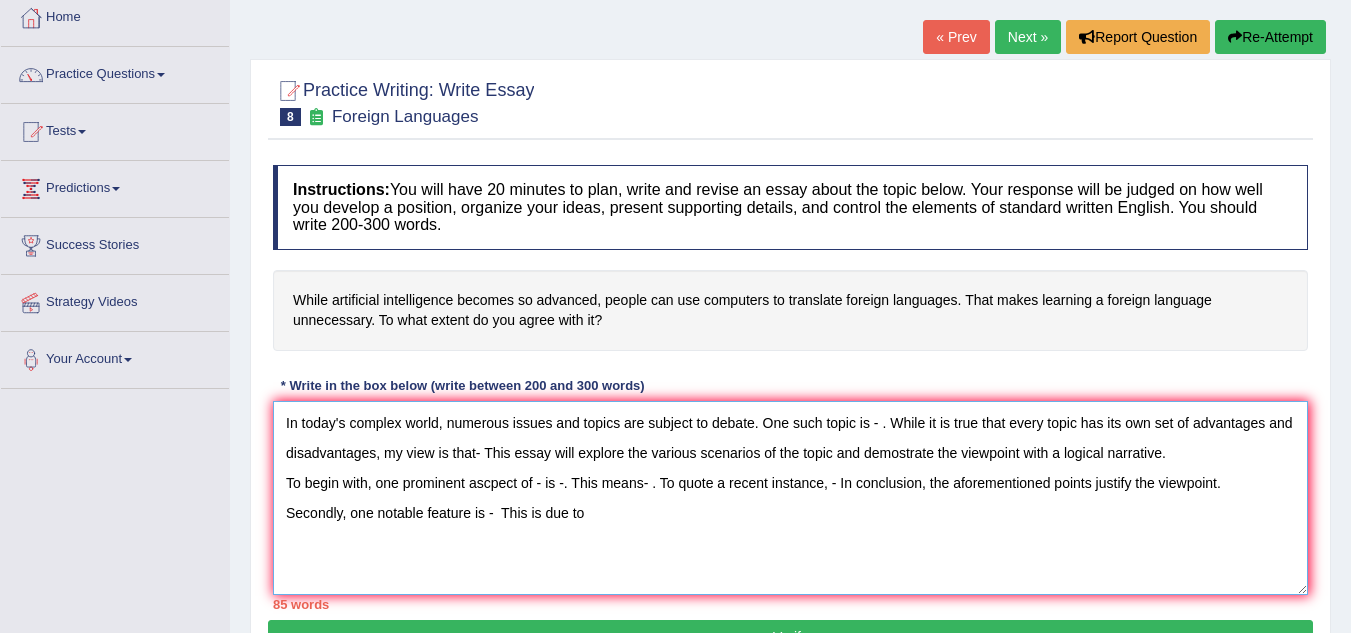 click on "In today's complex world, numerous issues and topics are subject to debate. One such topic is - . While it is true that every topic has its own set of advantages and disadvantages, my view is that- This essay will explore the various scenarios of the topic and demostrate the viewpoint with a logical narrative.
To begin with, one prominent ascpect of - is -. This means- . To quote a recent instance, - In conclusion, the aforementioned points justify the viewpoint.
Secondly, one notable feature is -  This is due to" at bounding box center (790, 498) 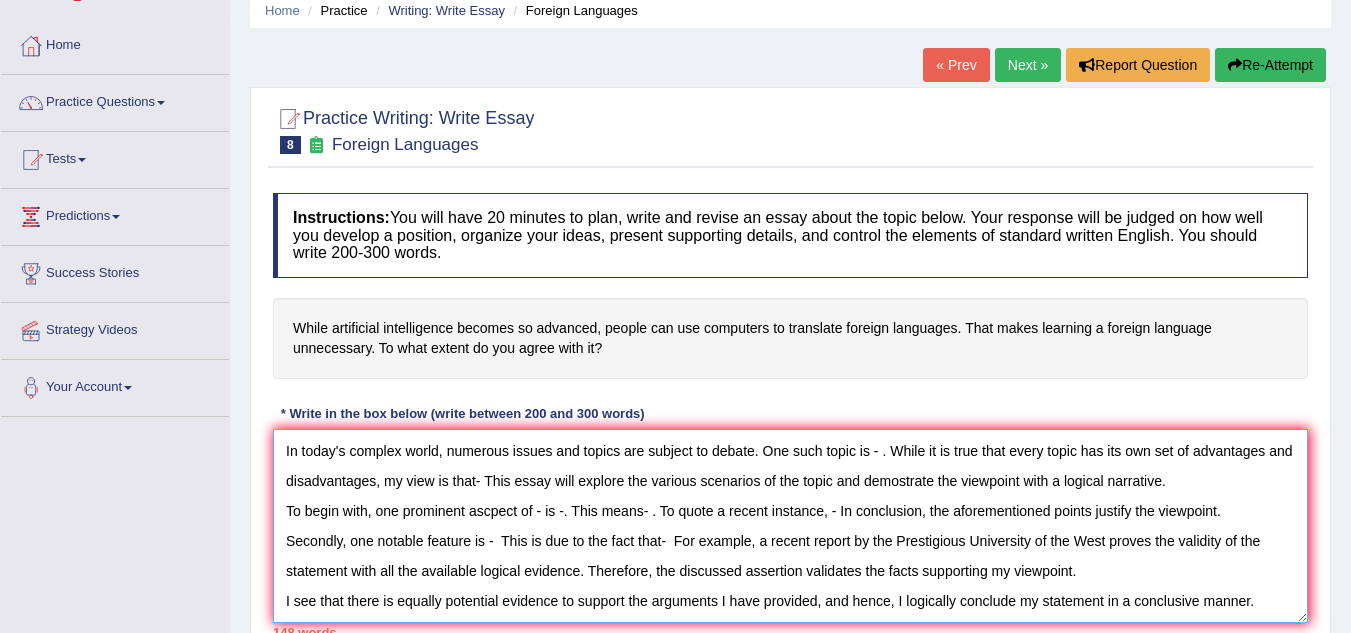 scroll, scrollTop: 96, scrollLeft: 0, axis: vertical 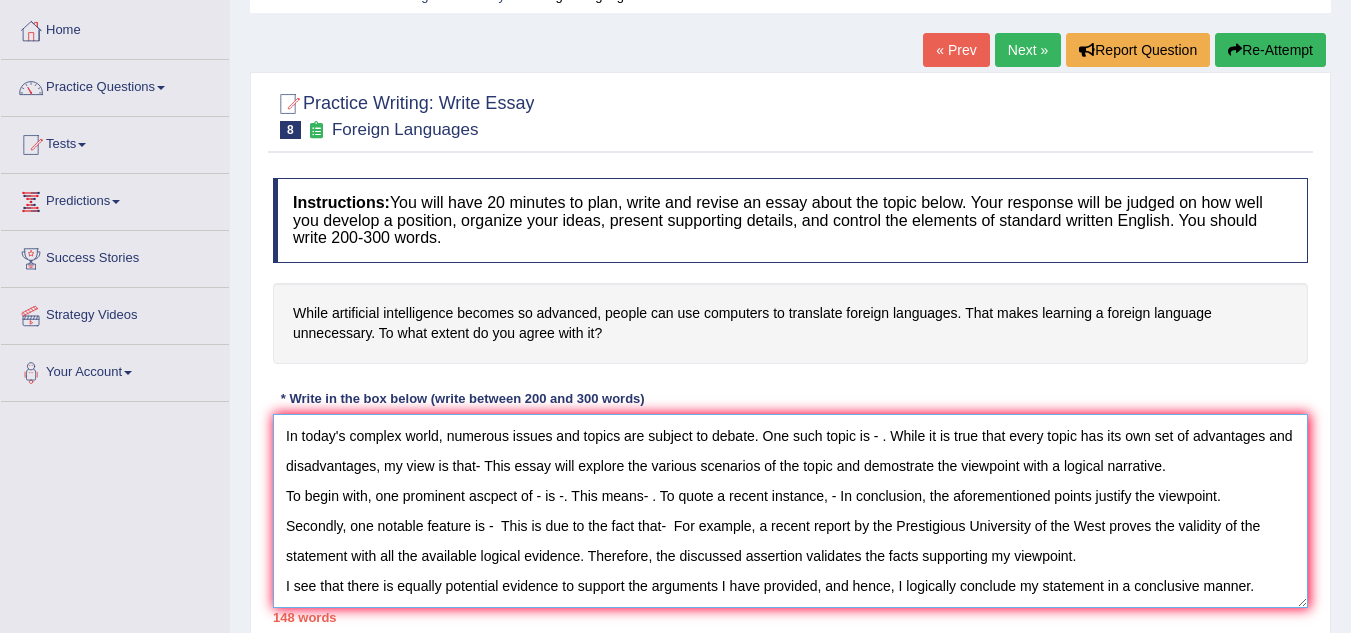 click on "In today's complex world, numerous issues and topics are subject to debate. One such topic is - . While it is true that every topic has its own set of advantages and disadvantages, my view is that- This essay will explore the various scenarios of the topic and demostrate the viewpoint with a logical narrative.
To begin with, one prominent ascpect of - is -. This means- . To quote a recent instance, - In conclusion, the aforementioned points justify the viewpoint.
Secondly, one notable feature is -  This is due to the fact that-  For example, a recent report by the Prestigious University of the West proves the validity of the statement with all the available logical evidence. Therefore, the discussed assertion validates the facts supporting my viewpoint.
I see that there is equally potential evidence to support the arguments I have provided, and hence, I logically conclude my statement in a conclusive manner." at bounding box center (790, 511) 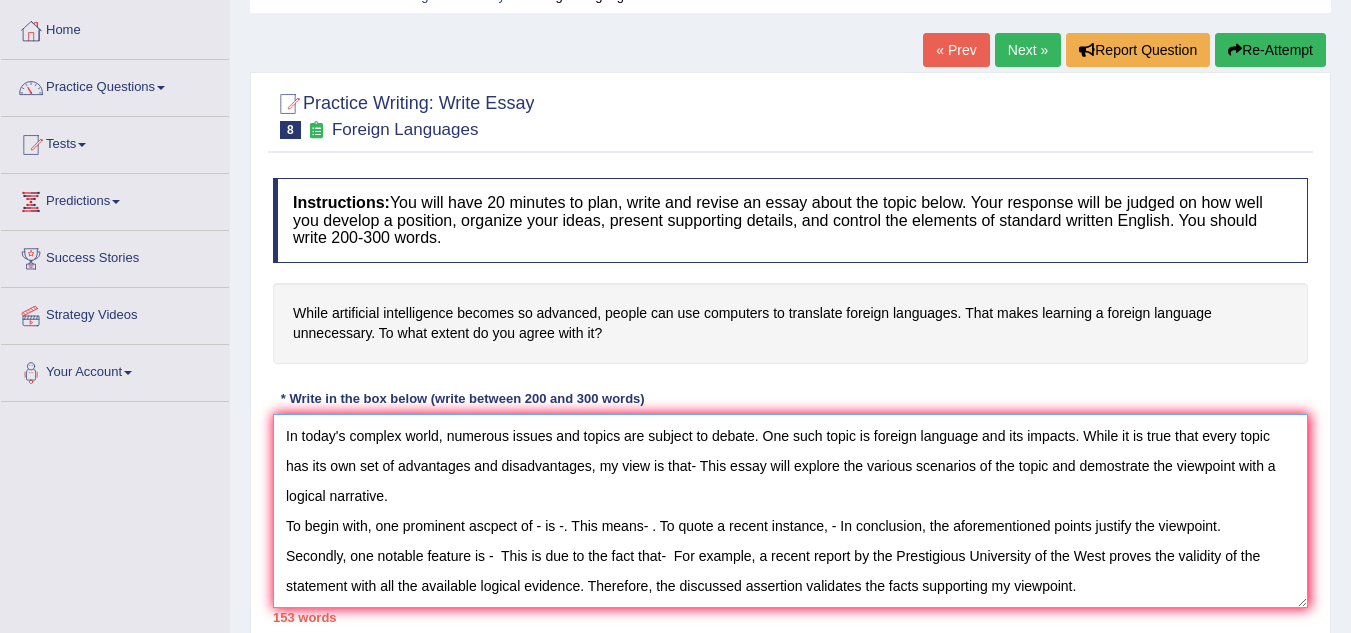 click on "In today's complex world, numerous issues and topics are subject to debate. One such topic is foreign language and its impacts. While it is true that every topic has its own set of advantages and disadvantages, my view is that- This essay will explore the various scenarios of the topic and demostrate the viewpoint with a logical narrative.
To begin with, one prominent ascpect of - is -. This means- . To quote a recent instance, - In conclusion, the aforementioned points justify the viewpoint.
Secondly, one notable feature is -  This is due to the fact that-  For example, a recent report by the Prestigious University of the West proves the validity of the statement with all the available logical evidence. Therefore, the discussed assertion validates the facts supporting my viewpoint.
I see that there is equally potential evidence to support the arguments I have provided, and hence, I logically conclude my statement in a conclusive manner." at bounding box center (790, 511) 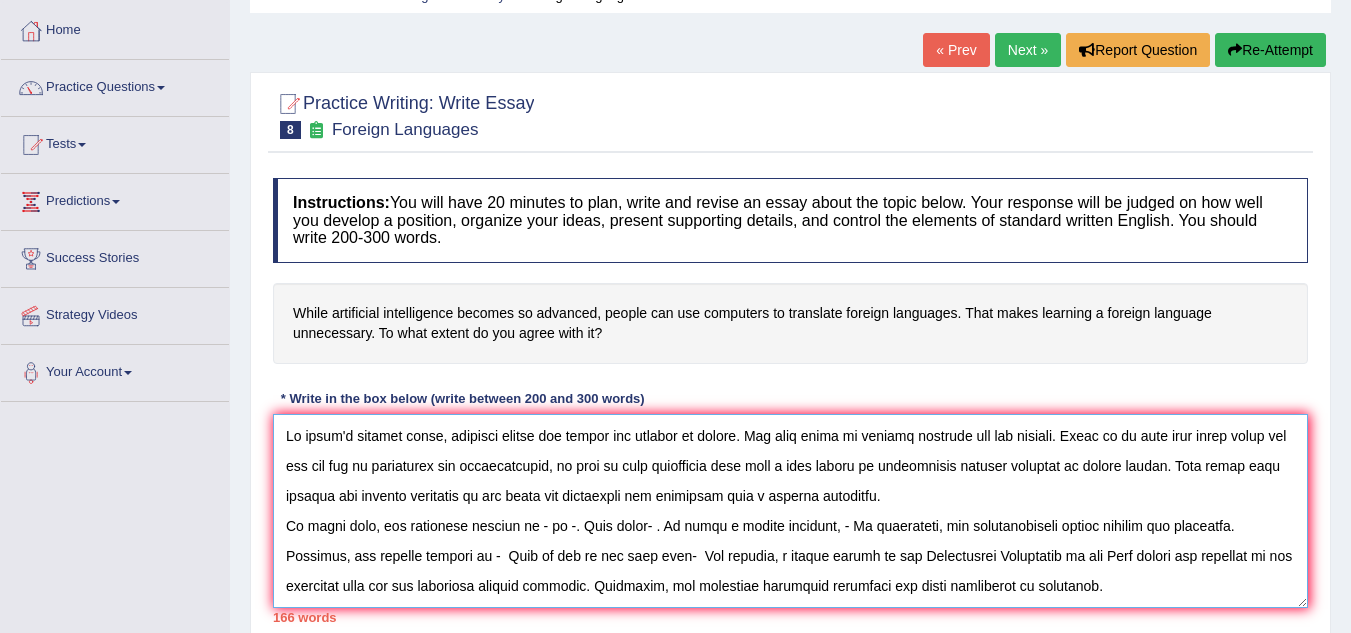 scroll, scrollTop: 30, scrollLeft: 0, axis: vertical 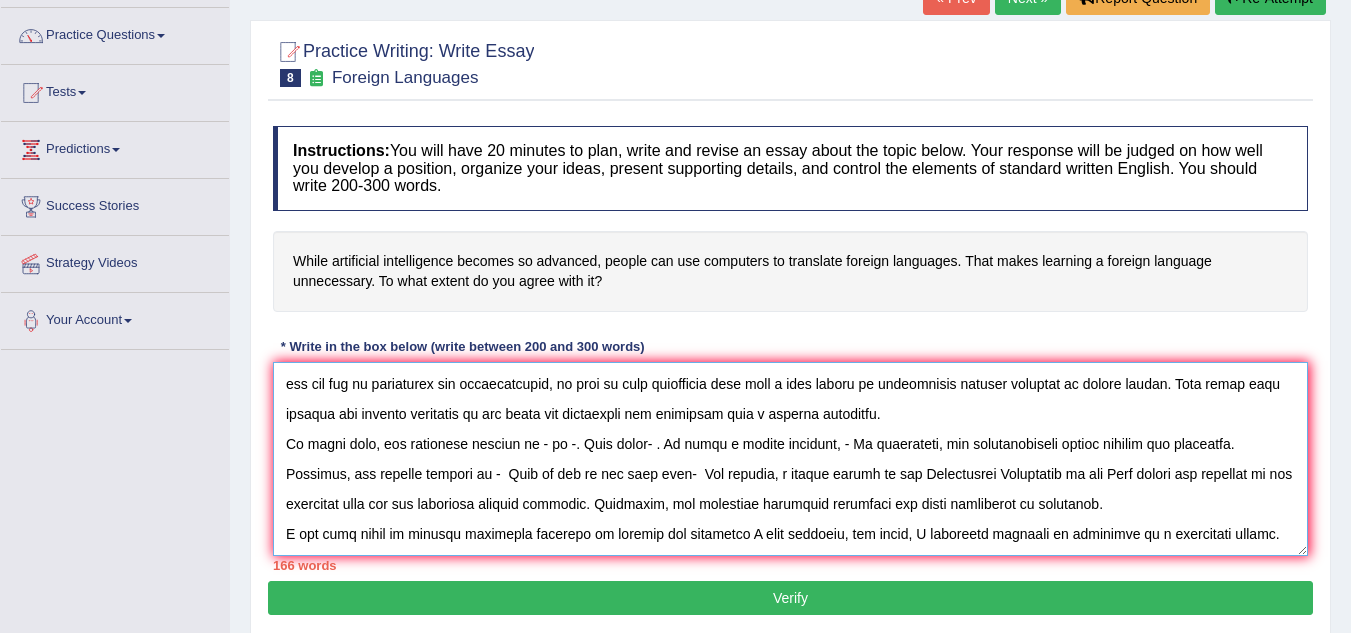 click at bounding box center (790, 459) 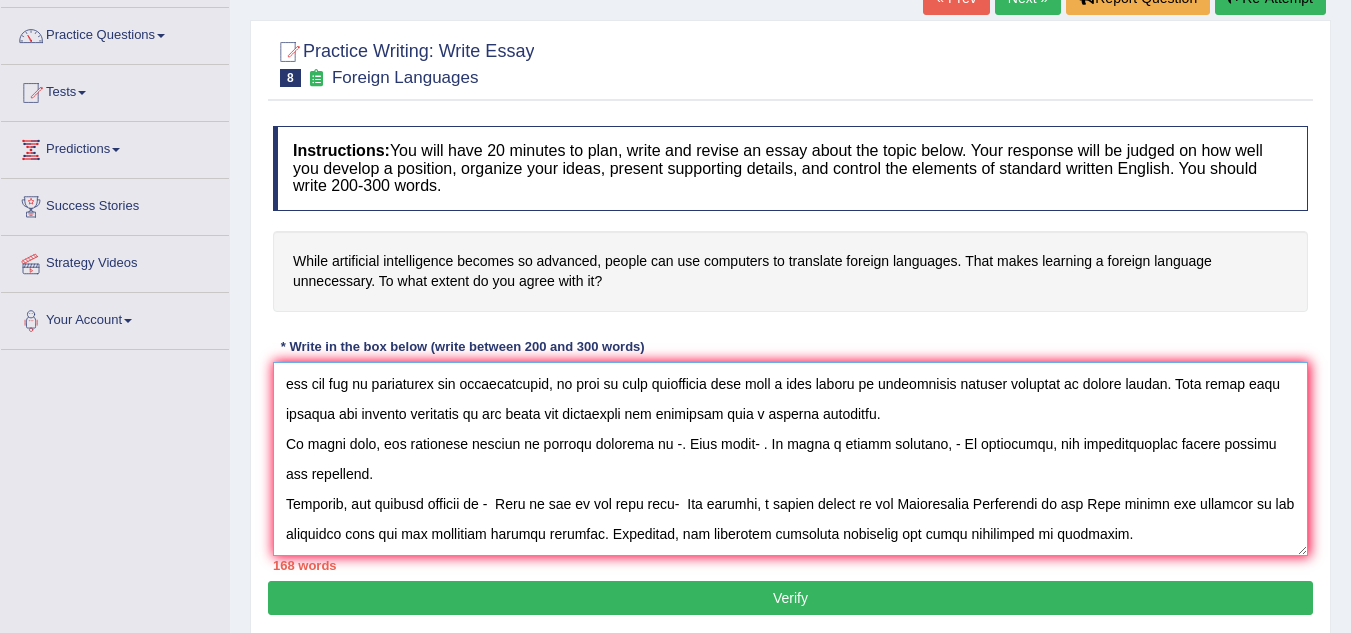 click at bounding box center (790, 459) 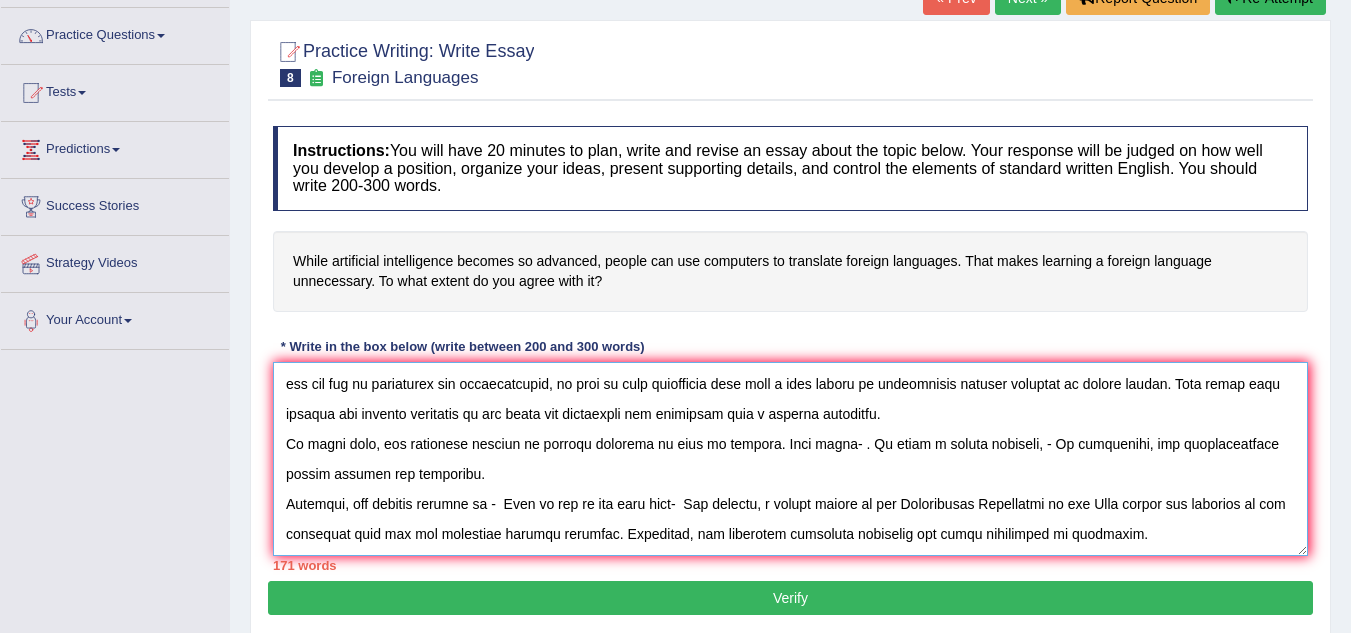 click at bounding box center [790, 459] 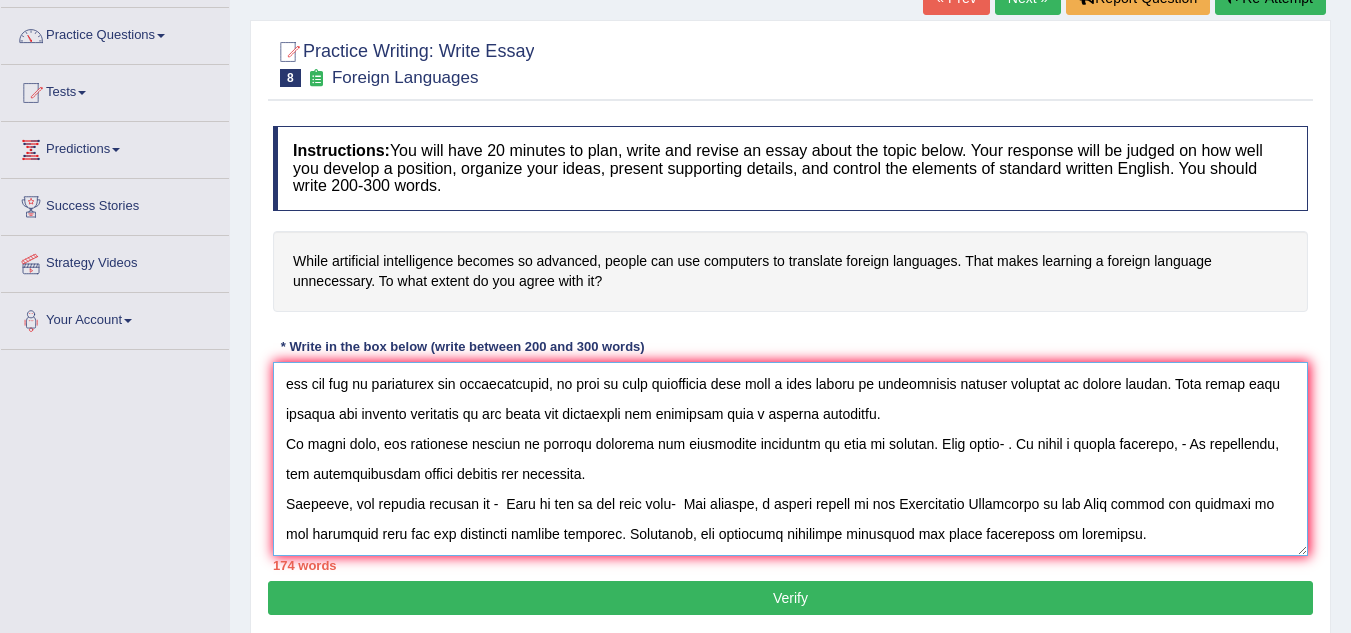 click at bounding box center [790, 459] 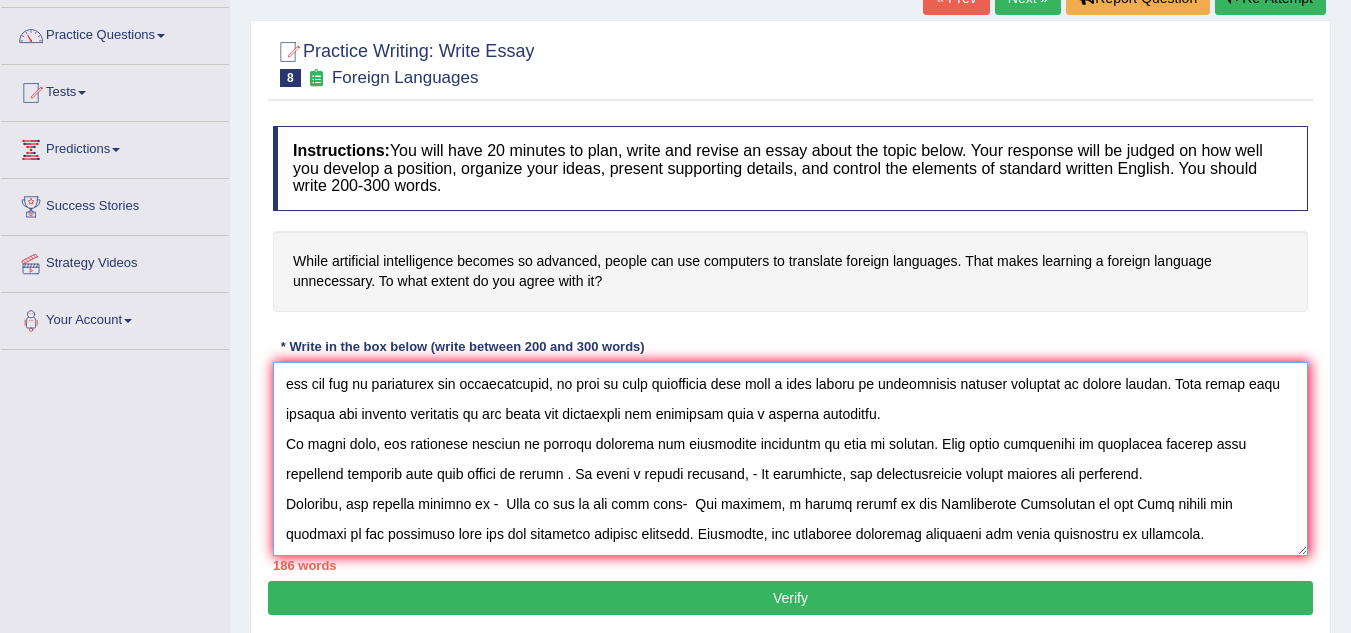 click at bounding box center (790, 459) 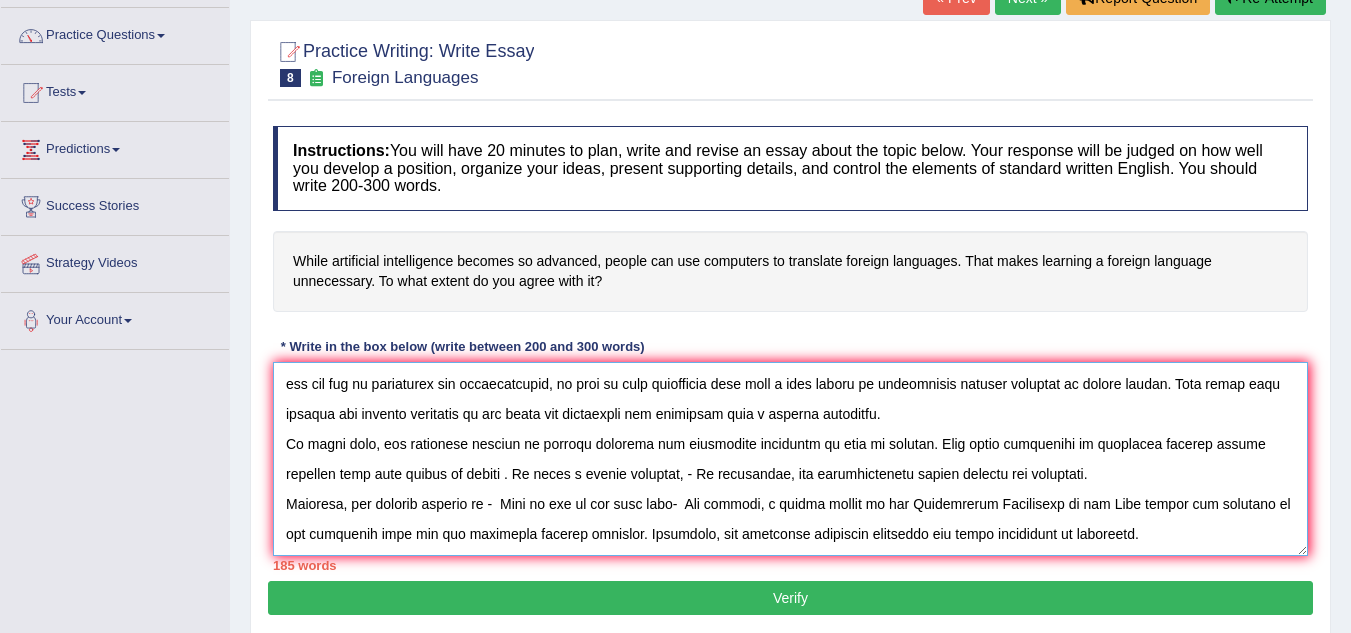 click at bounding box center (790, 459) 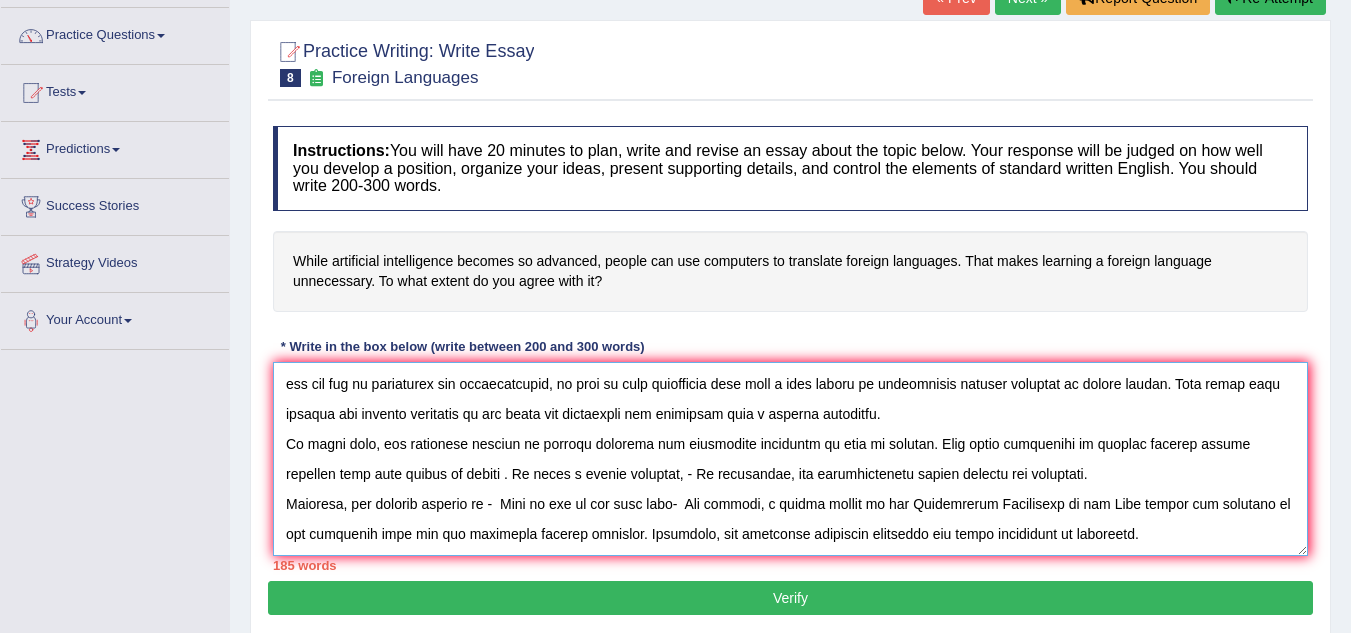 click at bounding box center [790, 459] 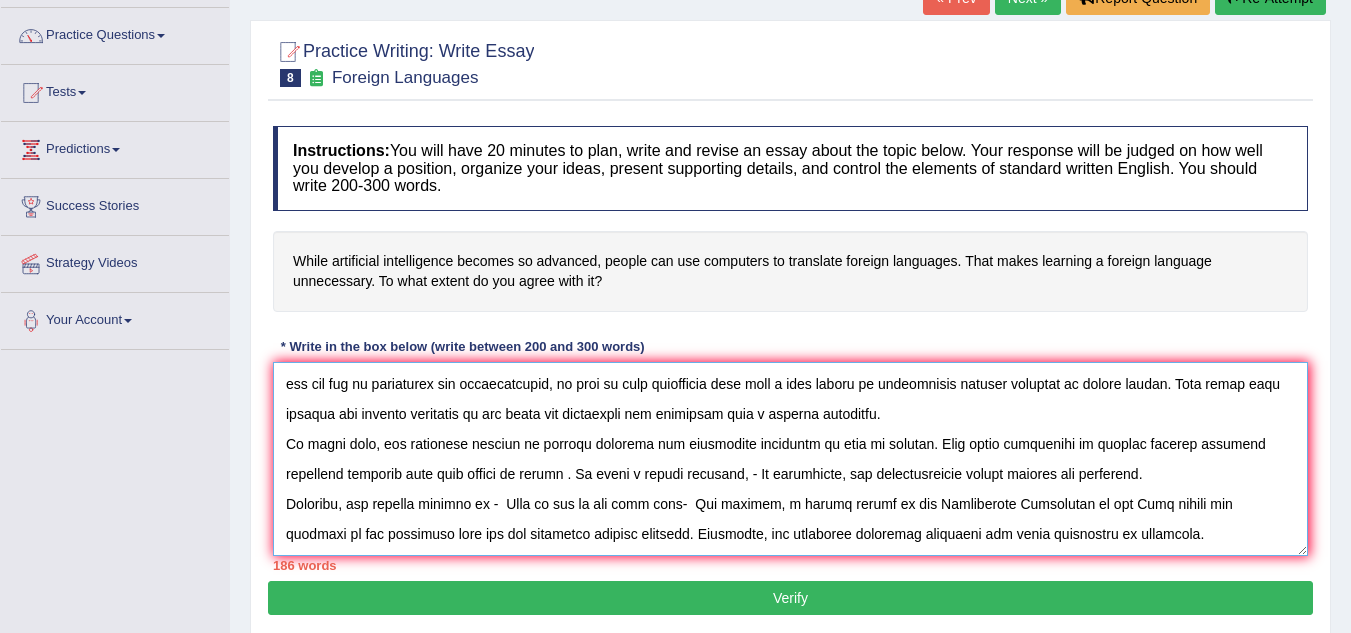 click at bounding box center (790, 459) 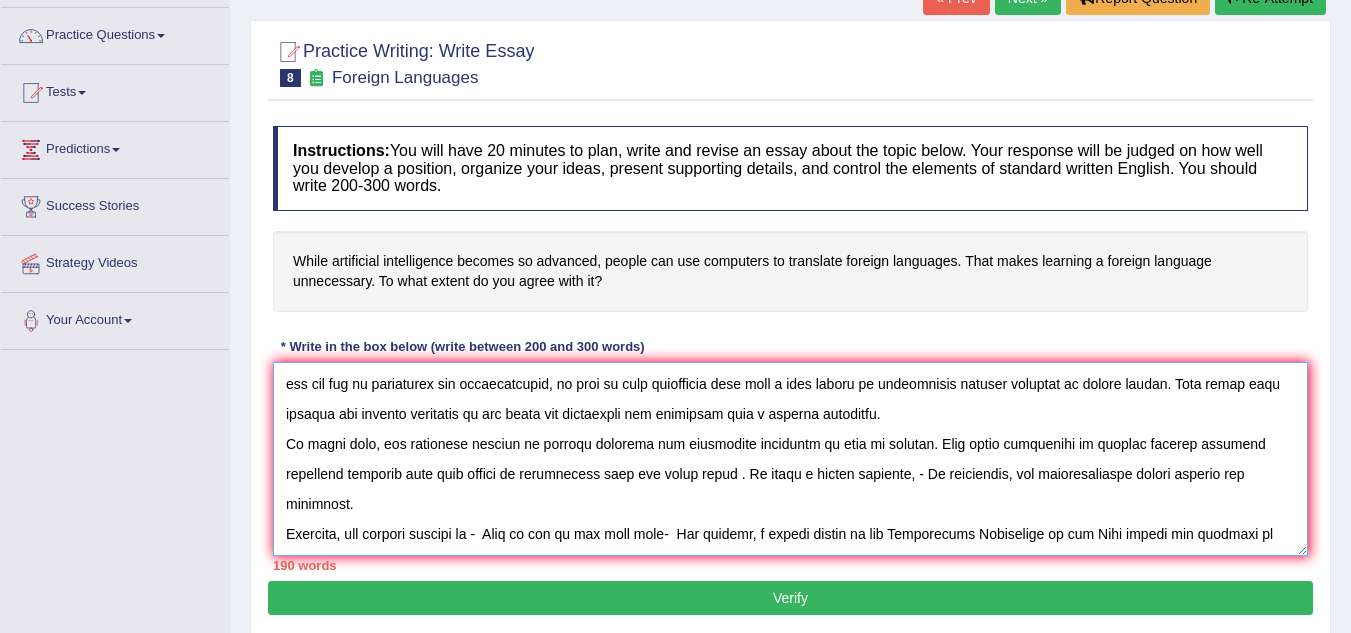 click at bounding box center (790, 459) 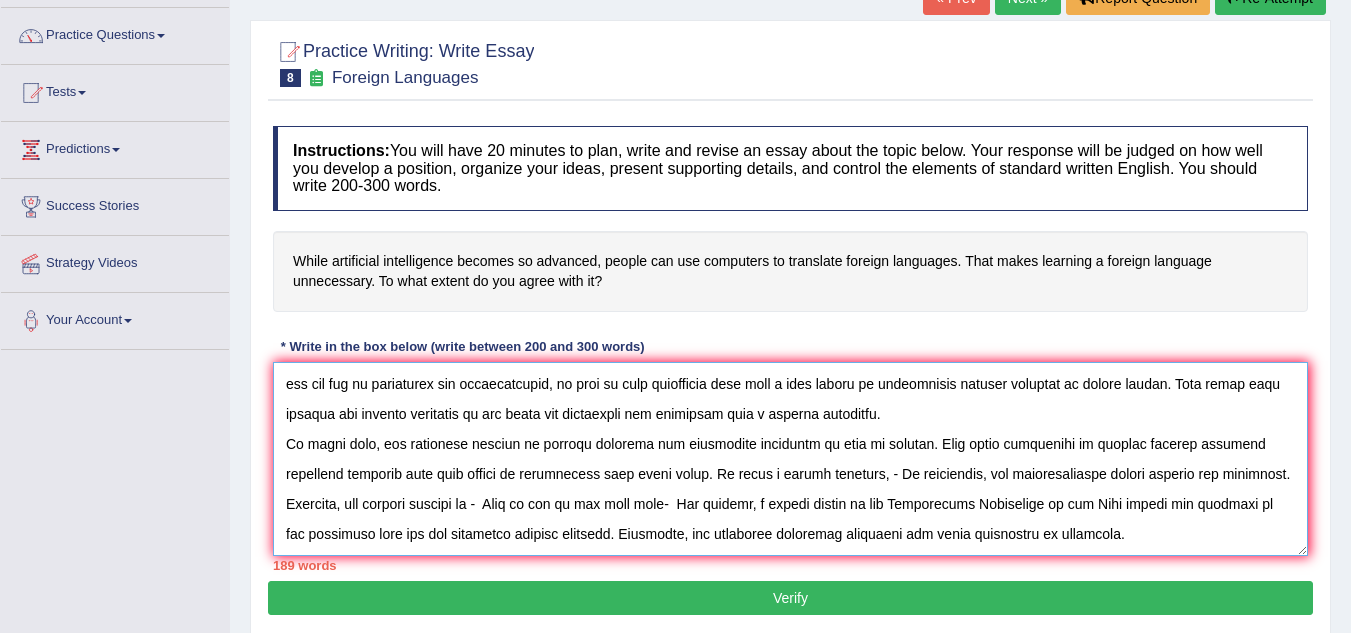 click at bounding box center (790, 459) 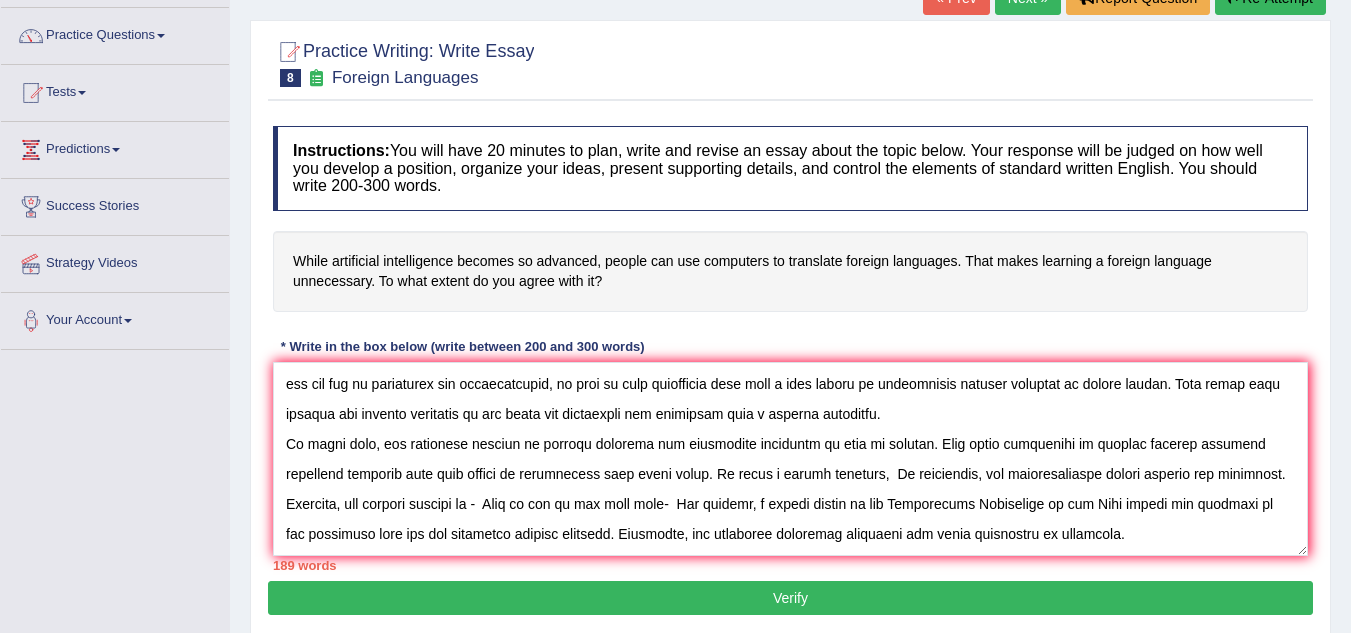 drag, startPoint x: 770, startPoint y: 316, endPoint x: 771, endPoint y: 494, distance: 178.0028 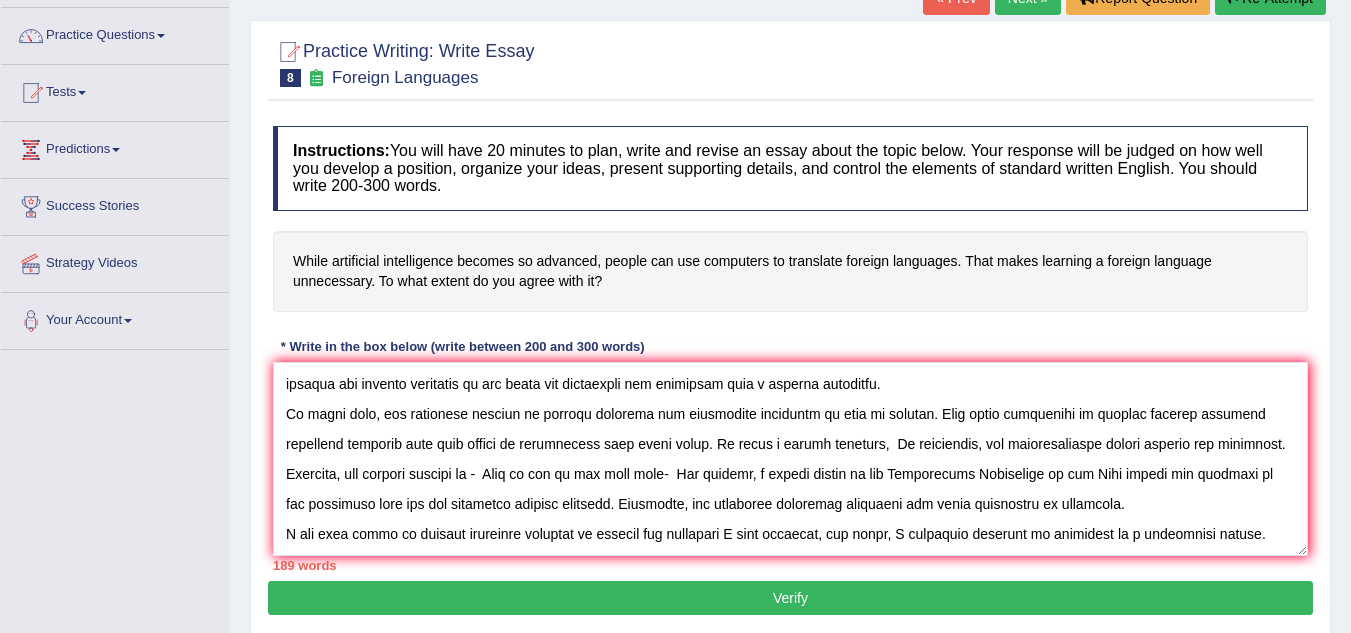scroll, scrollTop: 72, scrollLeft: 0, axis: vertical 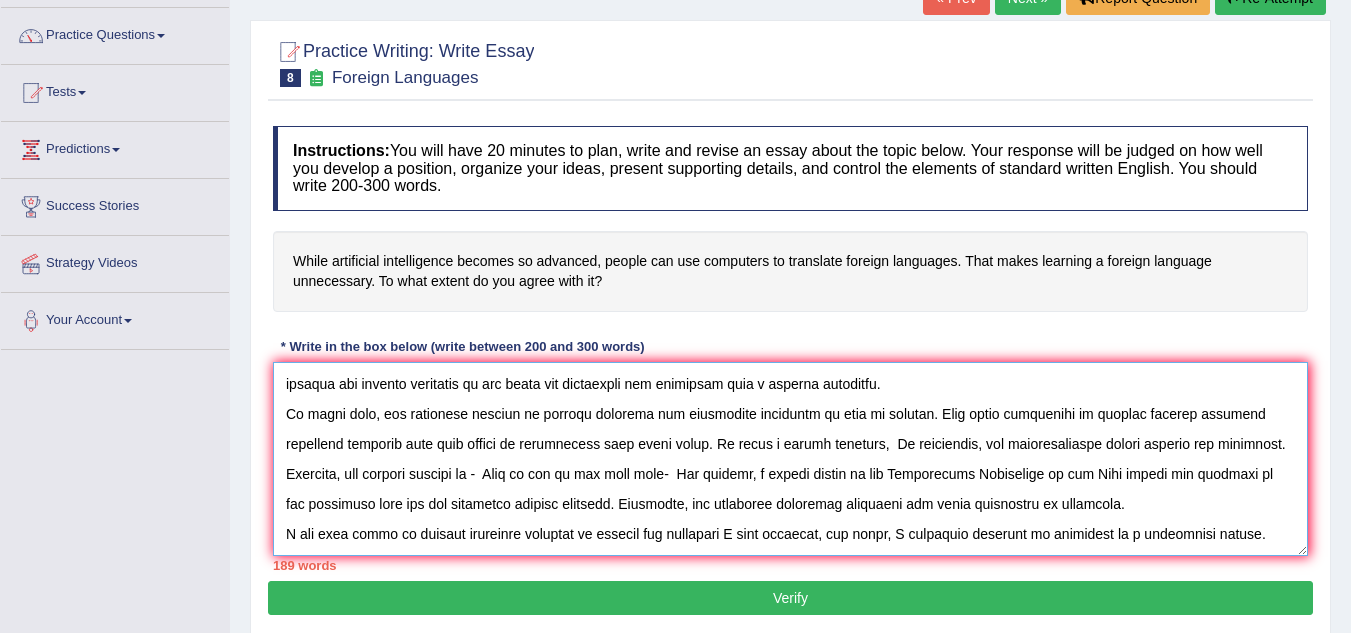 click at bounding box center (790, 459) 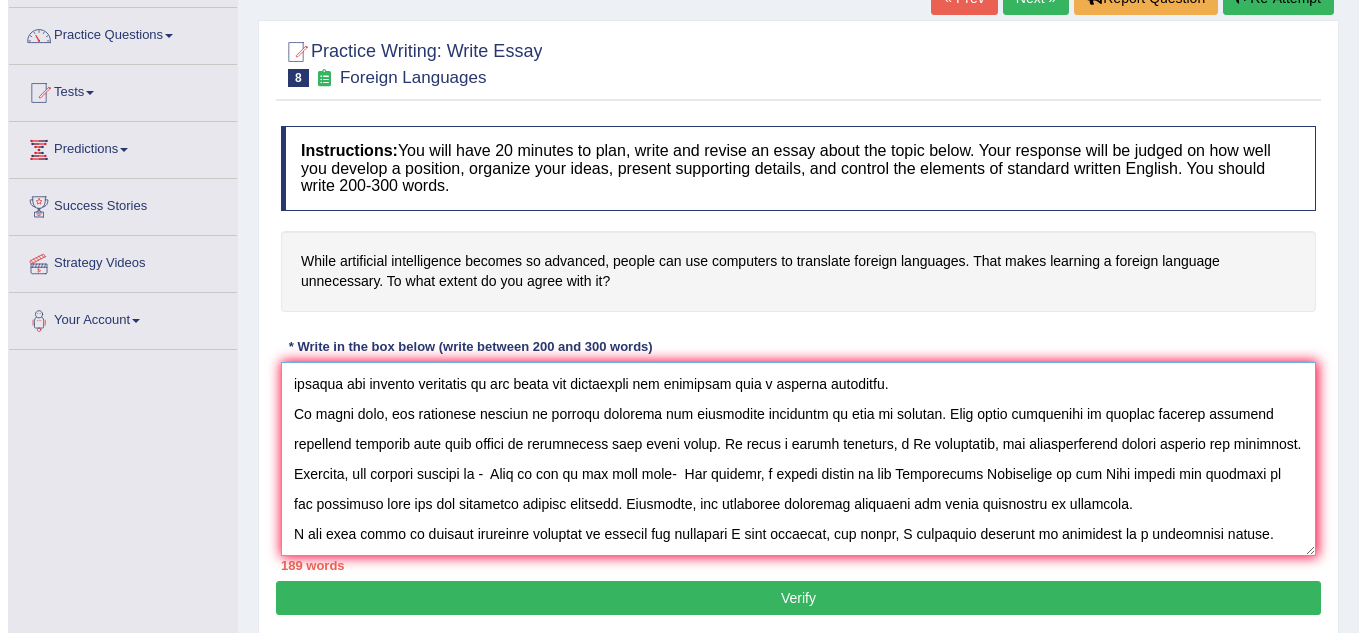 scroll, scrollTop: 72, scrollLeft: 0, axis: vertical 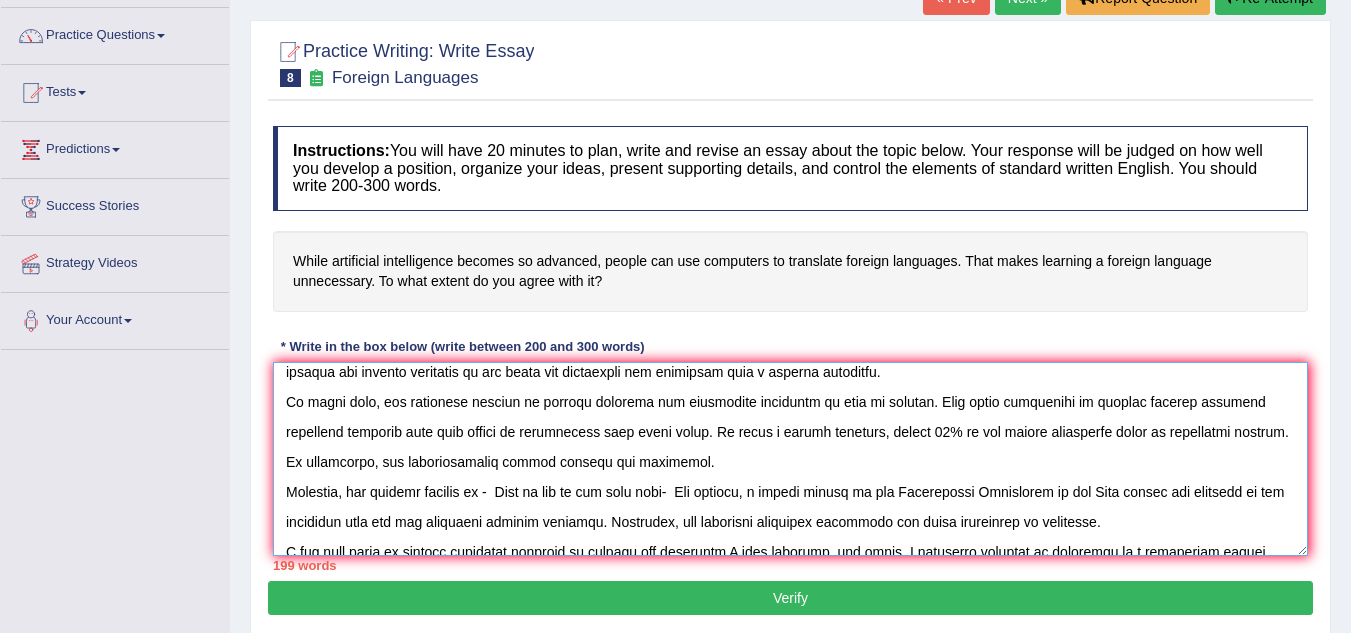 click at bounding box center (790, 459) 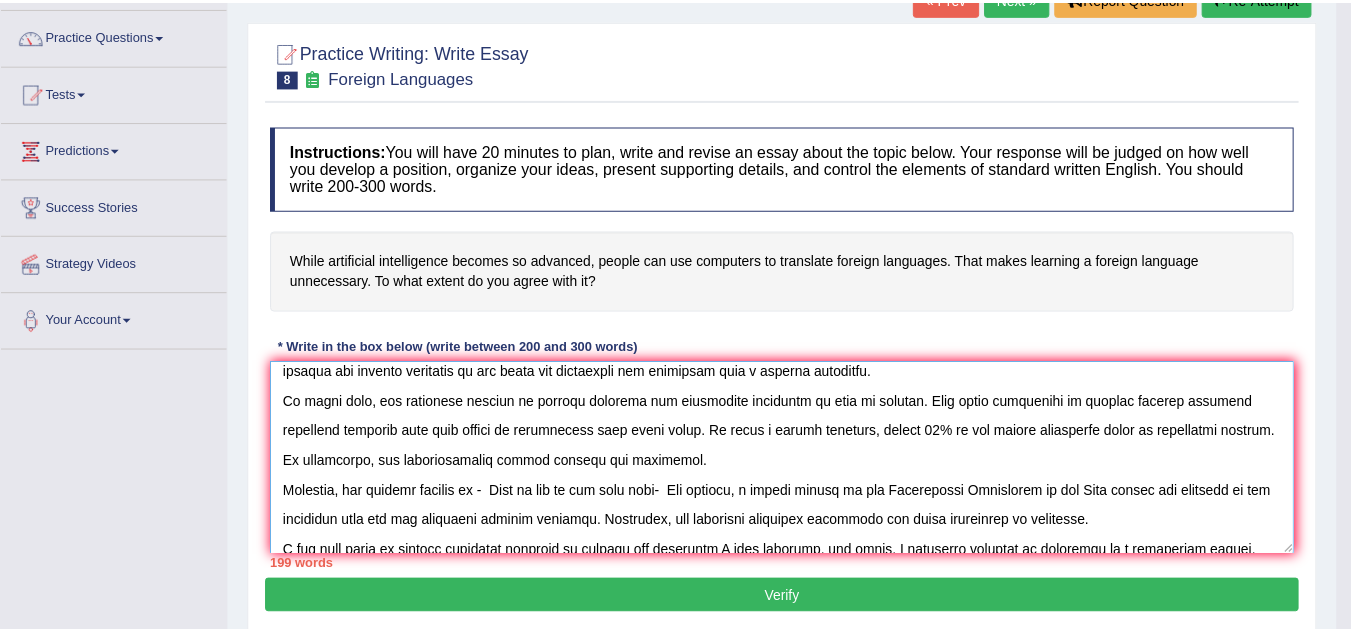 scroll, scrollTop: 90, scrollLeft: 0, axis: vertical 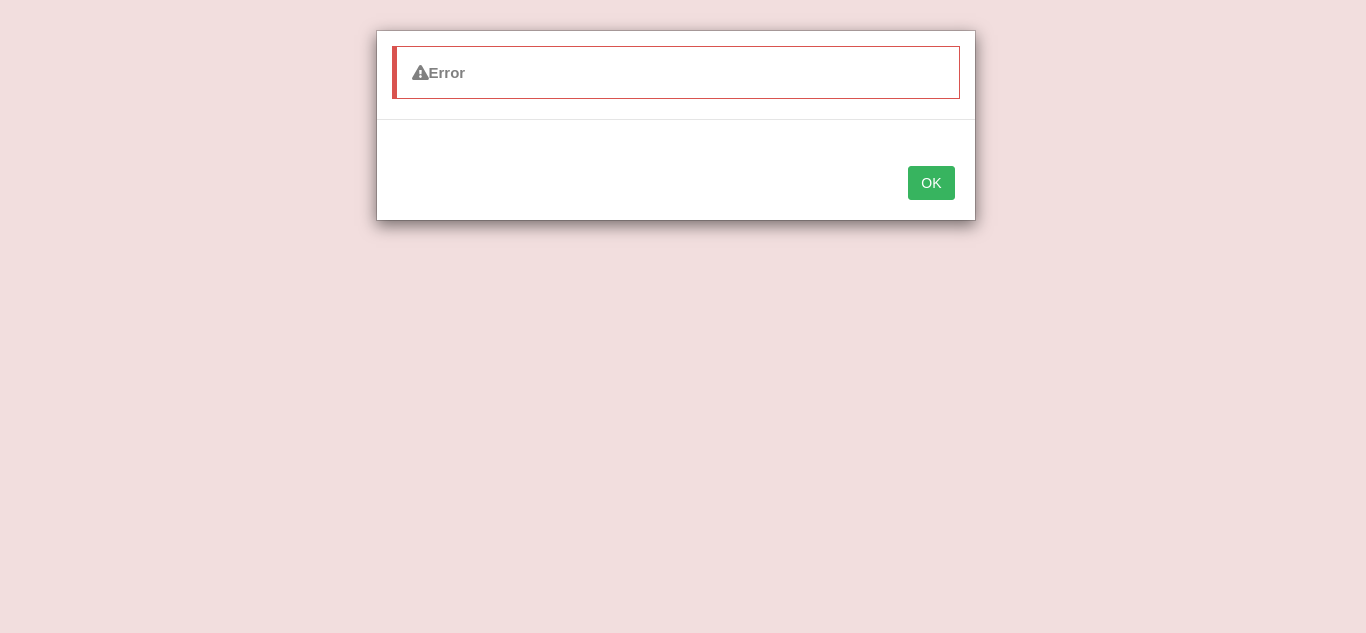 click on "OK" at bounding box center (931, 183) 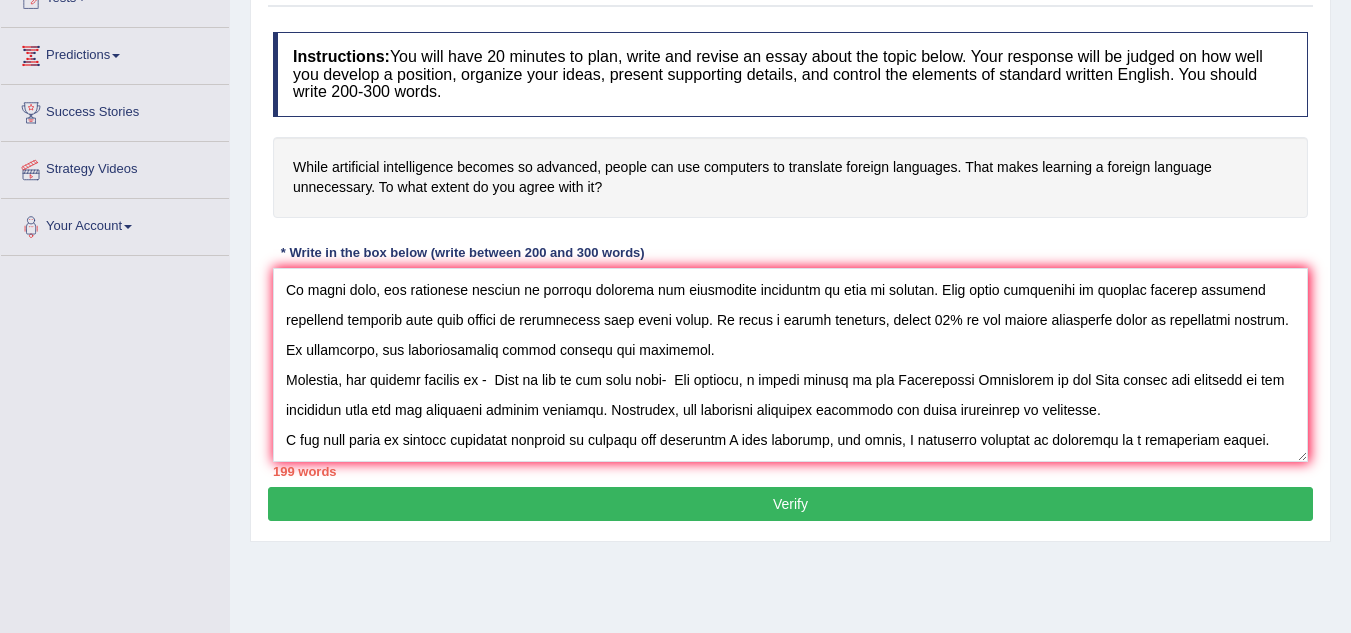 scroll, scrollTop: 243, scrollLeft: 0, axis: vertical 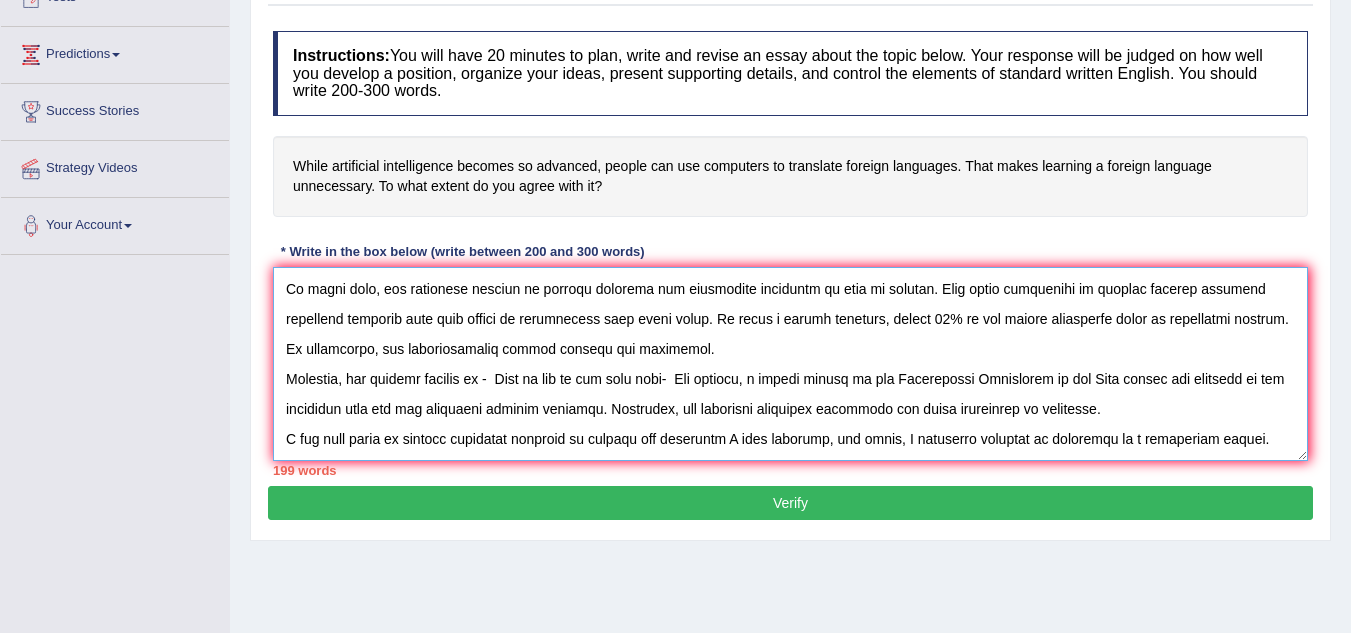 click at bounding box center [790, 364] 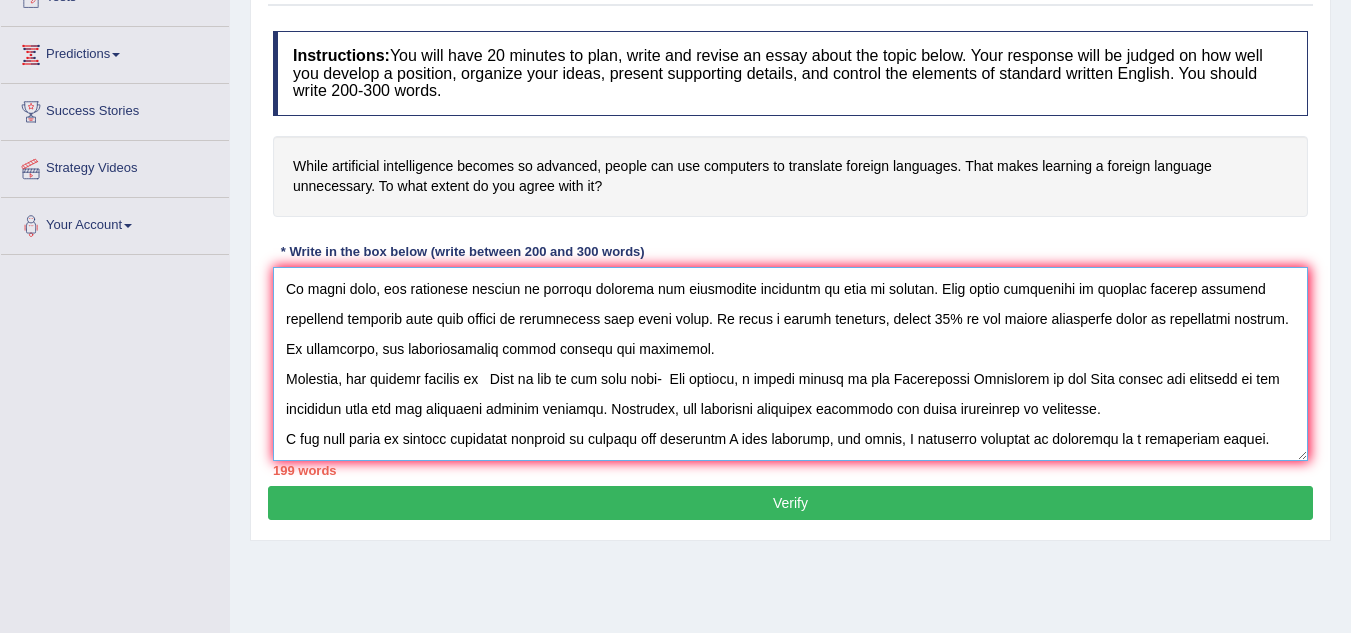 click at bounding box center (790, 364) 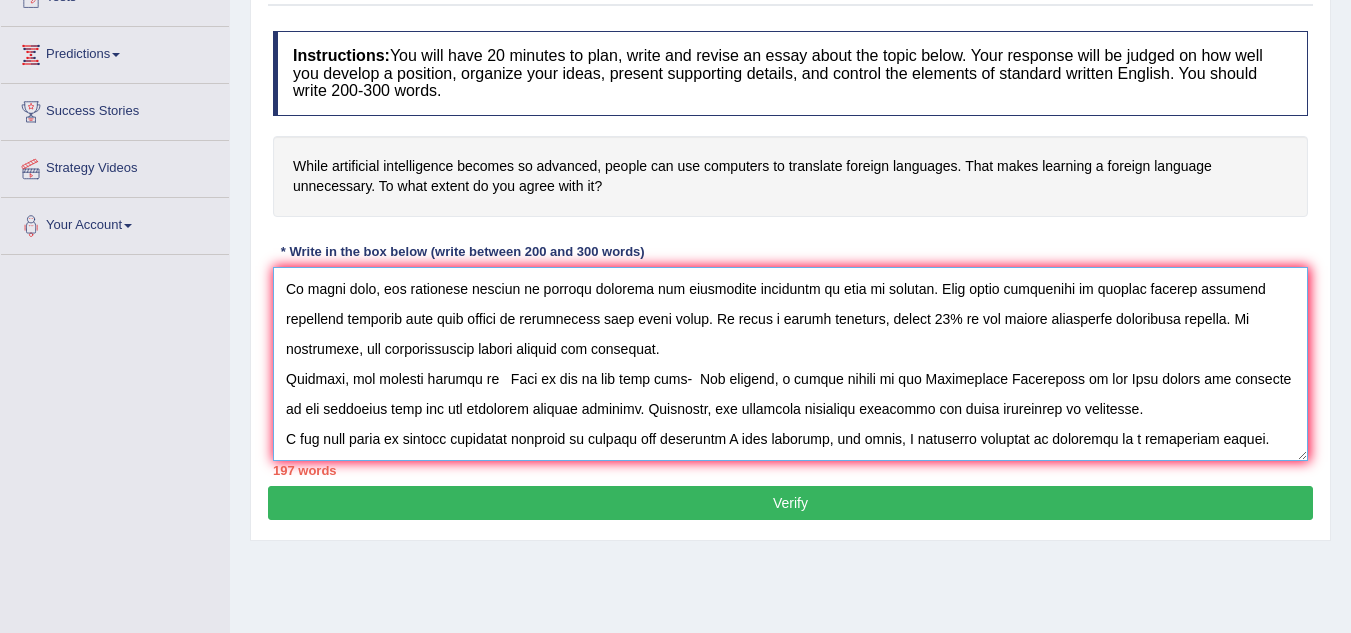 click at bounding box center [790, 364] 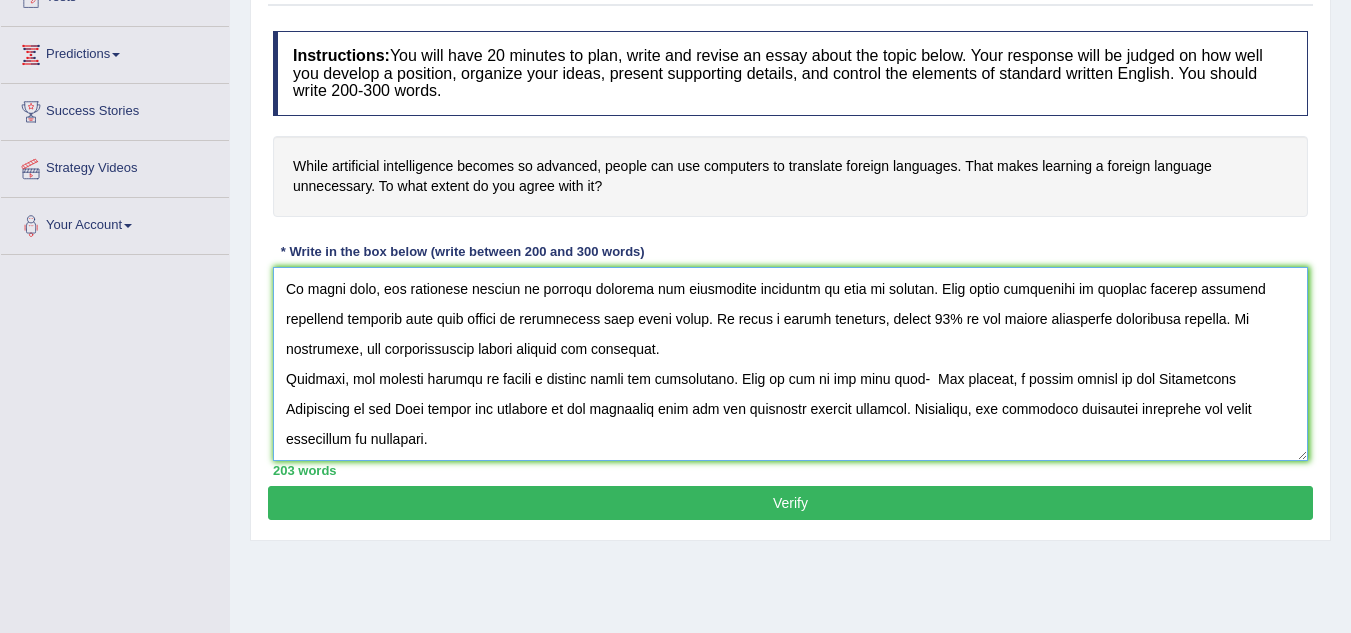 click at bounding box center (790, 364) 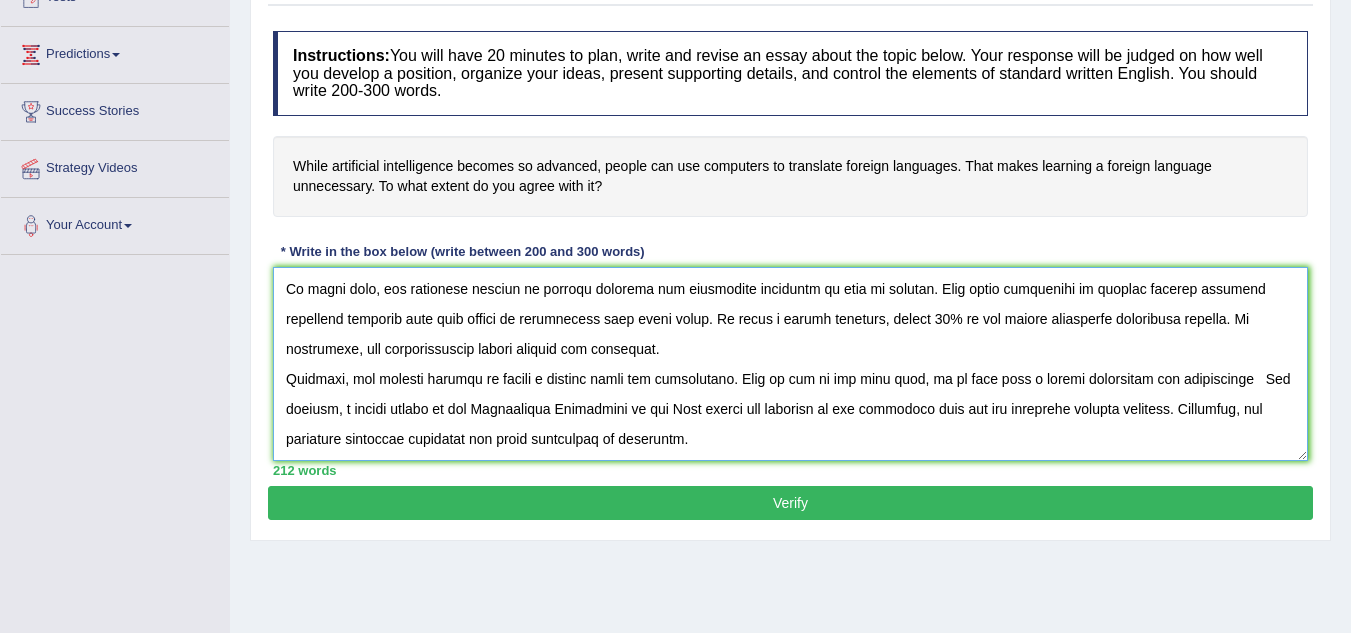 click at bounding box center [790, 364] 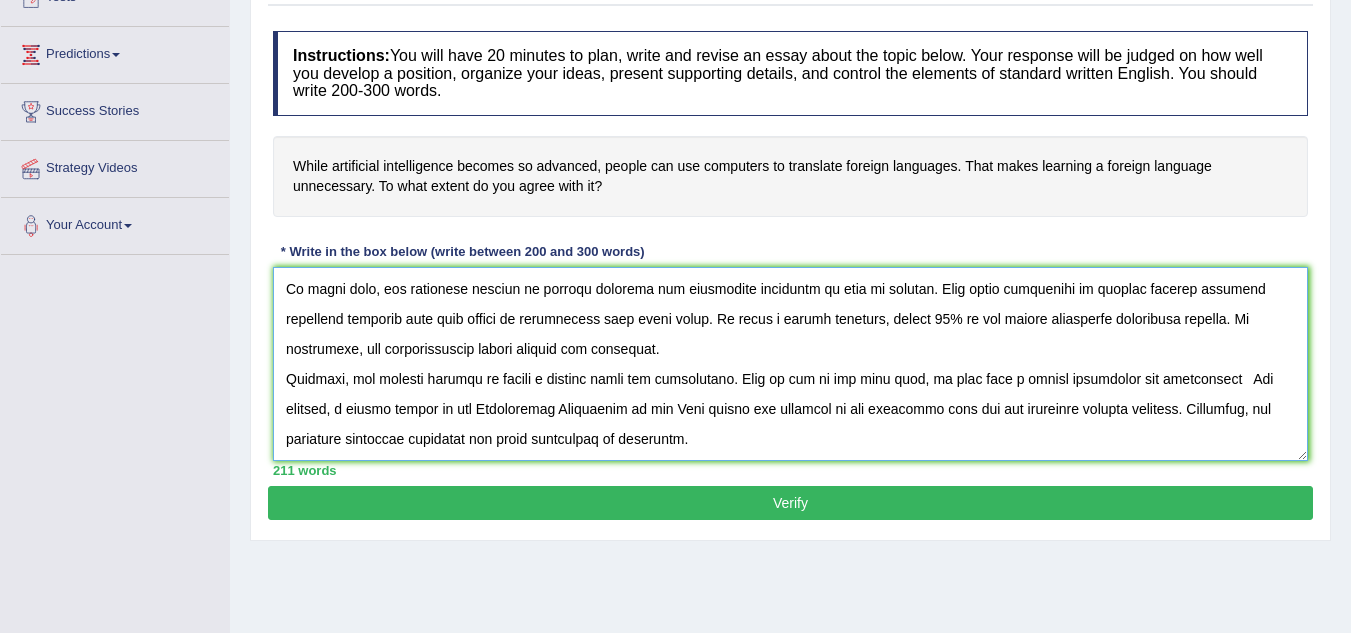 click at bounding box center (790, 364) 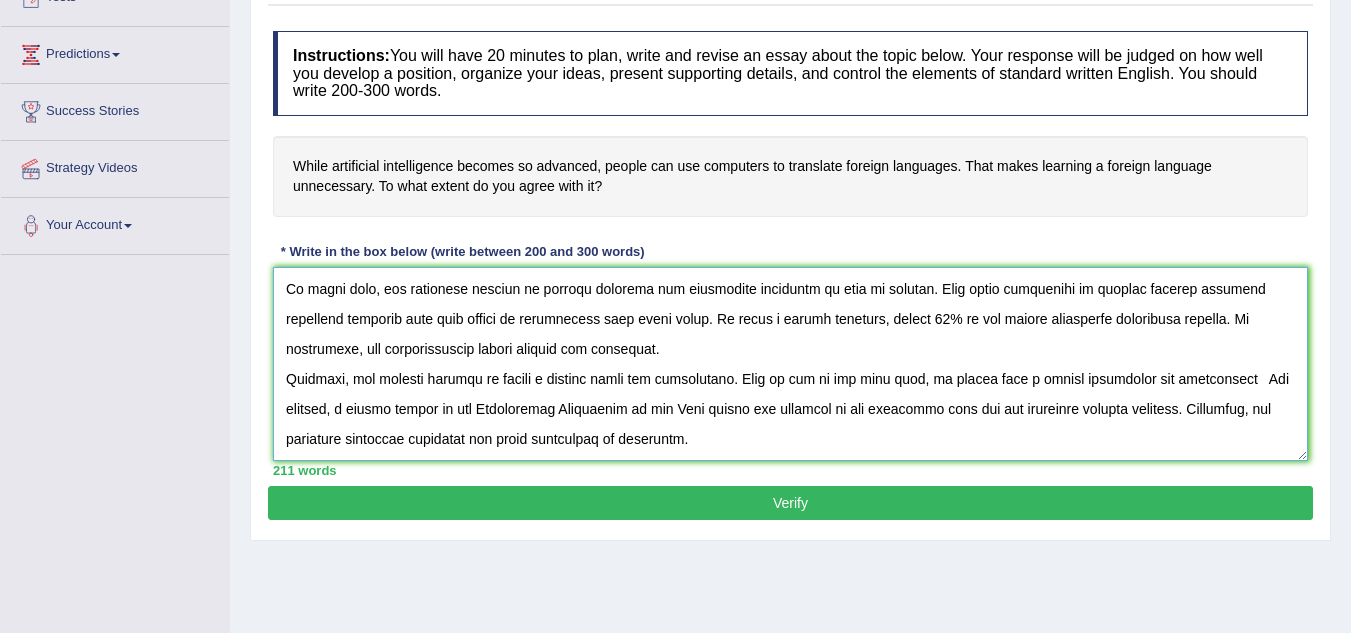 click at bounding box center (790, 364) 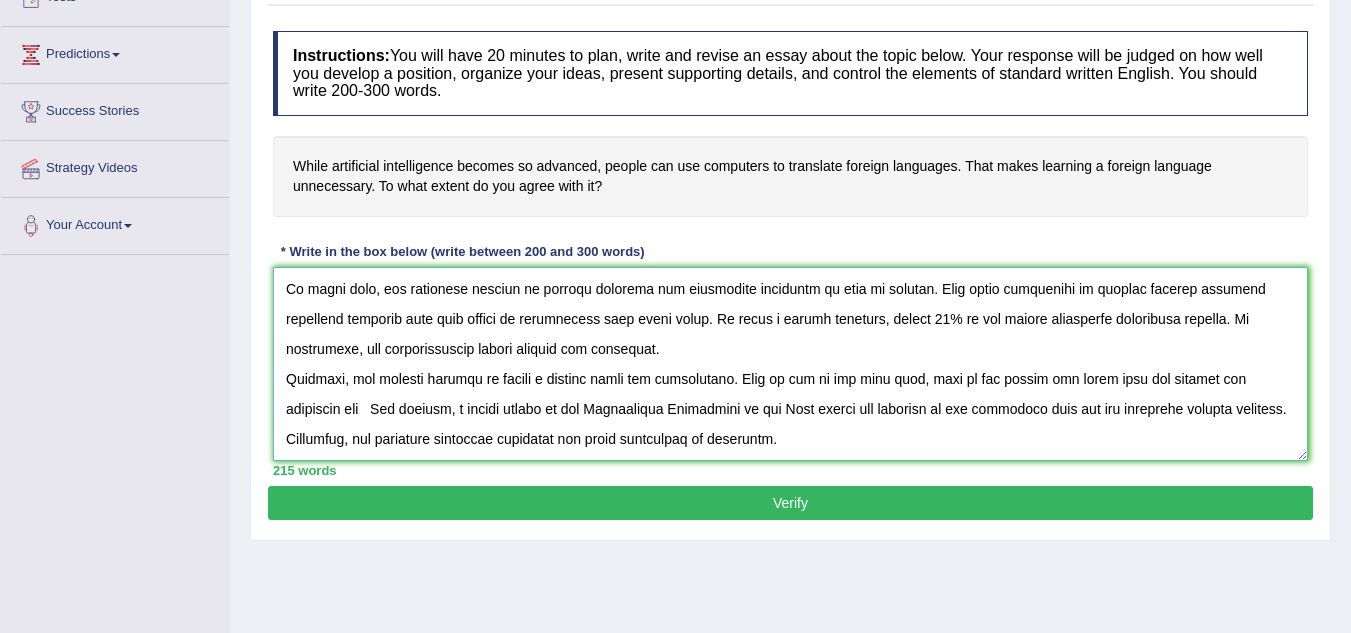 click at bounding box center (790, 364) 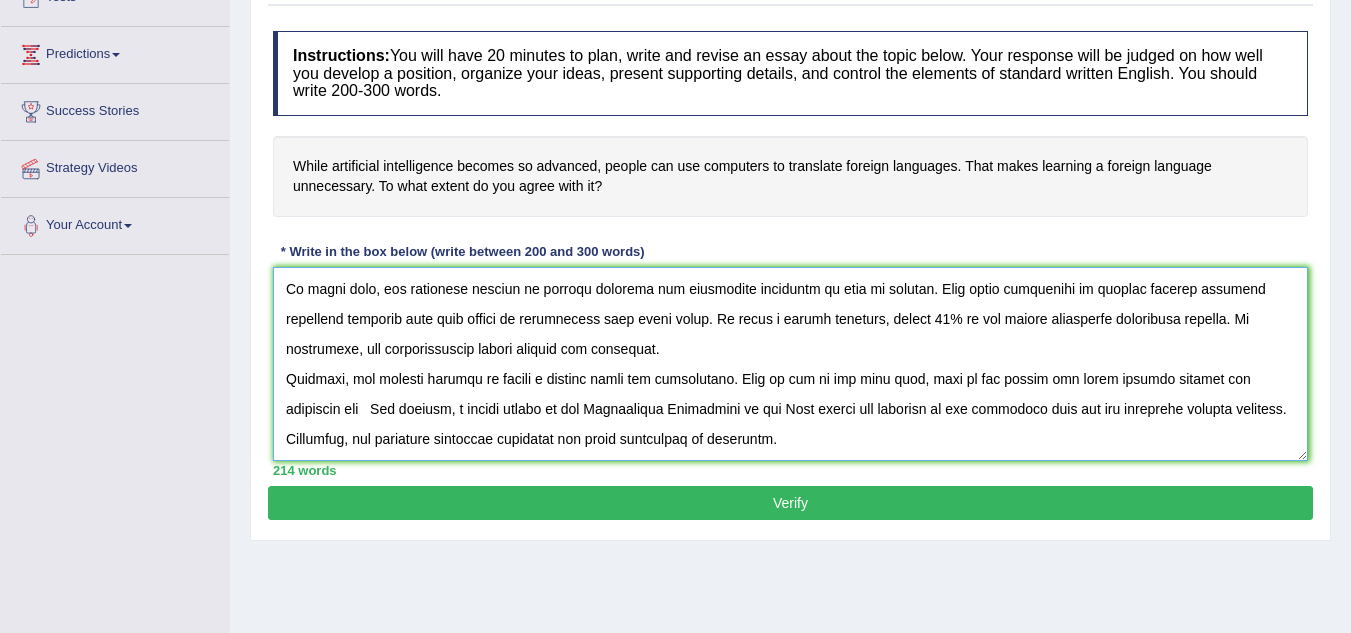 click at bounding box center [790, 364] 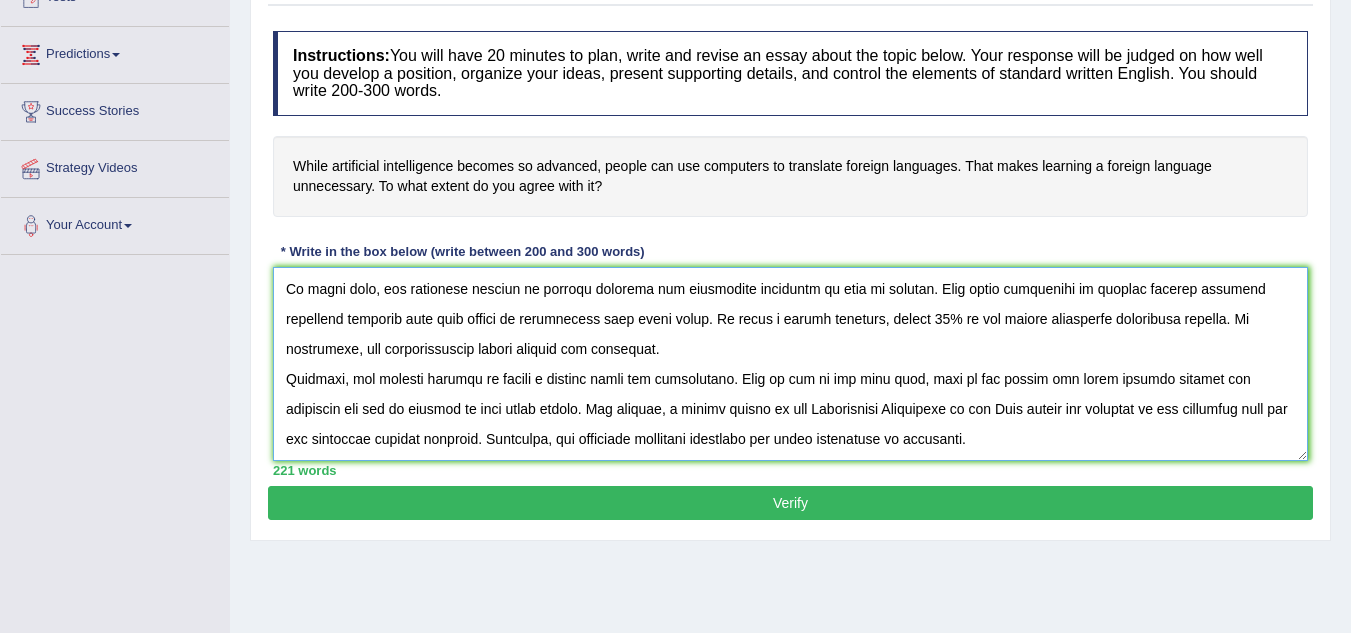 type on "In today's complex world, numerous issues and topics are subject to debate. One such topic is foreign language and its impacts. While it is true that every topic has its own set of advantages and disadvantages, my view is that technology will have a huge impact in translating foreign language to mother tongue. This essay will explore the various scenarios of the topic and demostrate the viewpoint with a logical narrative.
To begin with, one prominent ascpect of foreign language and smartphone translate is used by tourist. This means travelling to another country speaking different language will help people to communicate with local needs. To quote a recent instance, around 65% of the worlds population understand english. In conclusion, the aforementioned points justify the viewpoint.
Secondly, one notable feature is having a digital media for translating. This is due to the fact that, most of the people get stuck without knowing the situation and can be bullied by some local guides. For example, a recent..." 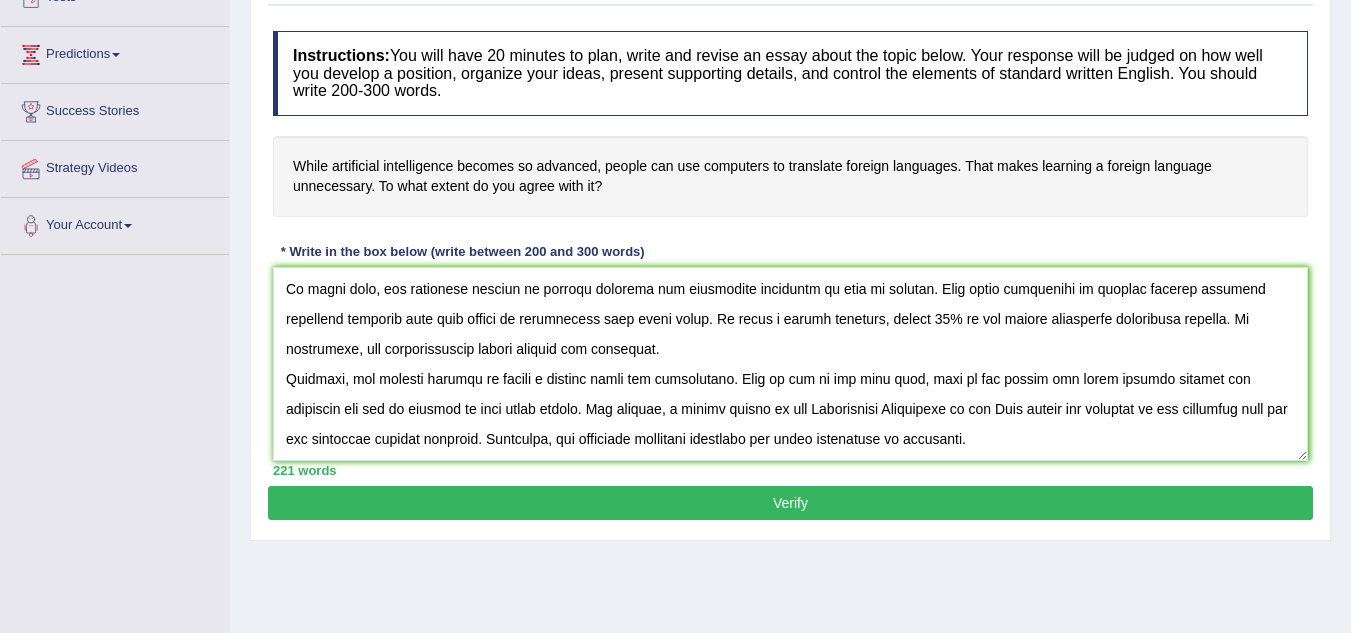 click on "Verify" at bounding box center [790, 503] 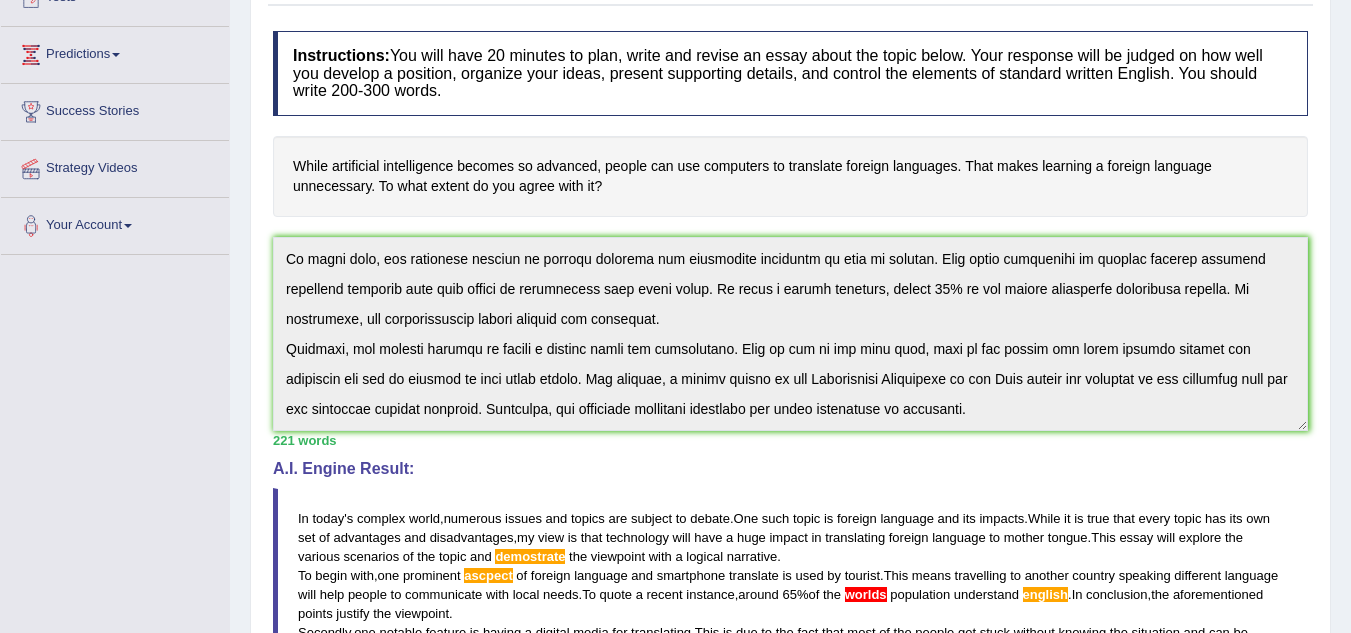 scroll, scrollTop: 120, scrollLeft: 0, axis: vertical 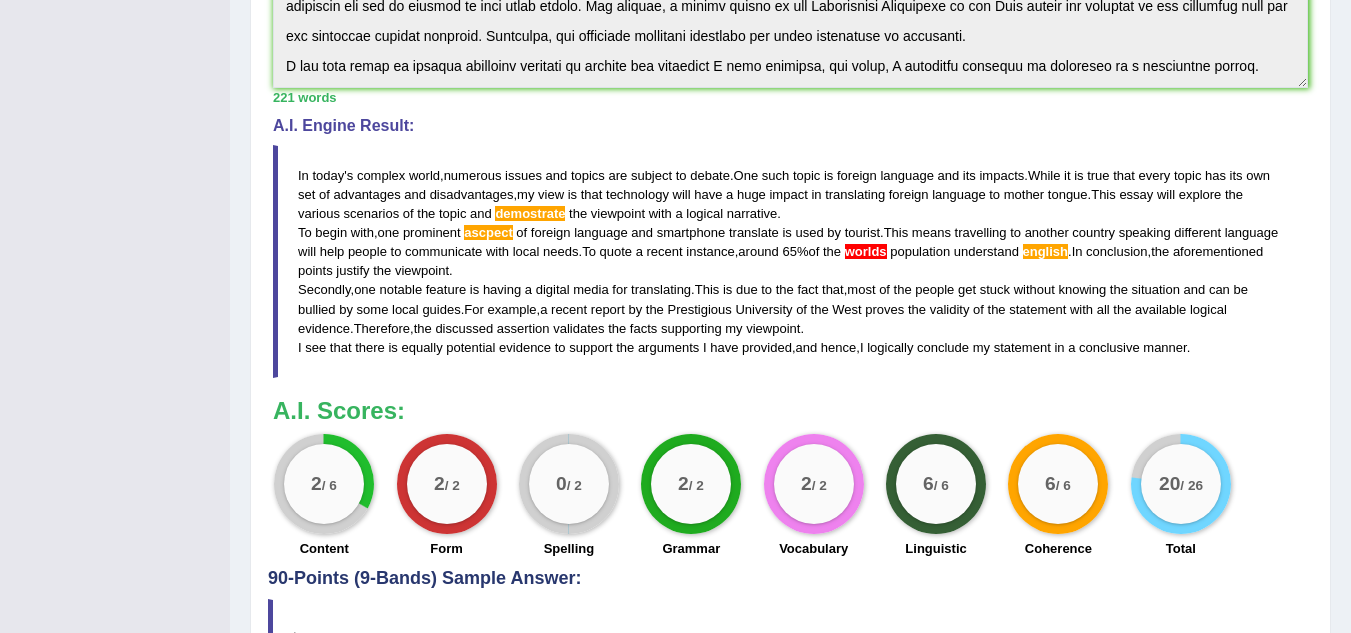 drag, startPoint x: 1157, startPoint y: 408, endPoint x: 191, endPoint y: 205, distance: 987.0993 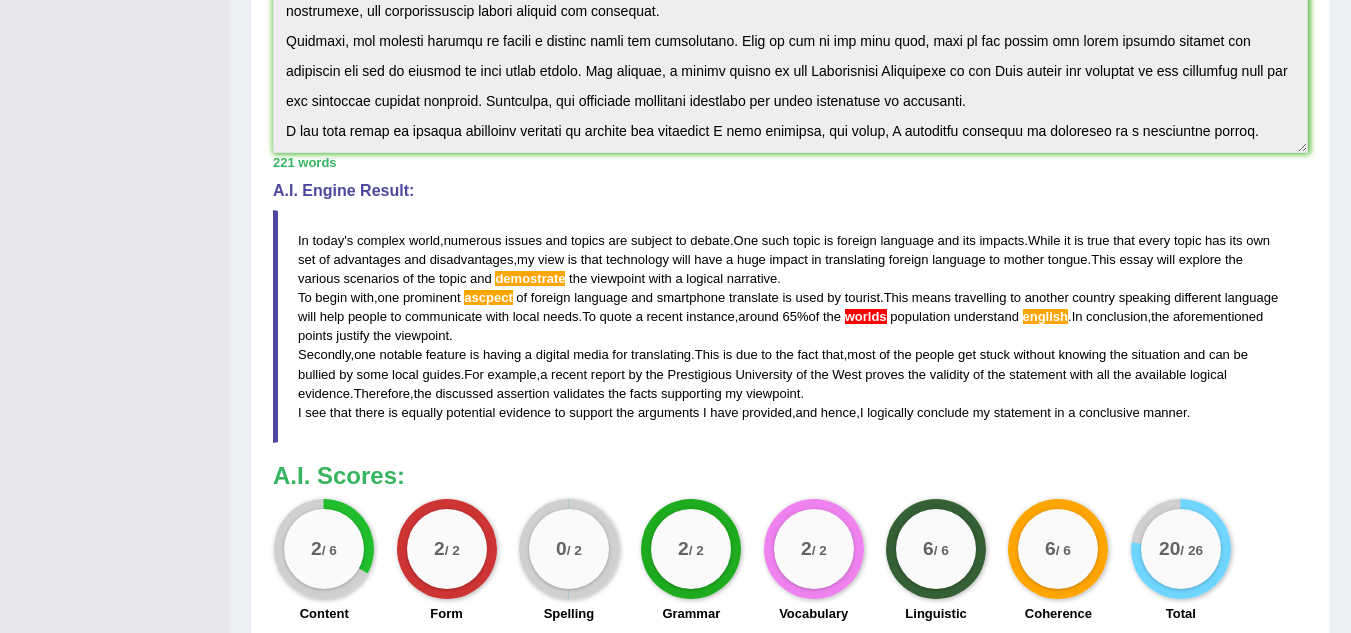 scroll, scrollTop: 523, scrollLeft: 0, axis: vertical 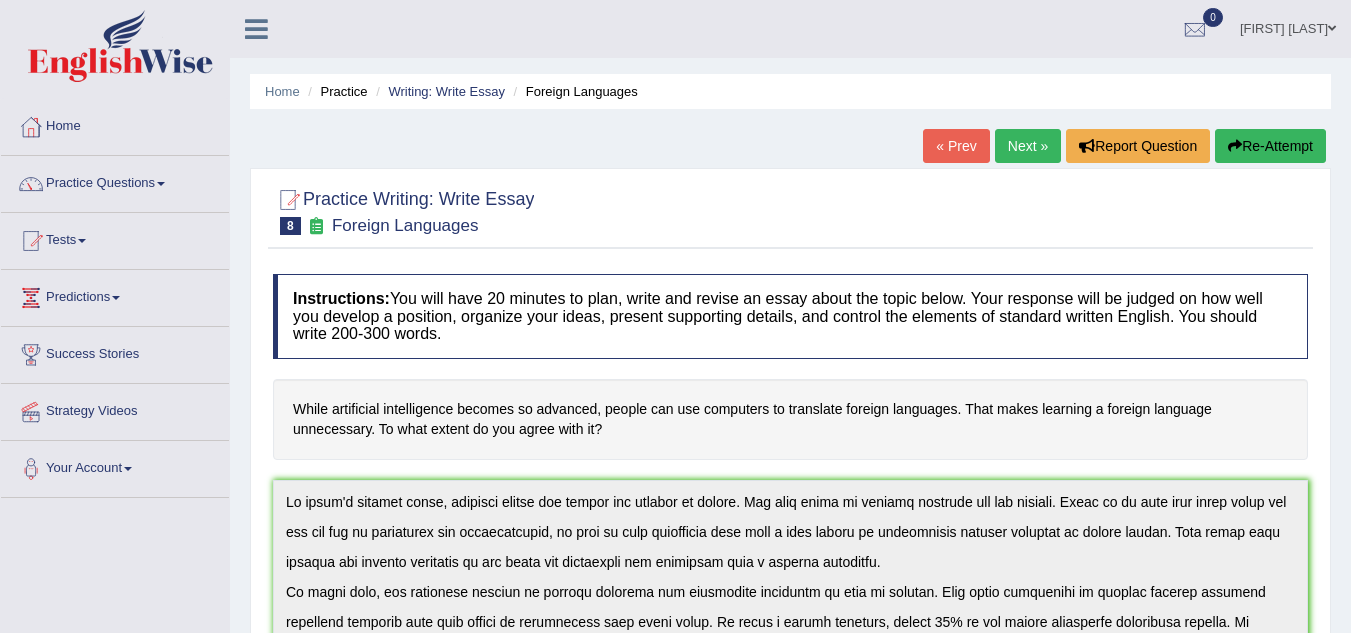 click on "Re-Attempt" at bounding box center [1270, 146] 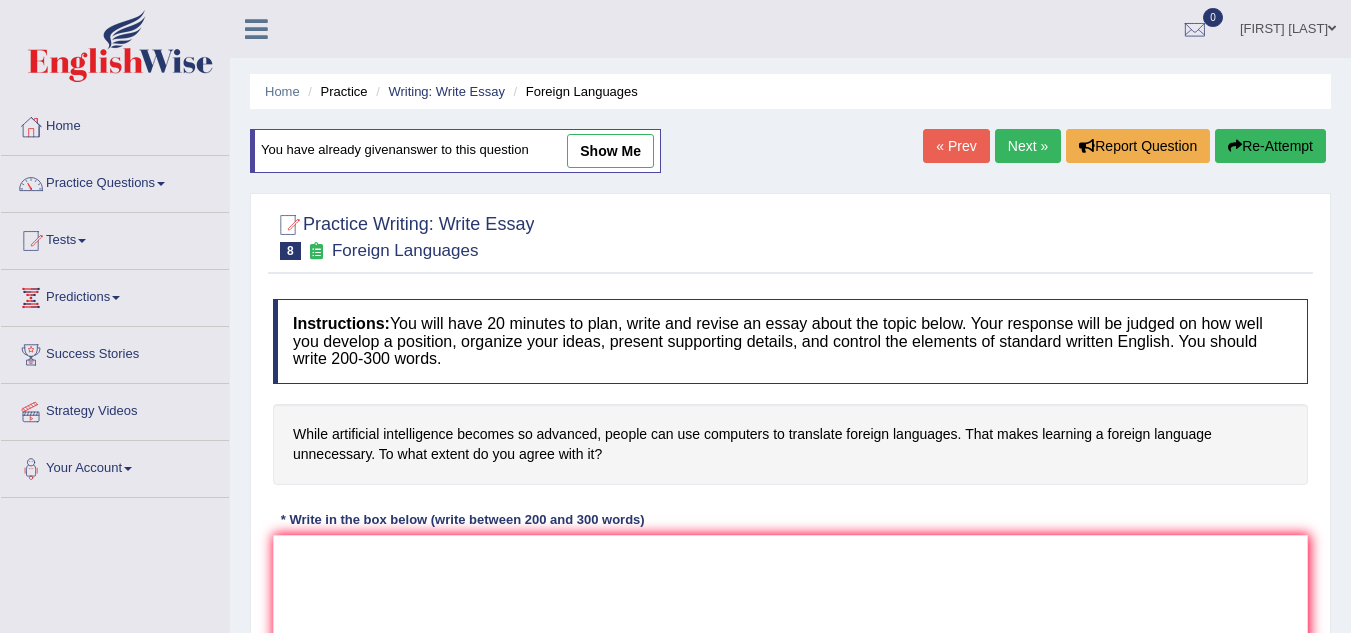 scroll, scrollTop: 0, scrollLeft: 0, axis: both 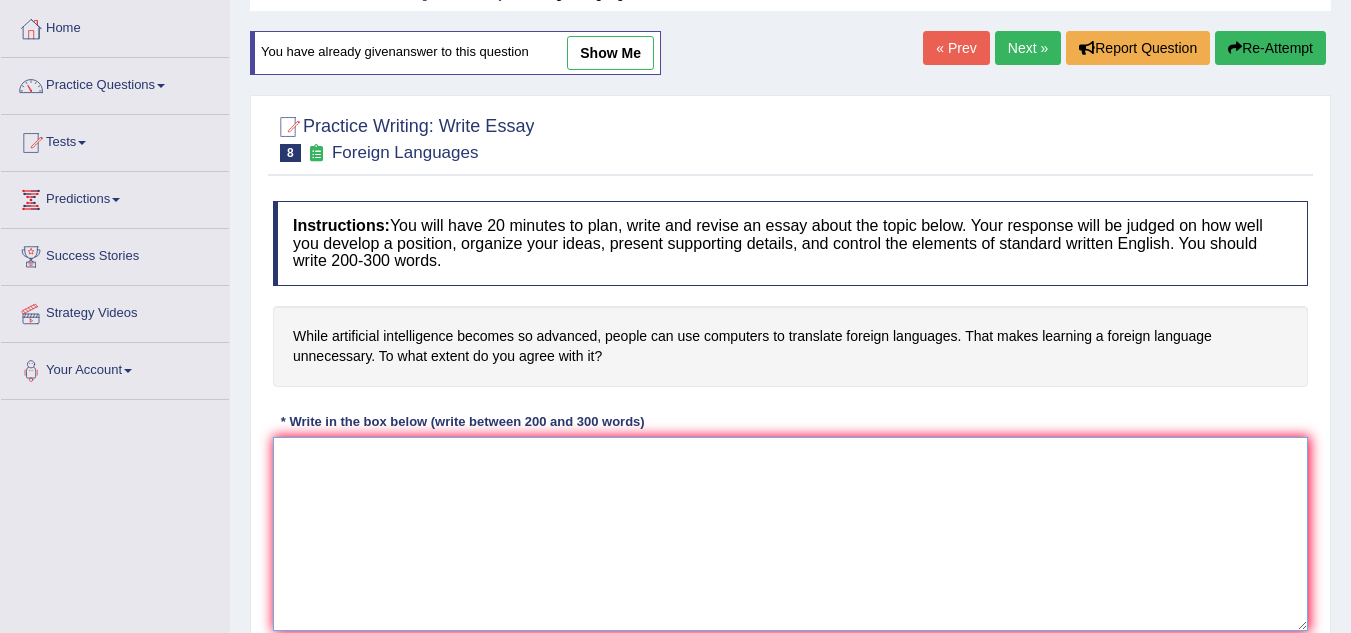 click at bounding box center (790, 534) 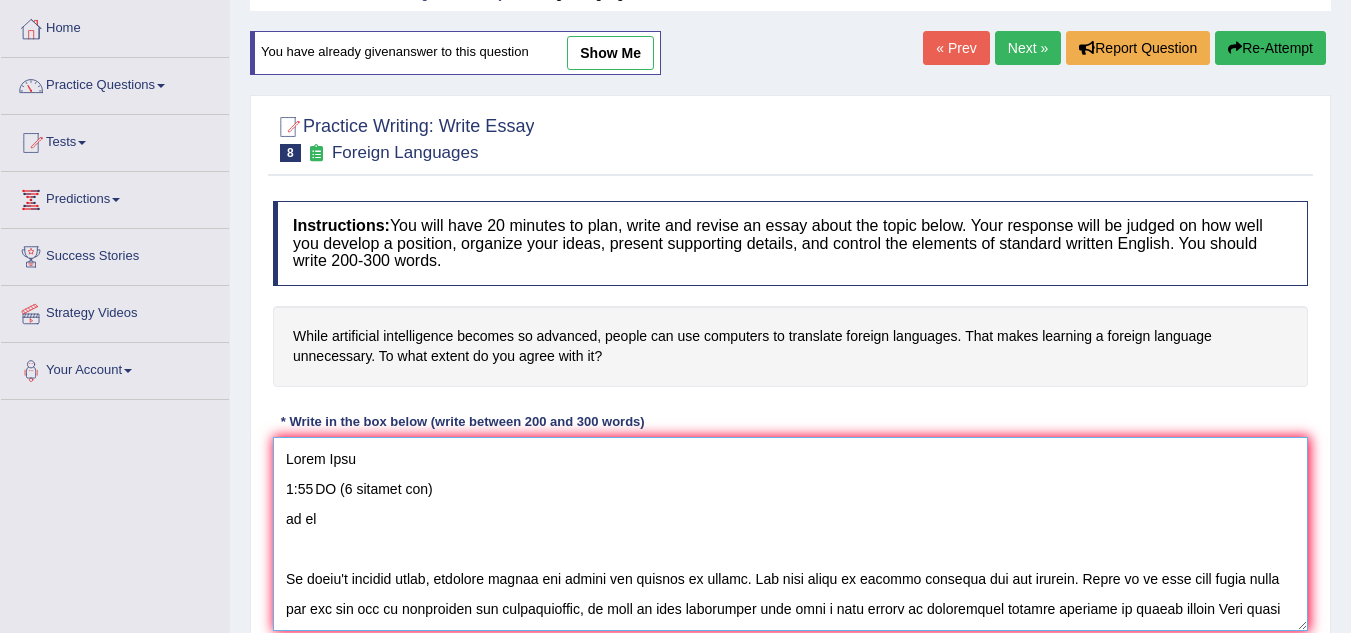 scroll, scrollTop: 347, scrollLeft: 0, axis: vertical 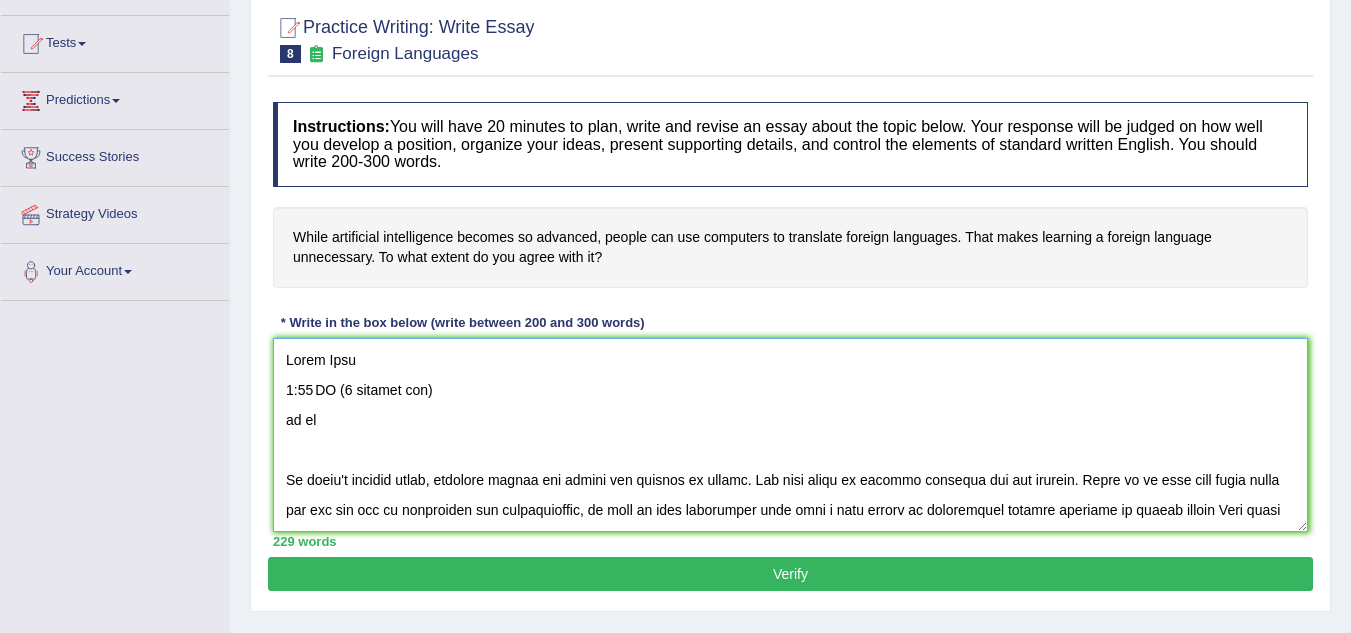 drag, startPoint x: 389, startPoint y: 452, endPoint x: 297, endPoint y: 349, distance: 138.10503 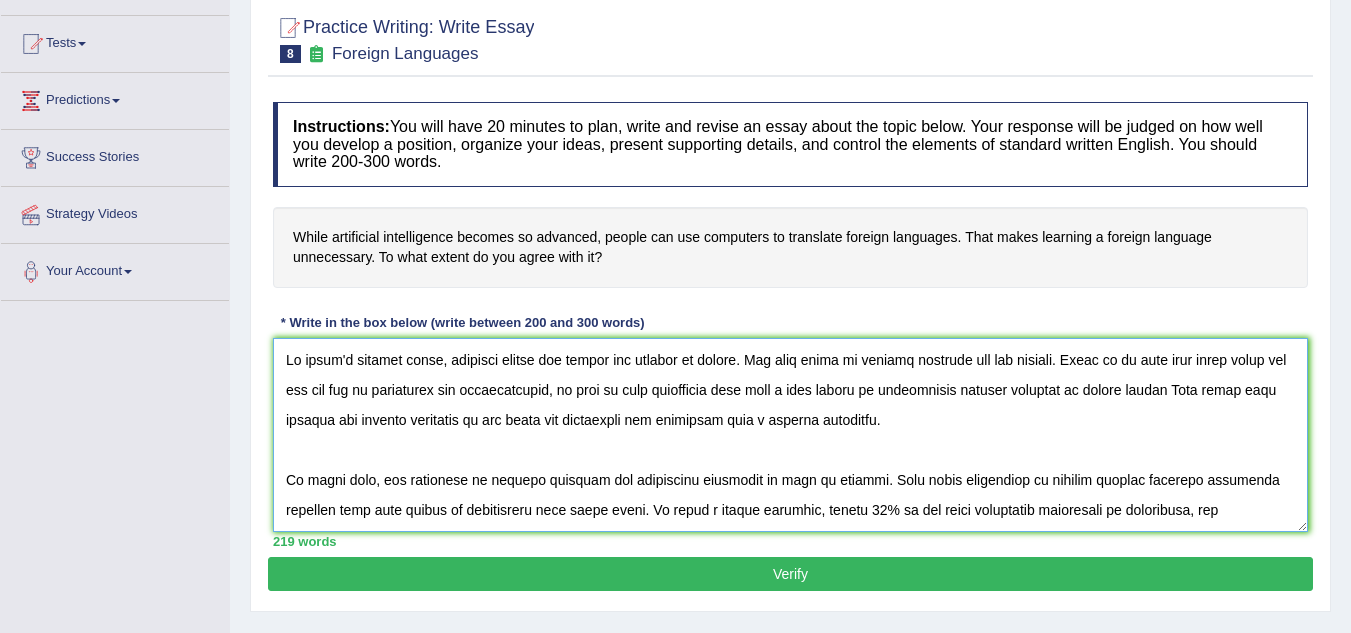 click at bounding box center (790, 435) 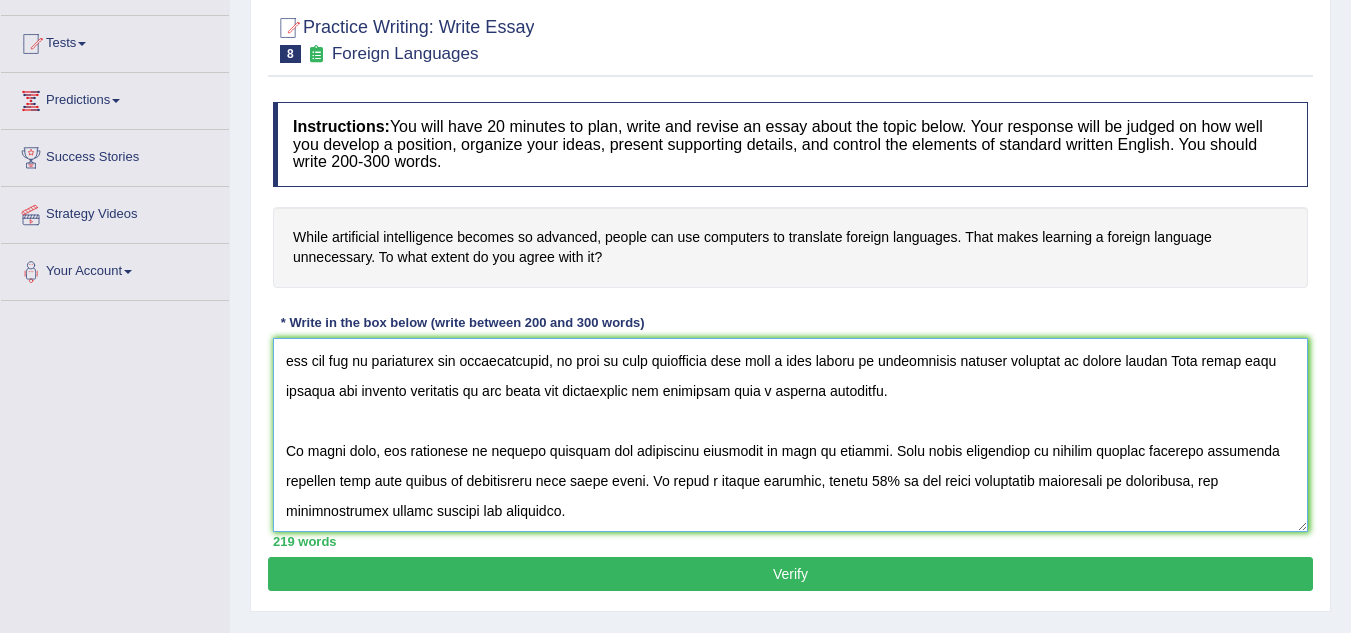 scroll, scrollTop: 32, scrollLeft: 0, axis: vertical 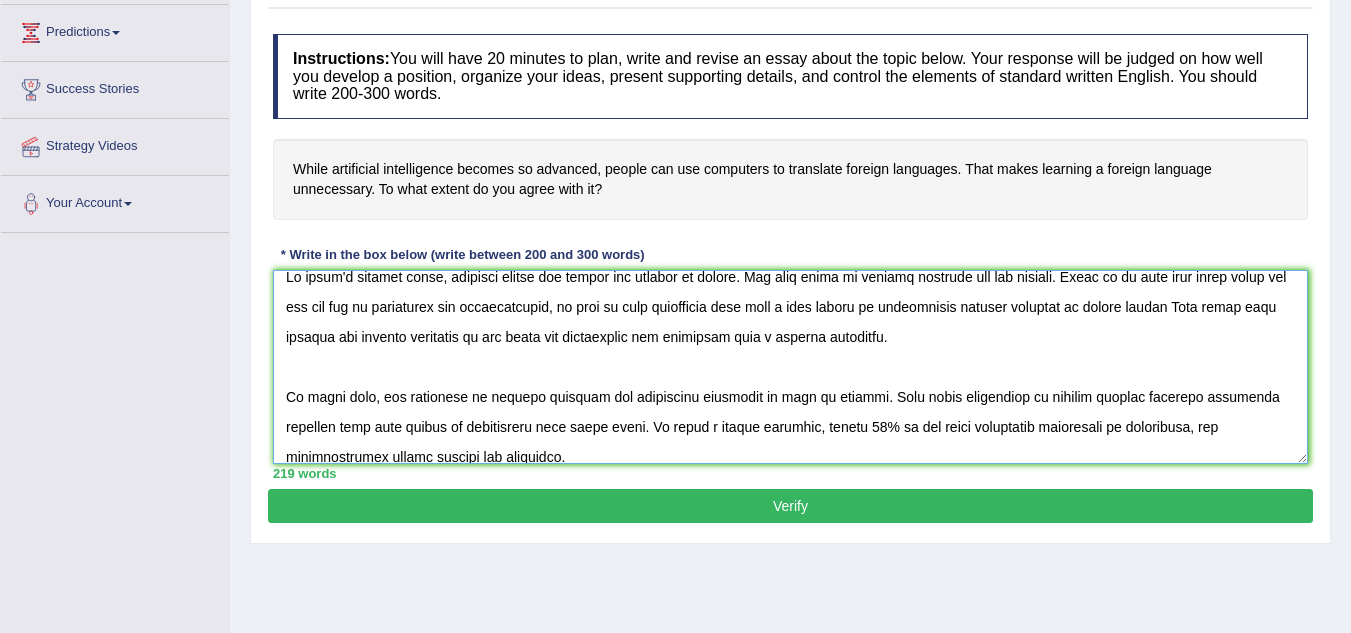 click at bounding box center (790, 367) 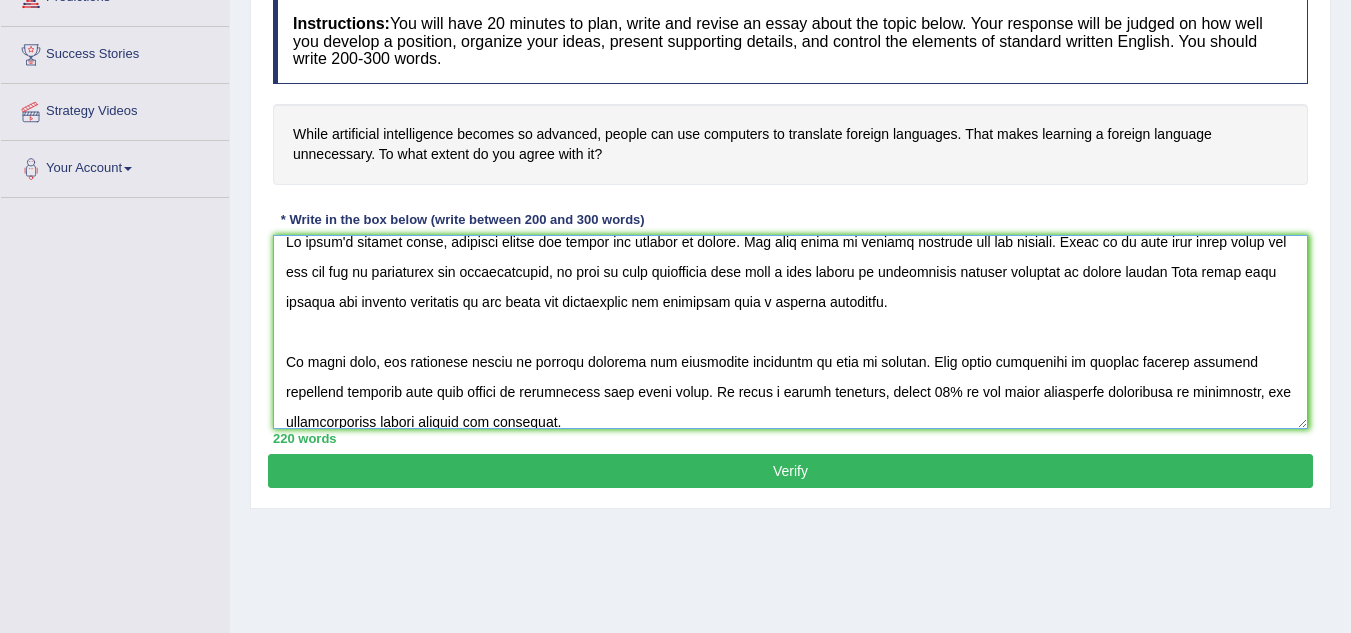 scroll, scrollTop: 301, scrollLeft: 0, axis: vertical 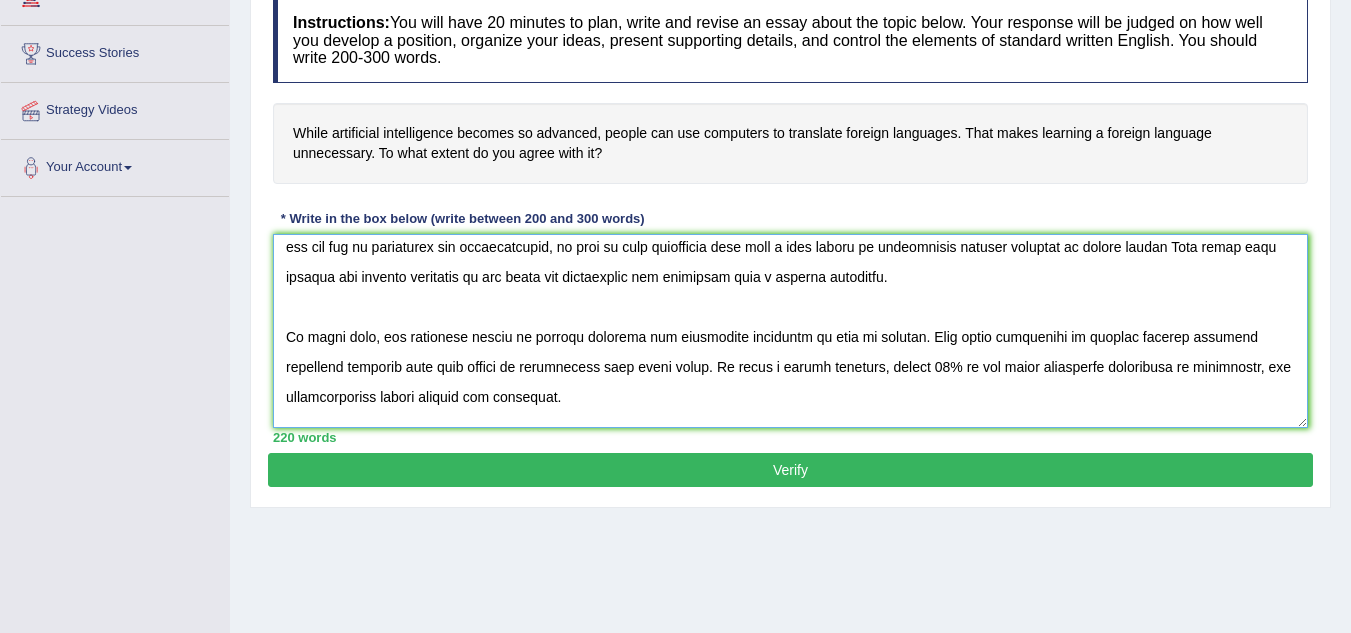 click at bounding box center [790, 331] 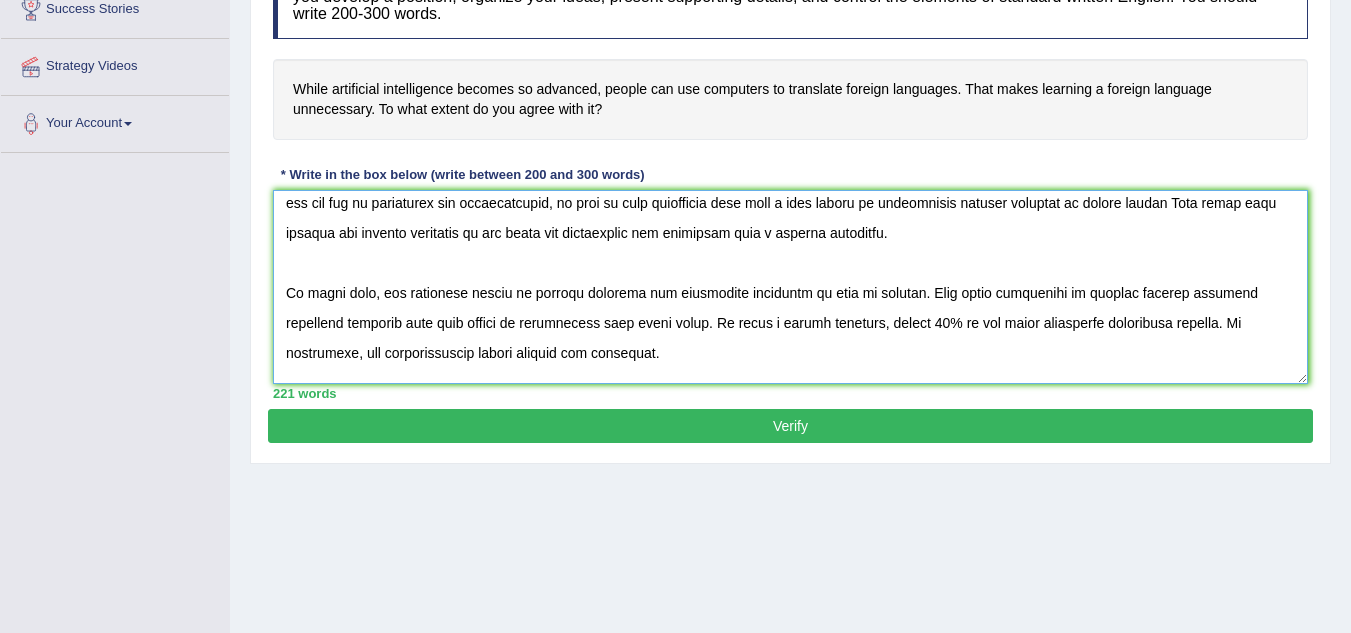 scroll, scrollTop: 346, scrollLeft: 0, axis: vertical 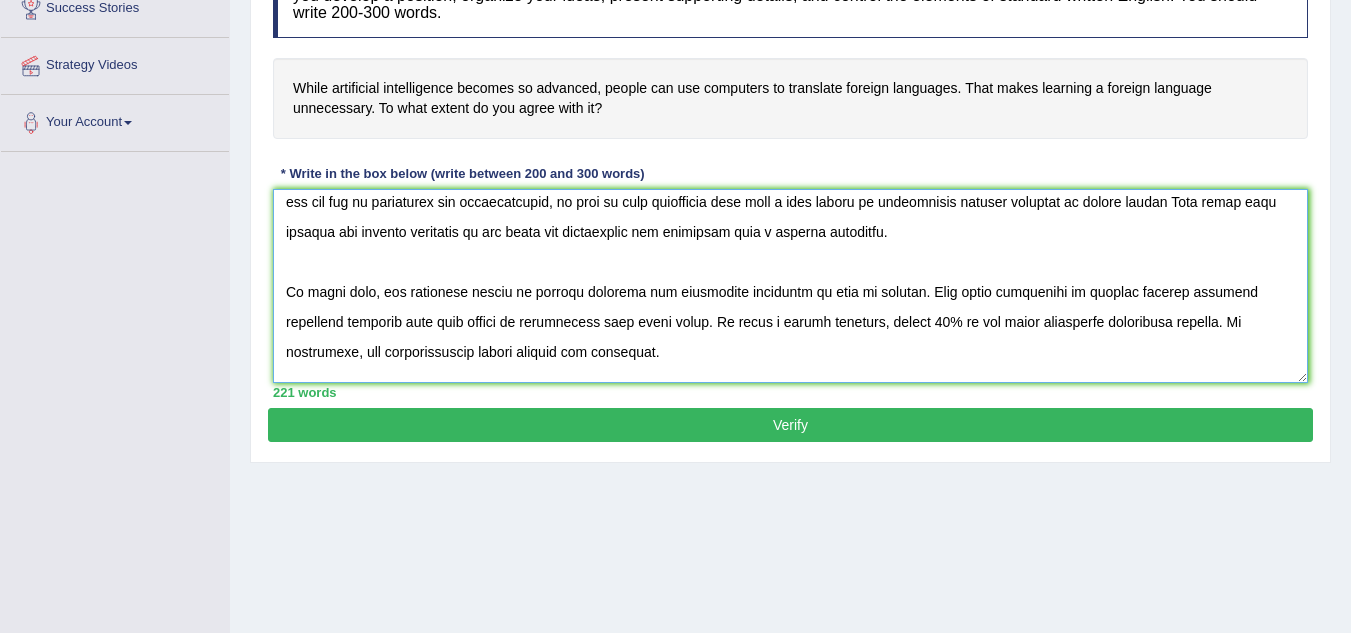 type on "In today's complex world, numerous issues and topics are subject to debate. One such topic is foreign language and its impacts. While it is true that every topic has its own set of advantages and disadvantages, my view is that technology will have a huge impact in translating foreign language to mother tongue This essay will explore the various scenarios of the topic and demonstrate the viewpoint with a logical narrative.
To begin with, one prominent aspect of foreign language and smartphone translate is used by tourist. This means travelling to another country speaking different language will help people to communicate with local needs. To quote a recent instance, around 65% of the world population understand english. In conclusion, the aforementioned points justify the viewpoint.
Secondly, one notable feature is having a digital media for translating. This is due to the fact that, most of the people get stuck without knowing the situation and can be bullied by some local guides. For example, a recent r..." 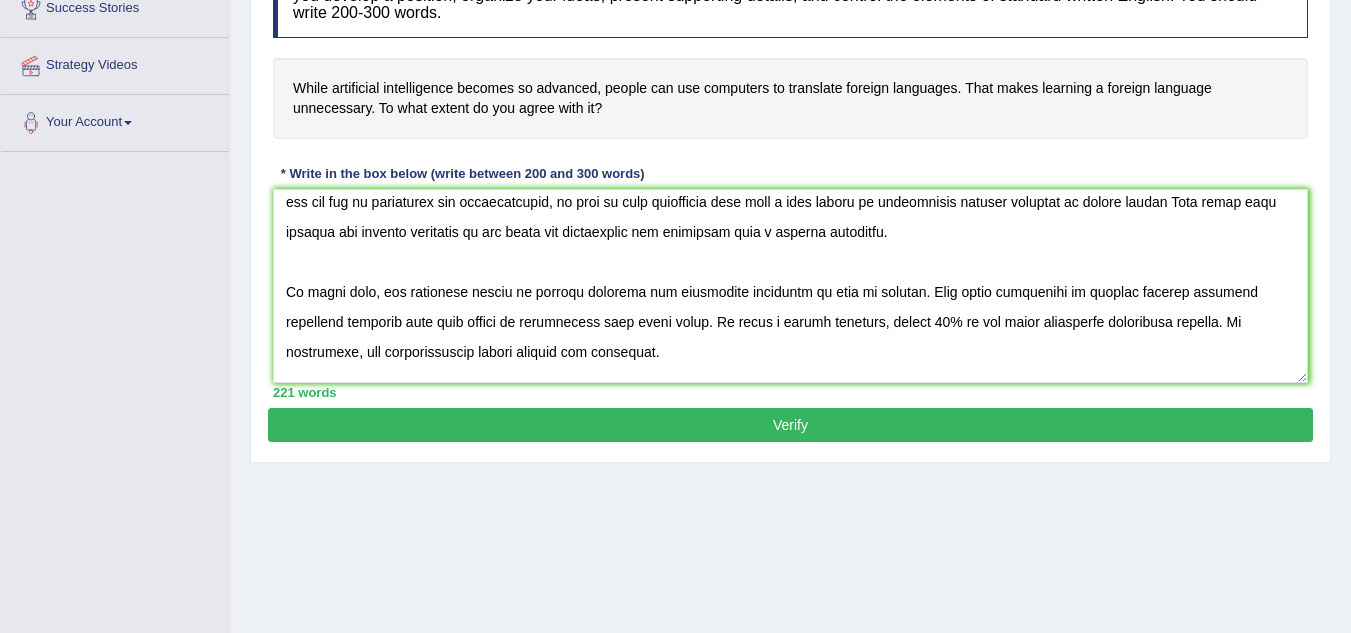 click on "Verify" at bounding box center [790, 425] 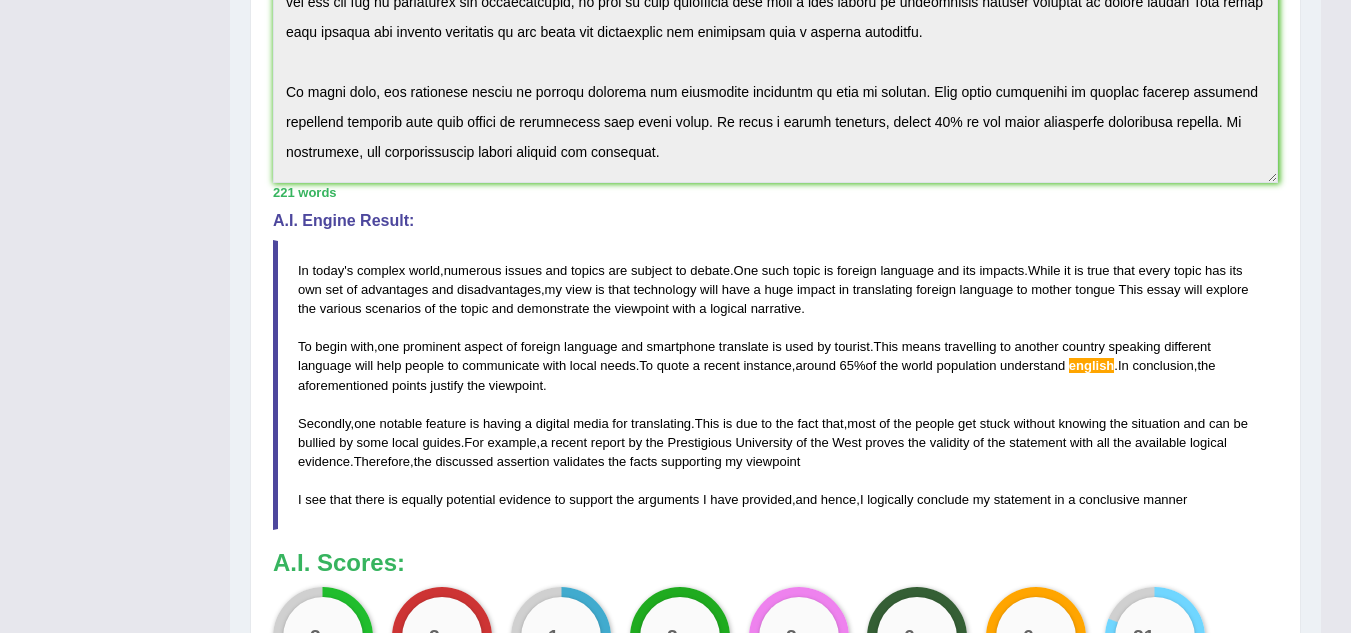 scroll, scrollTop: 0, scrollLeft: 0, axis: both 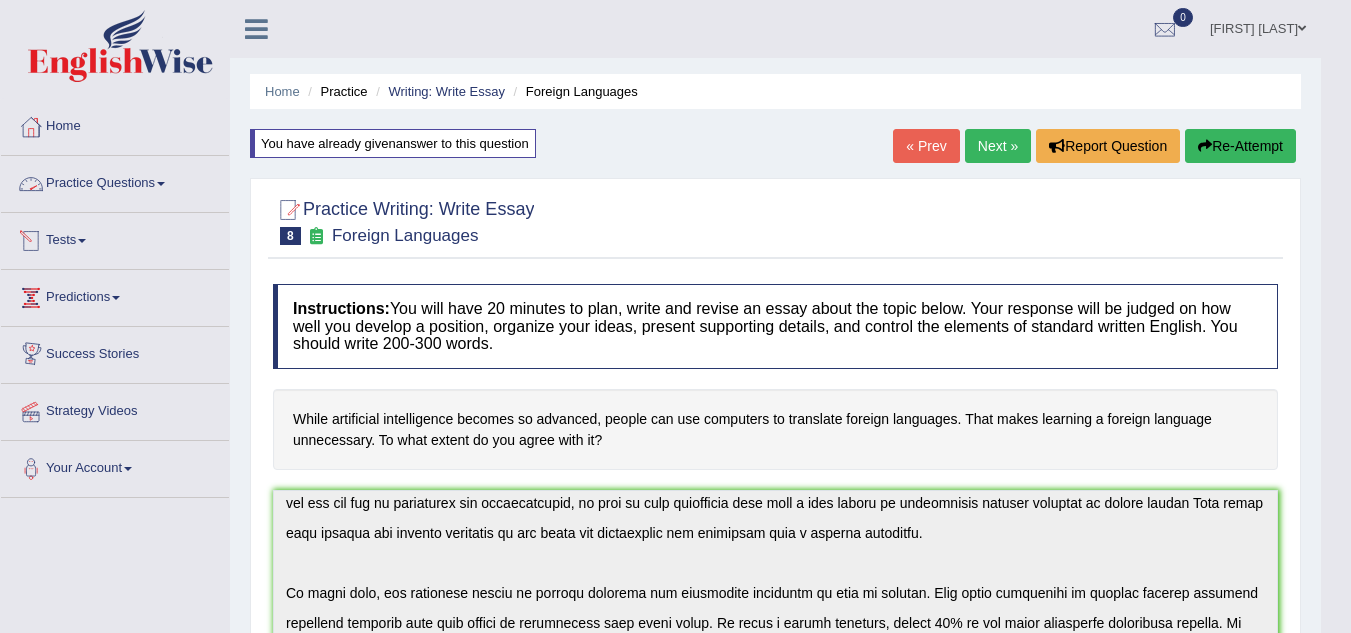 click on "Practice Questions" at bounding box center [115, 181] 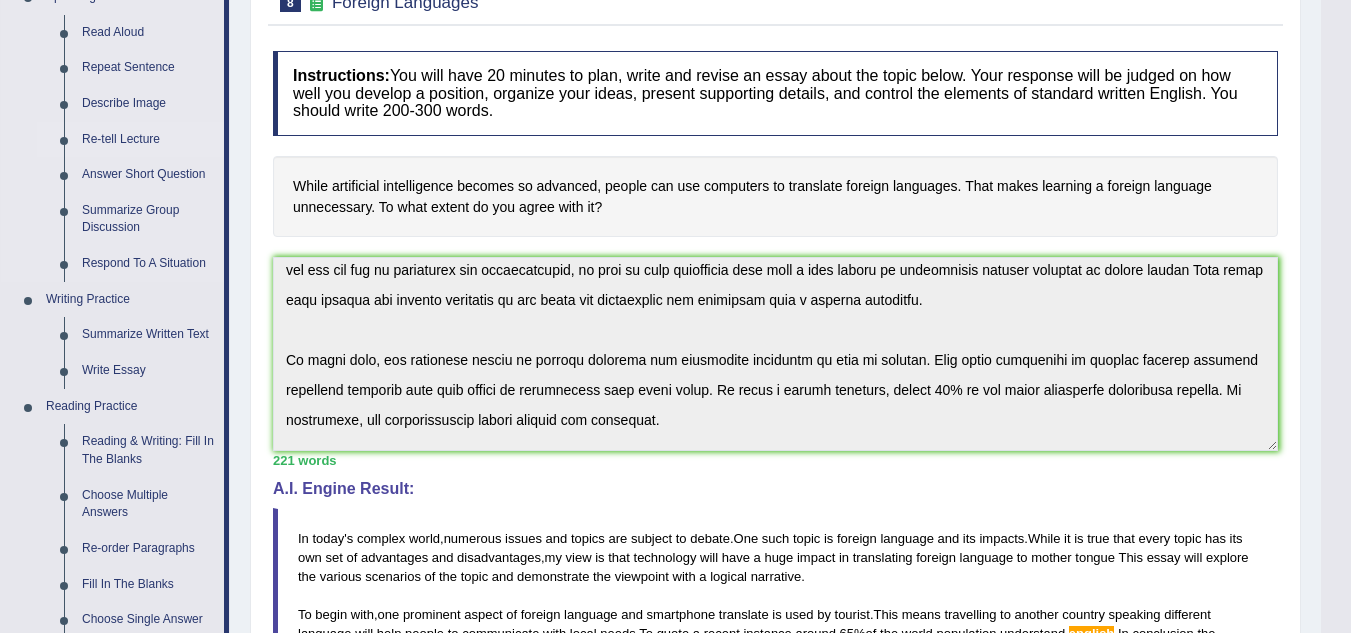 scroll, scrollTop: 234, scrollLeft: 0, axis: vertical 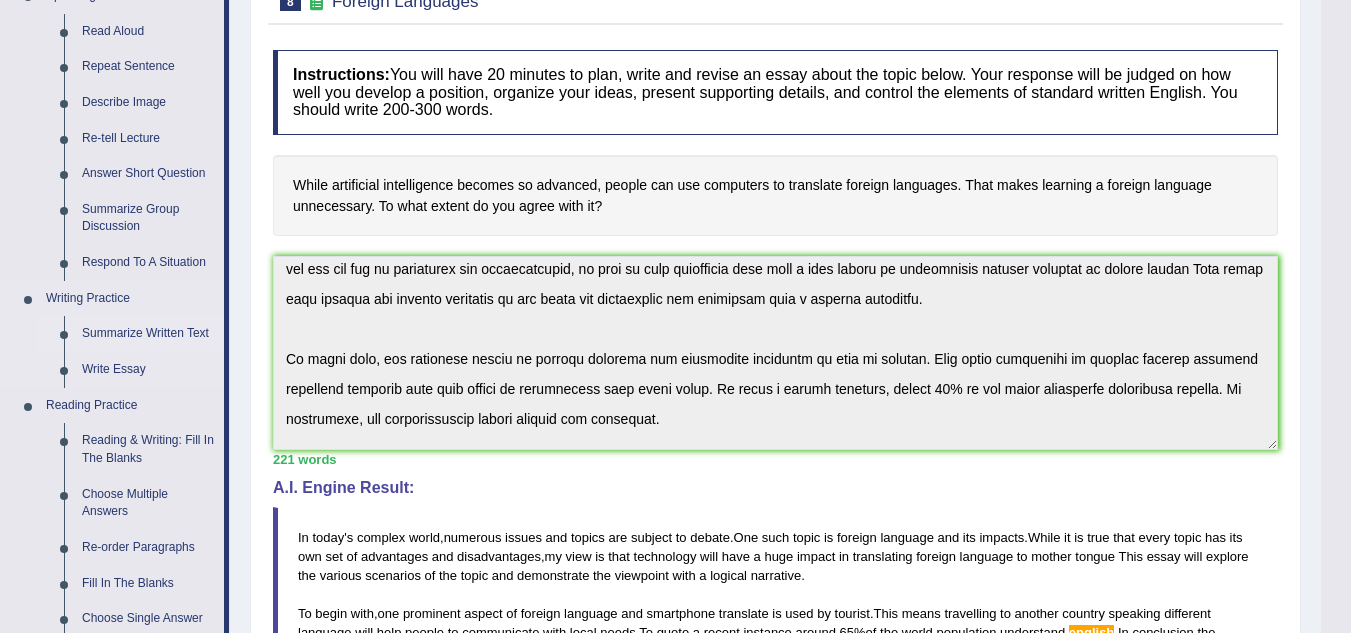 click on "Summarize Written Text" at bounding box center (148, 334) 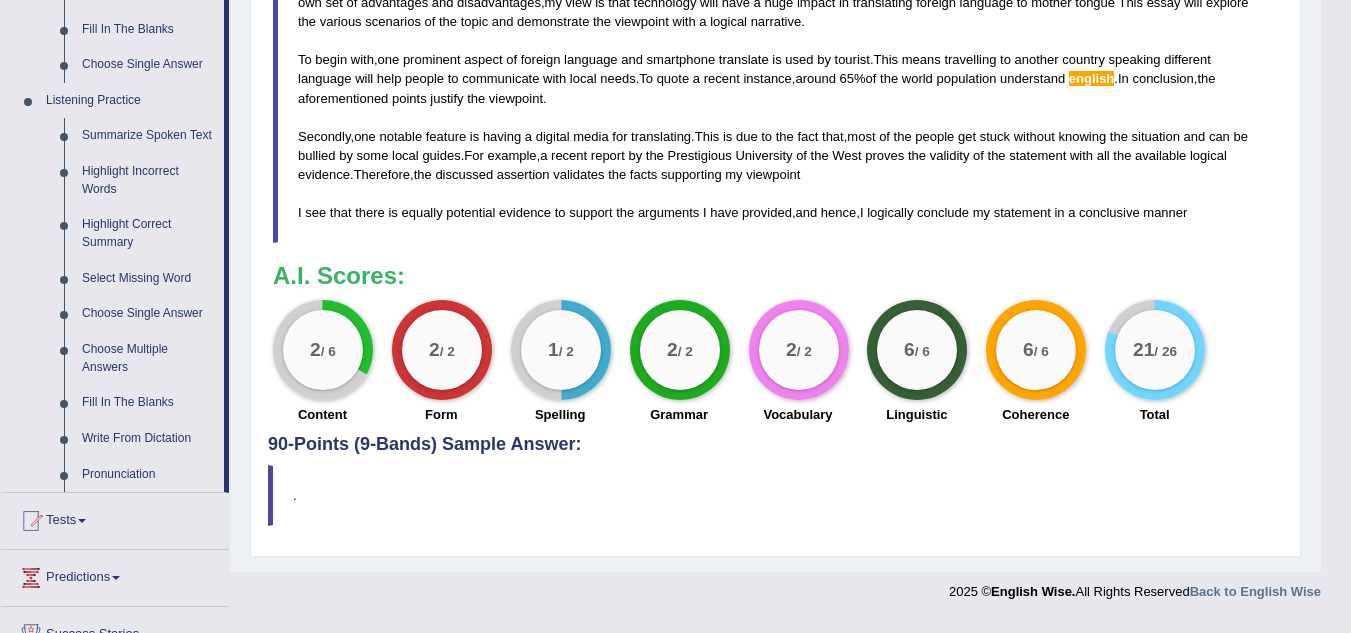 scroll, scrollTop: 934, scrollLeft: 0, axis: vertical 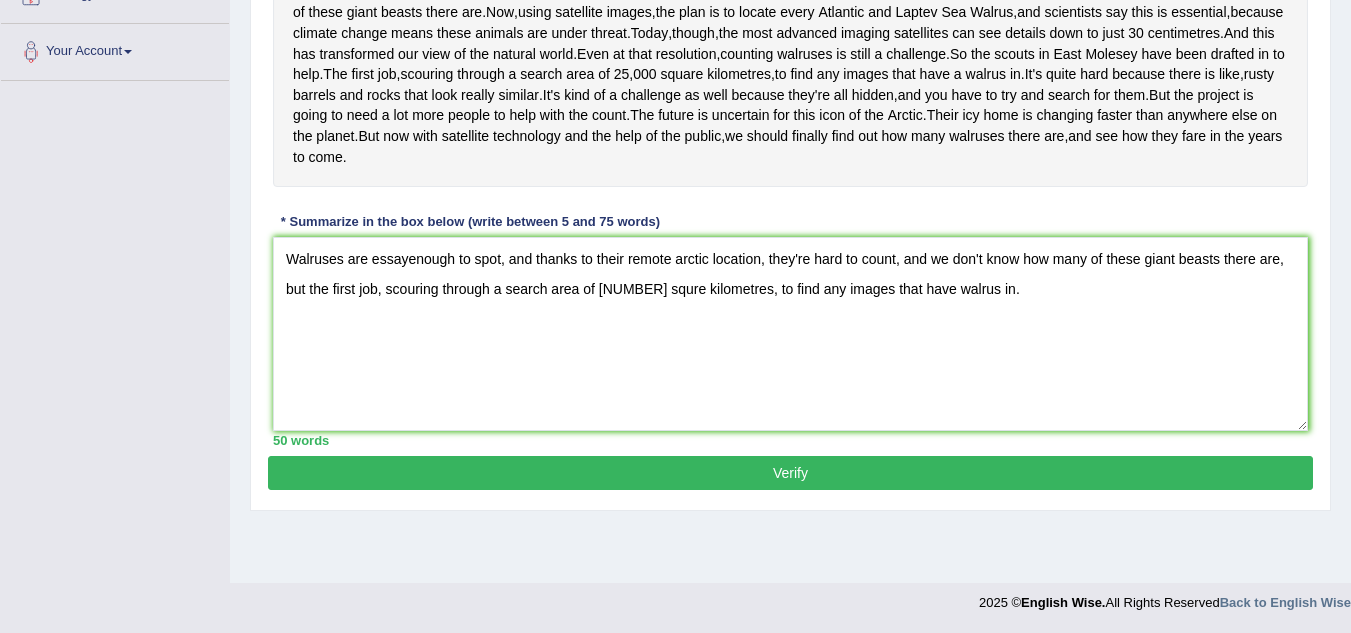 type on "Walruses are essayenough to spot, and thanks to their remote arctic location, they're hard to count, and we don't know how many of these giant beasts there are, but the first job, scouring through a search area of [NUMBER] squre kilometres, to find any images that have walrus in." 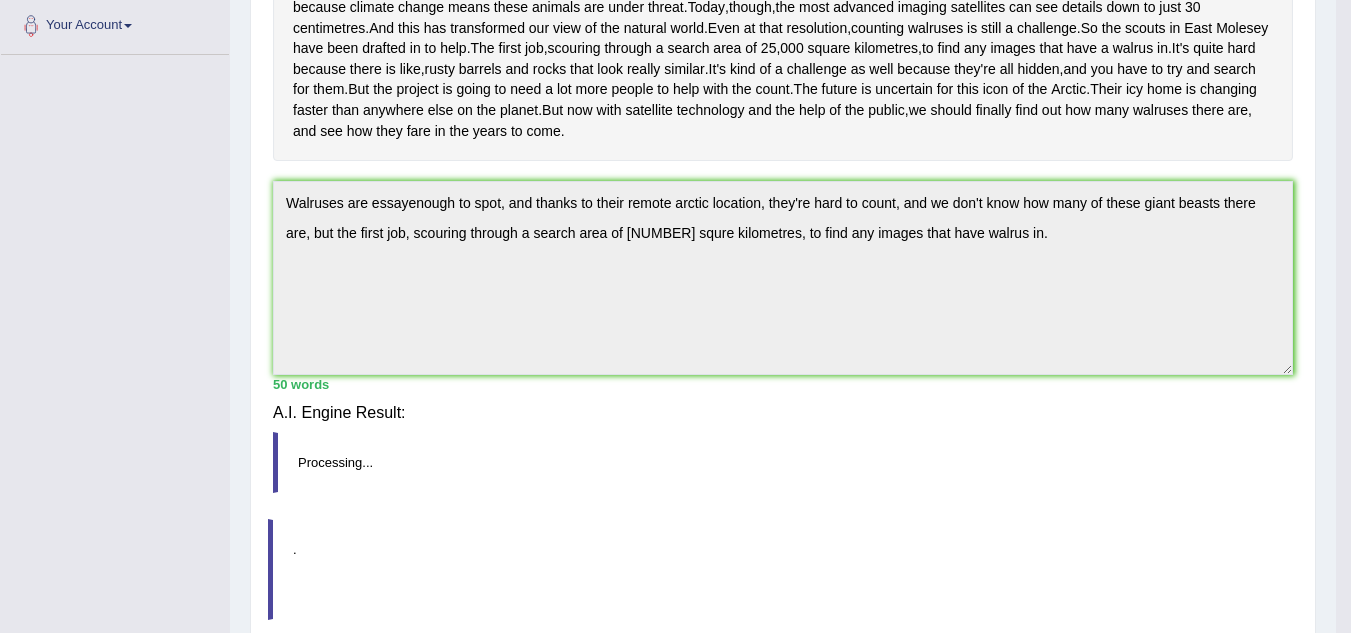 scroll, scrollTop: 432, scrollLeft: 0, axis: vertical 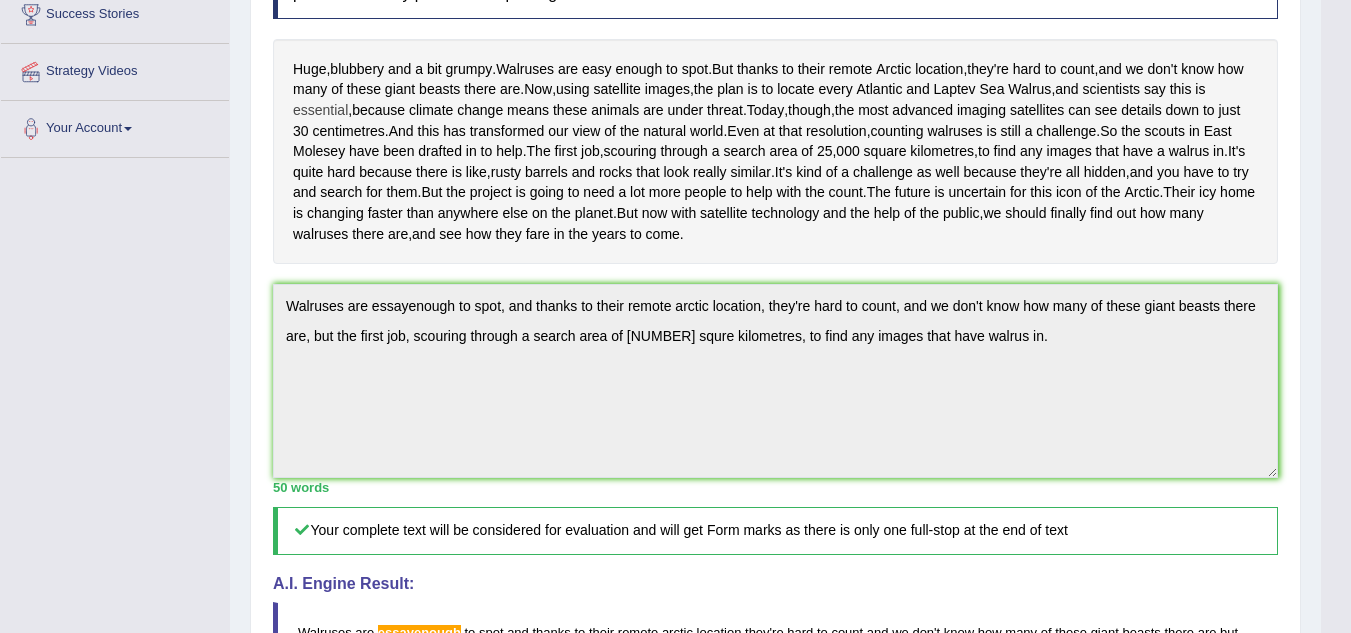 drag, startPoint x: 293, startPoint y: 61, endPoint x: 345, endPoint y: 104, distance: 67.47592 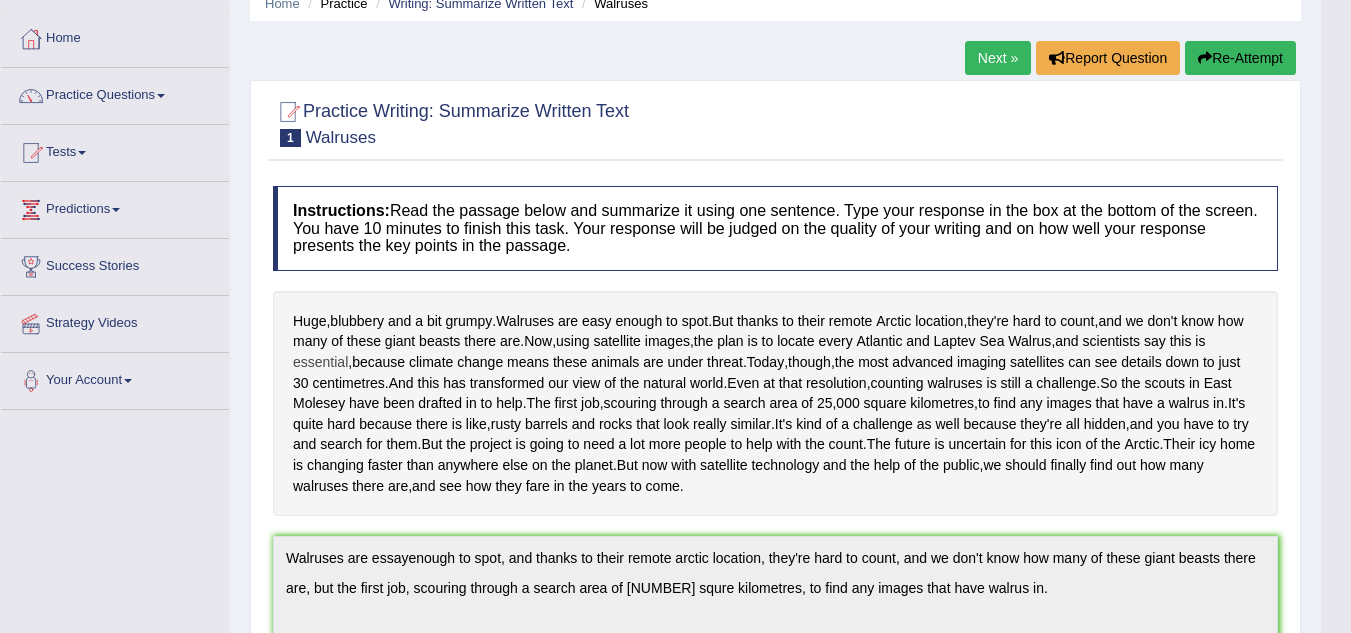 scroll, scrollTop: 89, scrollLeft: 0, axis: vertical 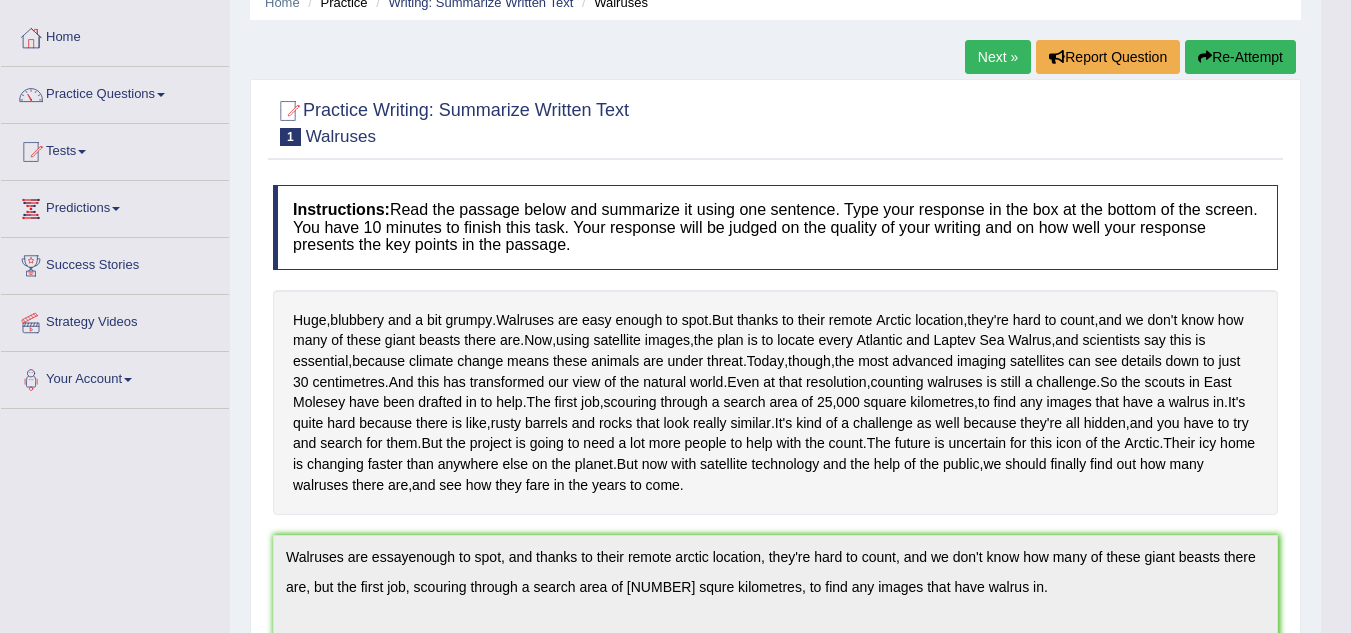 drag, startPoint x: 438, startPoint y: 173, endPoint x: 557, endPoint y: 418, distance: 272.37106 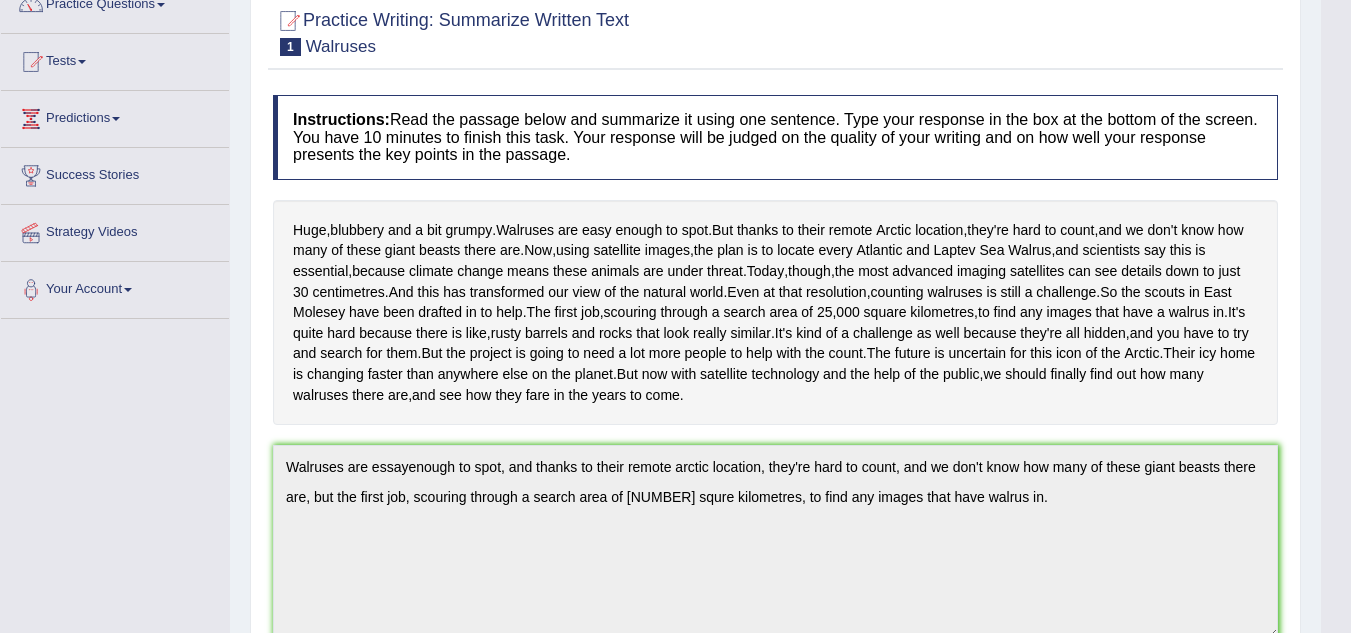scroll, scrollTop: 0, scrollLeft: 0, axis: both 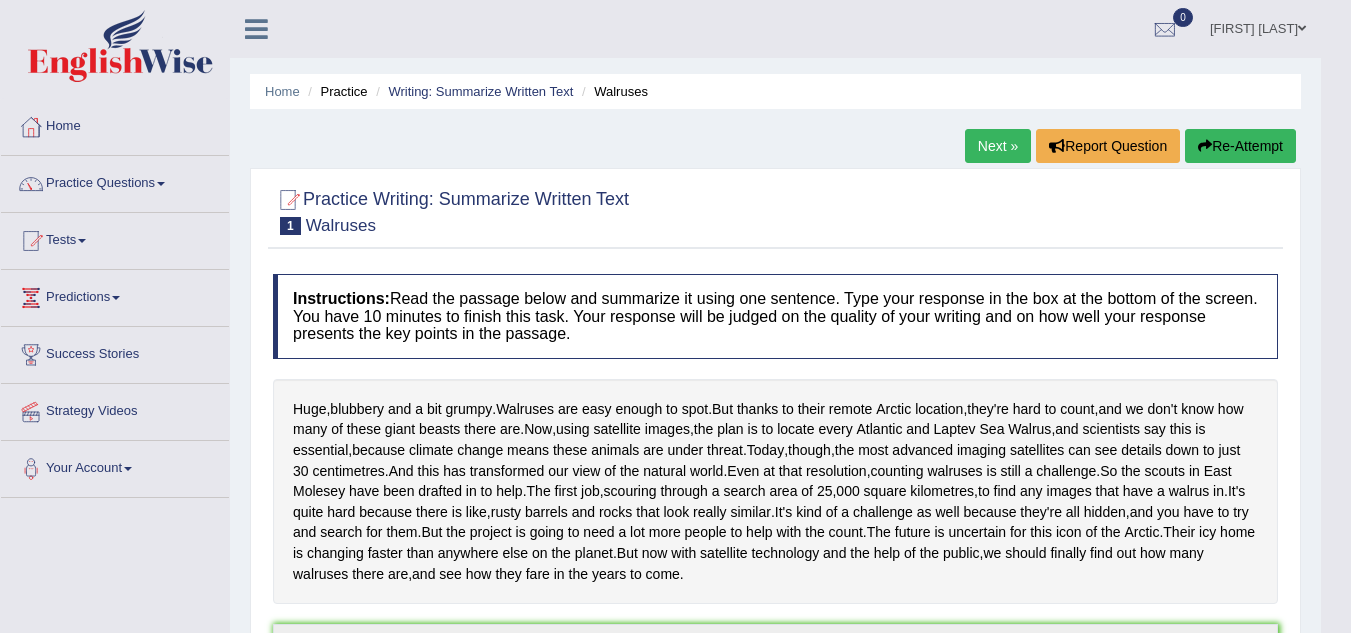 click on "Re-Attempt" at bounding box center (1240, 146) 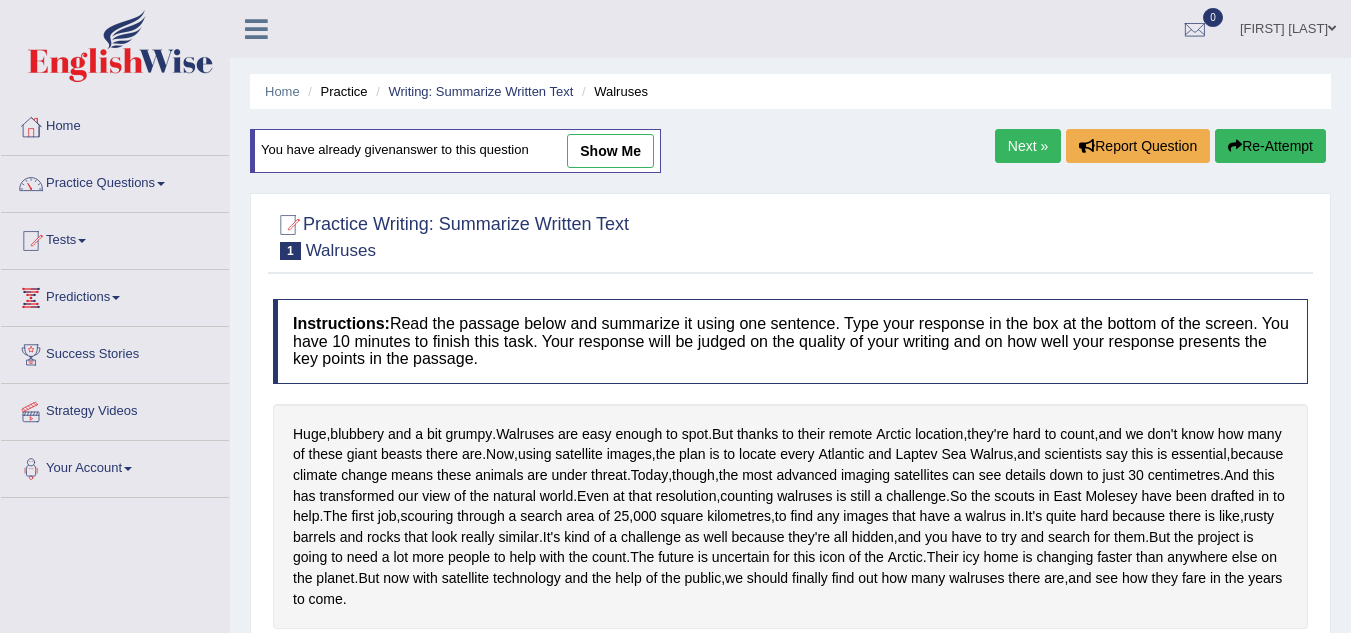scroll, scrollTop: 351, scrollLeft: 0, axis: vertical 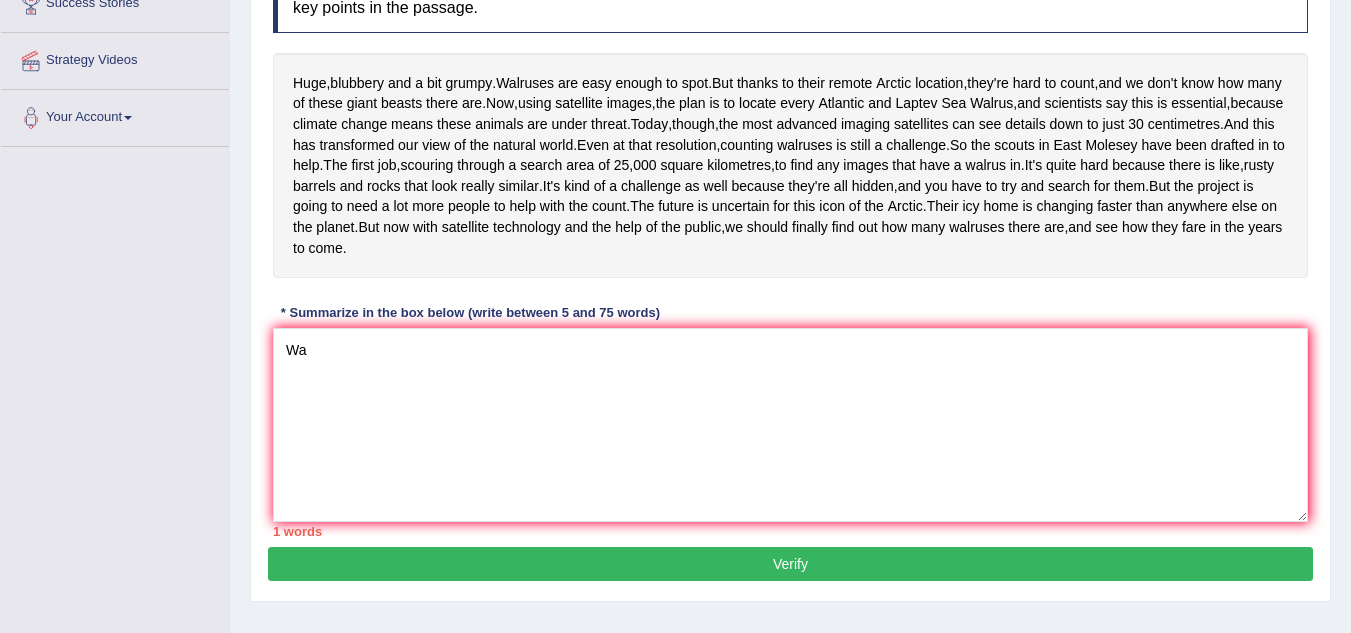type on "W" 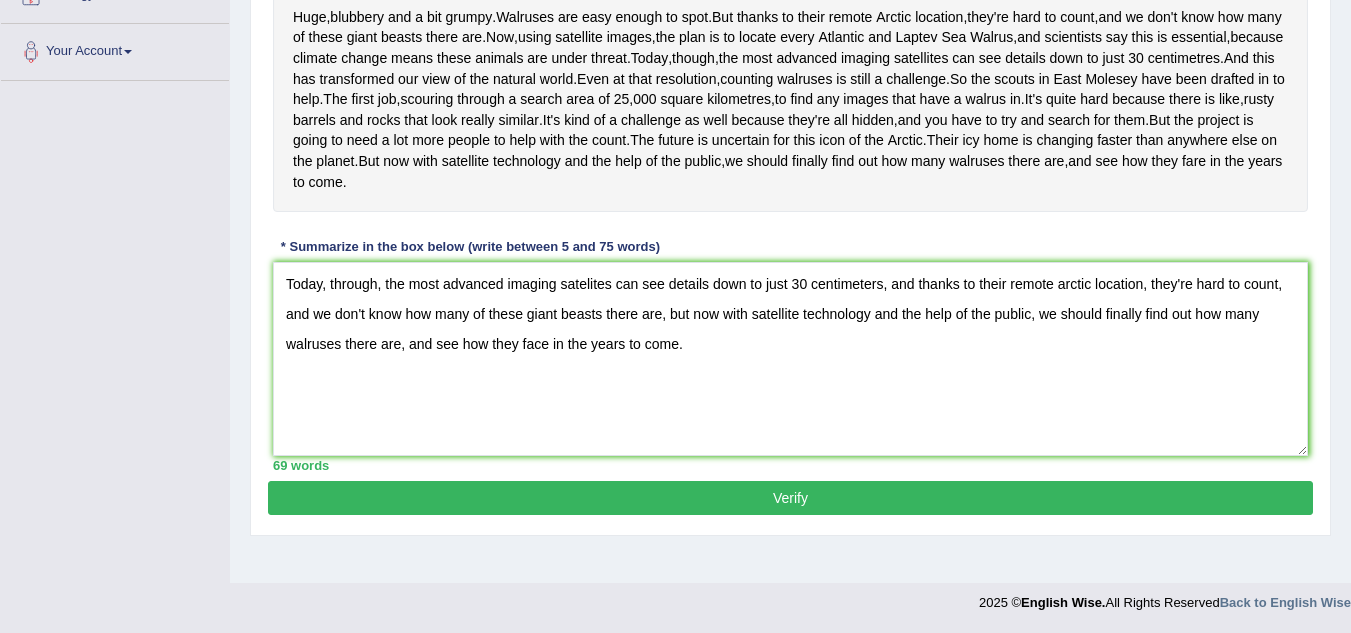 scroll, scrollTop: 468, scrollLeft: 0, axis: vertical 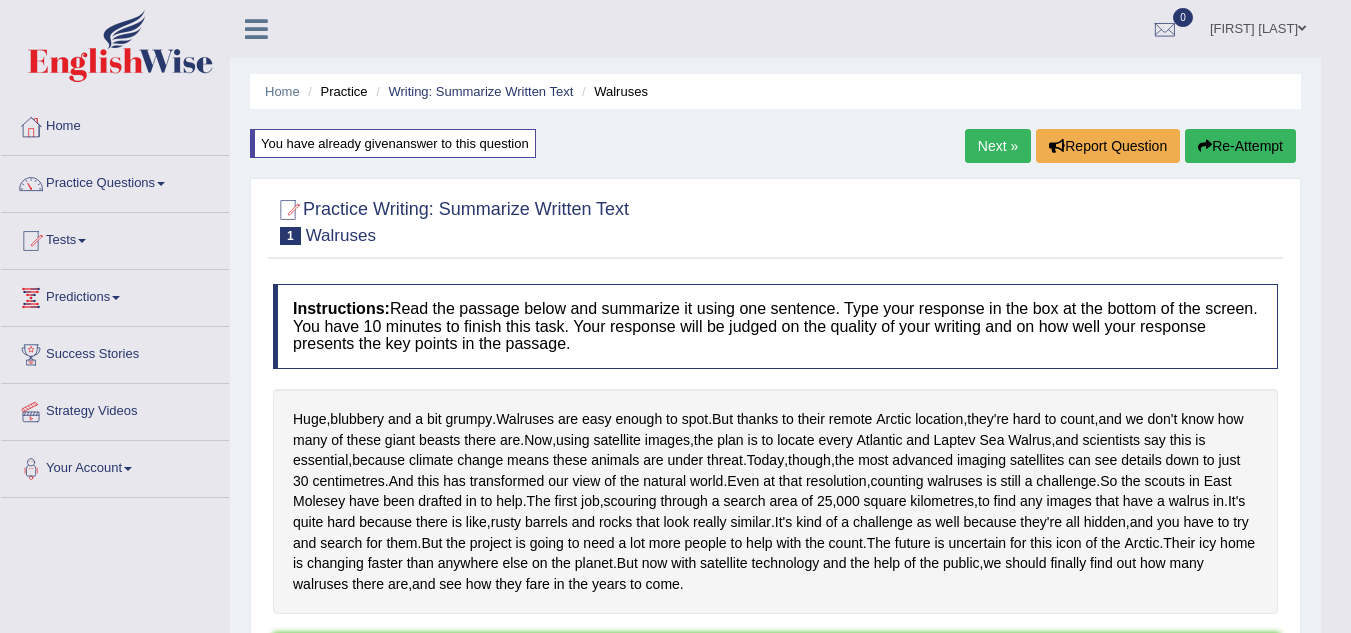 click on "Re-Attempt" at bounding box center (1240, 146) 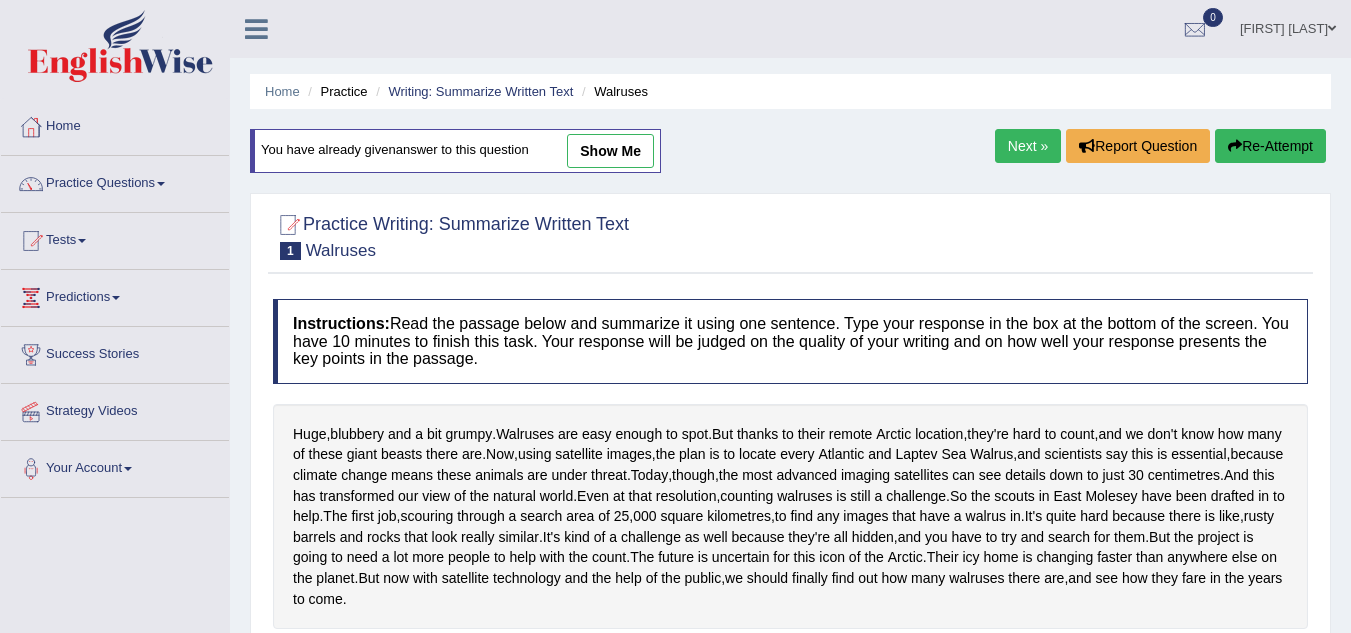 scroll, scrollTop: 0, scrollLeft: 0, axis: both 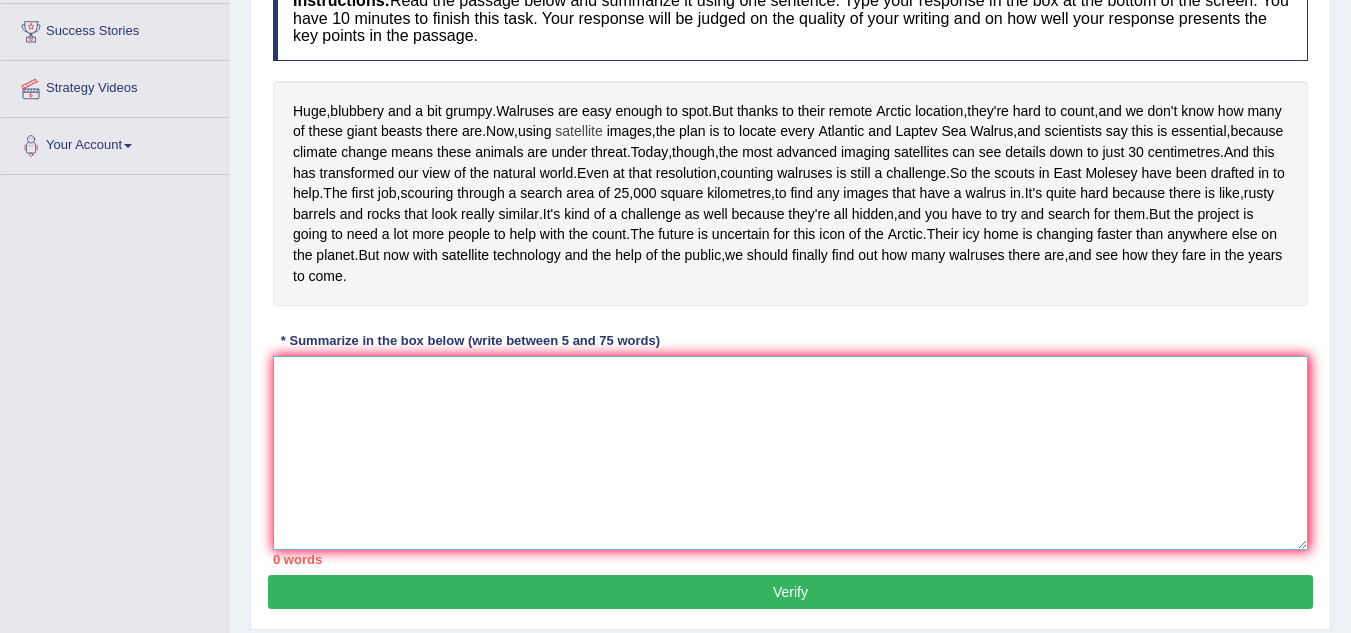 click at bounding box center (790, 453) 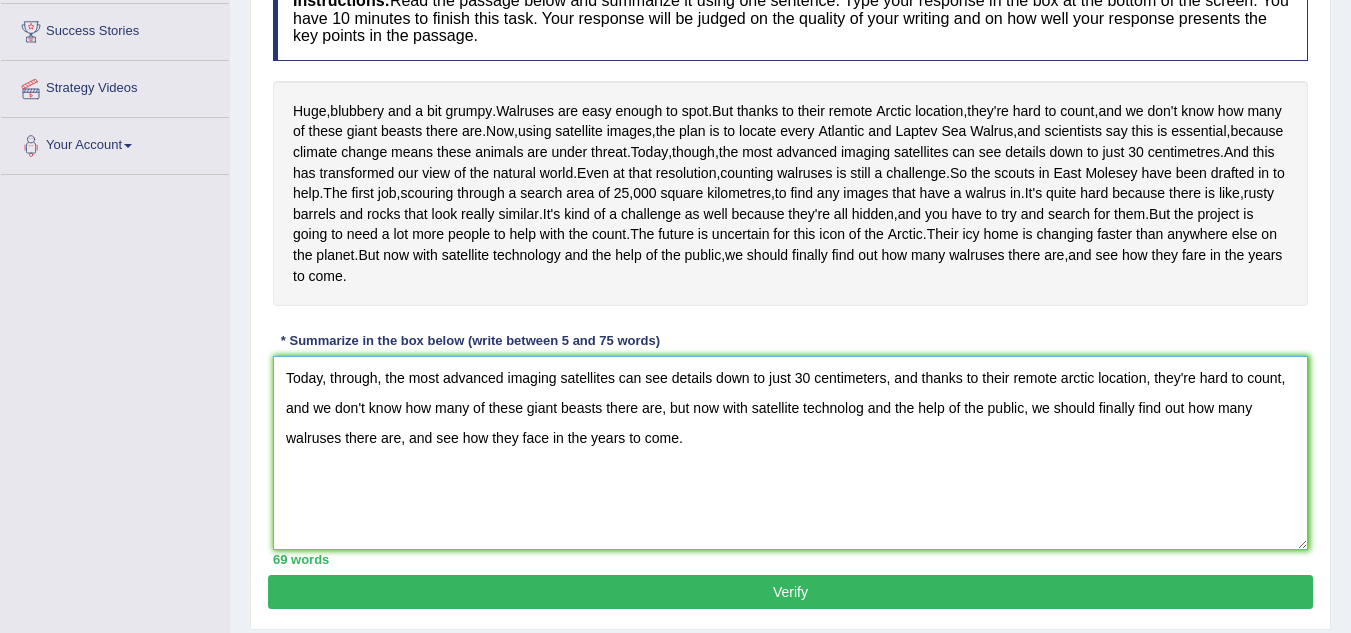 click on "Today, through, the most advanced imaging satelites can see details down to just 30 centimeters, and thanks to their remote arctic location, they're hard to count, and we don't know how many of these giant beasts there are, but now with satellite technolog and the help of the public, we should finally find out how many walruses there are, and see how they face in the years to come." at bounding box center (790, 453) 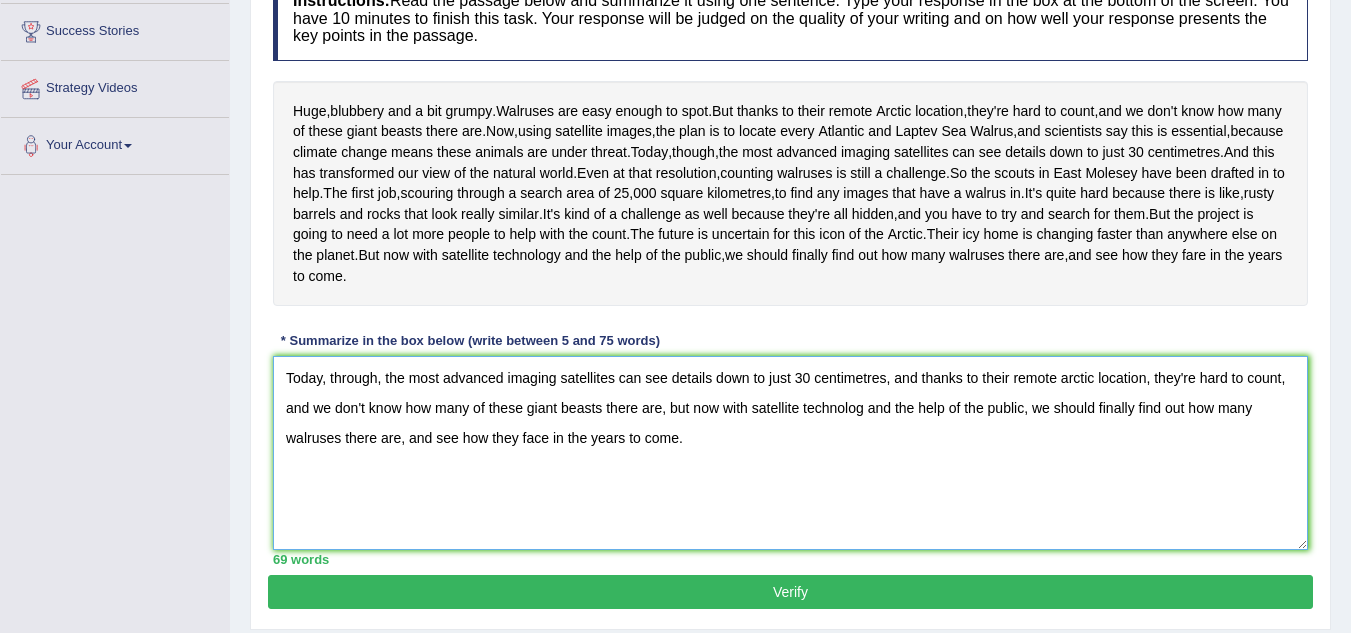 scroll, scrollTop: 468, scrollLeft: 0, axis: vertical 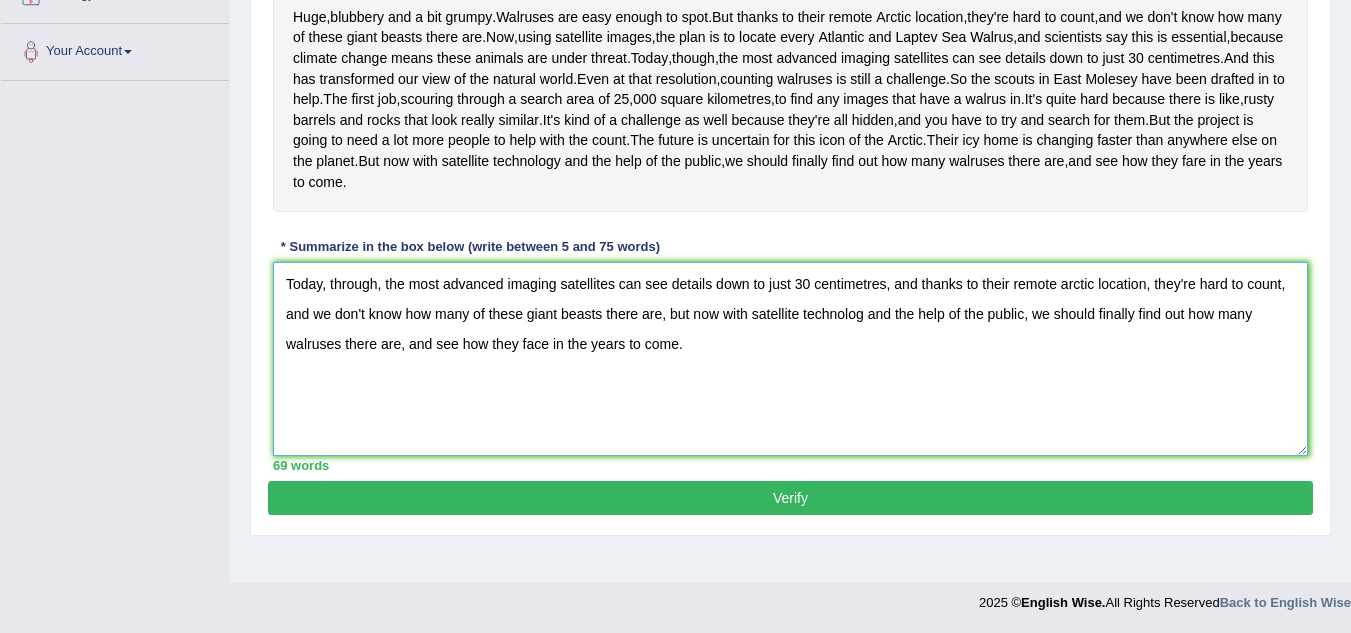 type on "Today, through, the most advanced imaging satellites can see details down to just 30 centimetres, and thanks to their remote arctic location, they're hard to count, and we don't know how many of these giant beasts there are, but now with satellite technolog and the help of the public, we should finally find out how many walruses there are, and see how they face in the years to come." 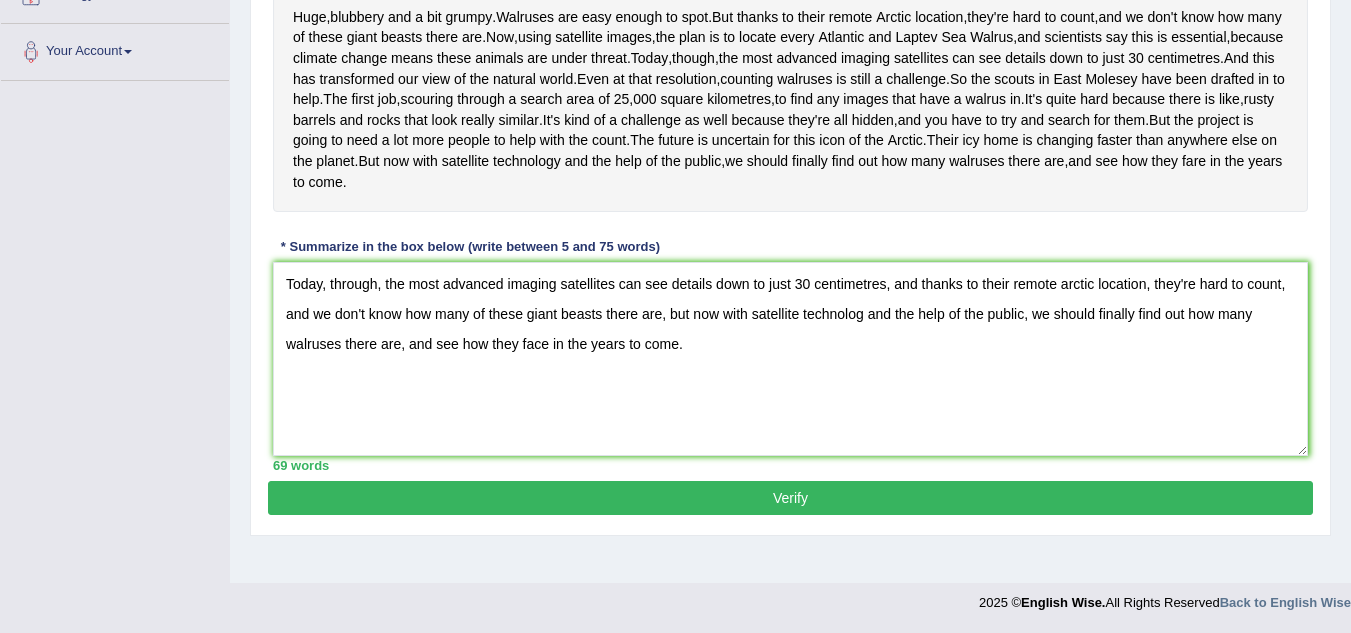 click on "Verify" at bounding box center (790, 498) 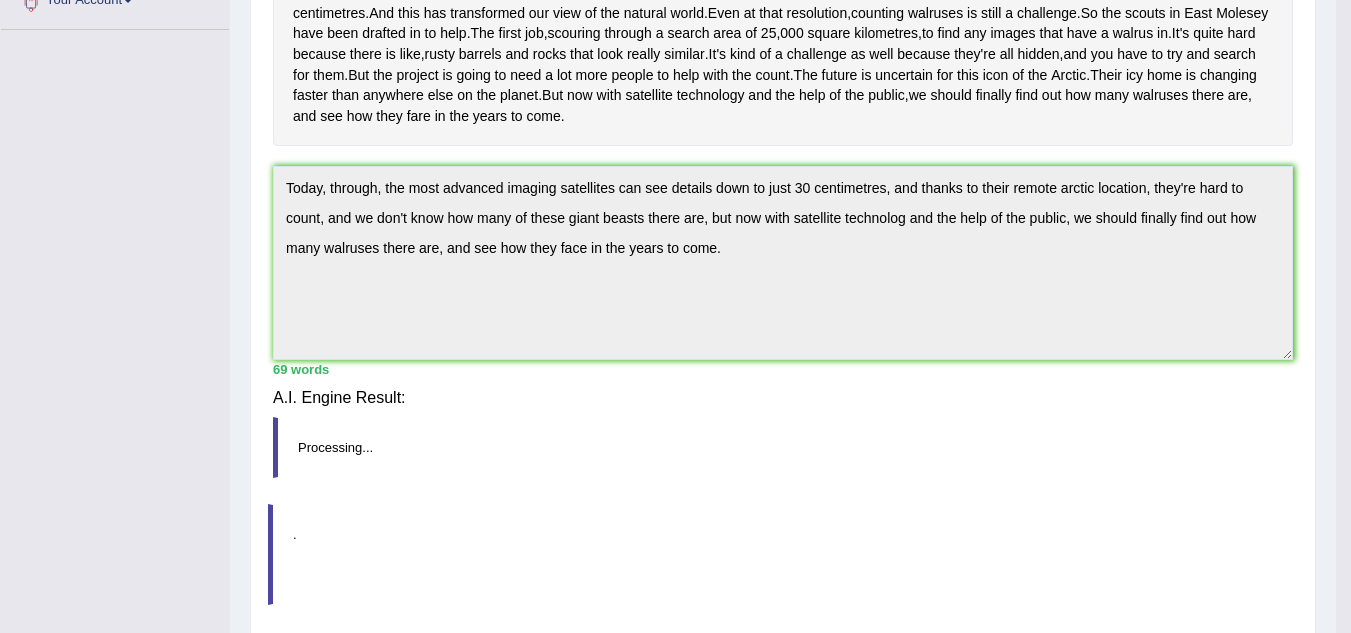 scroll, scrollTop: 442, scrollLeft: 0, axis: vertical 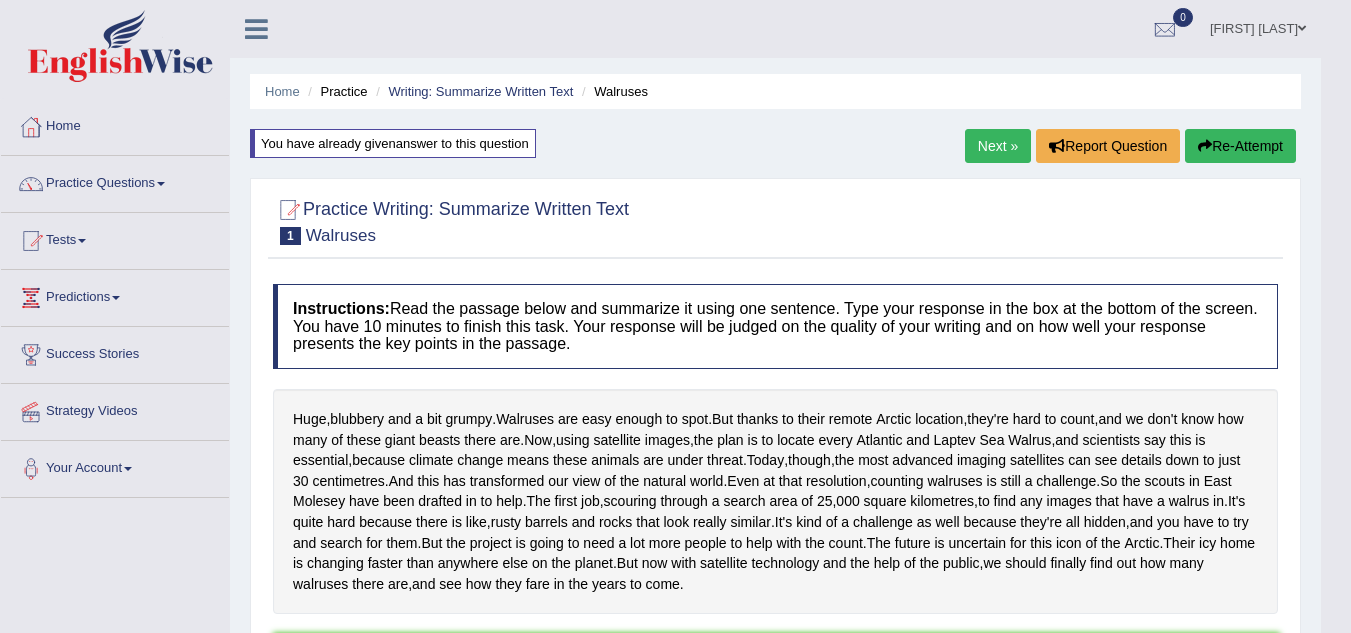 click on "Next »" at bounding box center (998, 146) 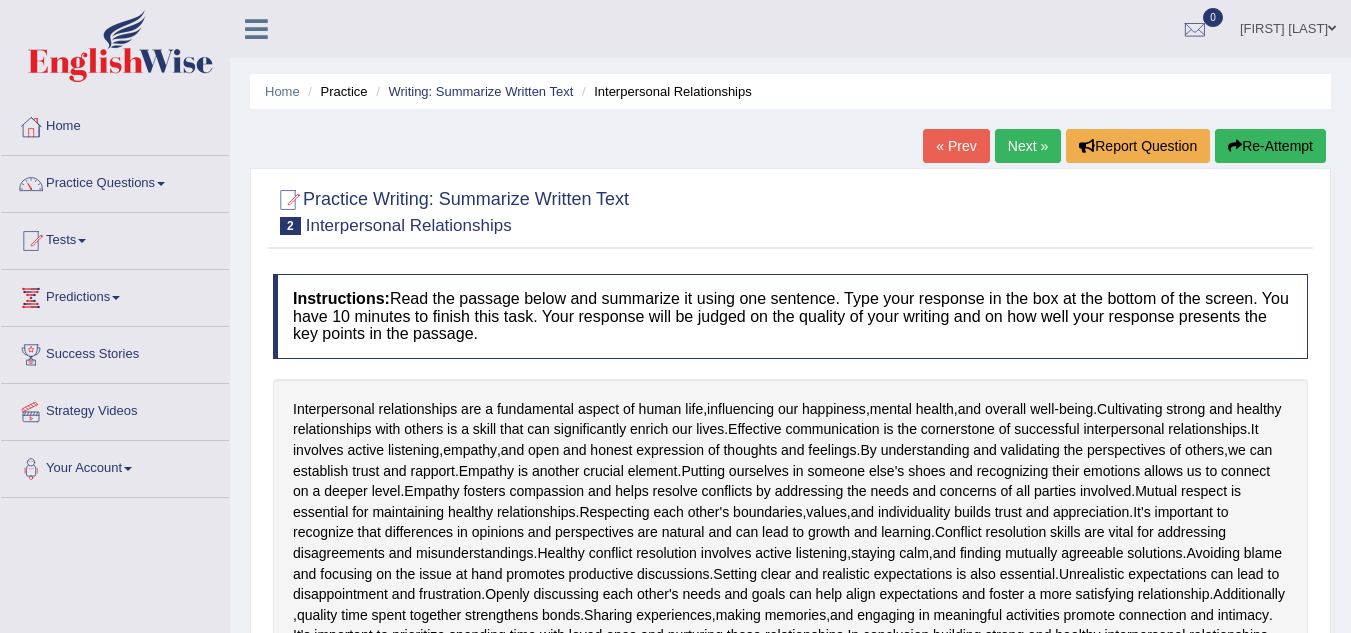 scroll, scrollTop: 316, scrollLeft: 0, axis: vertical 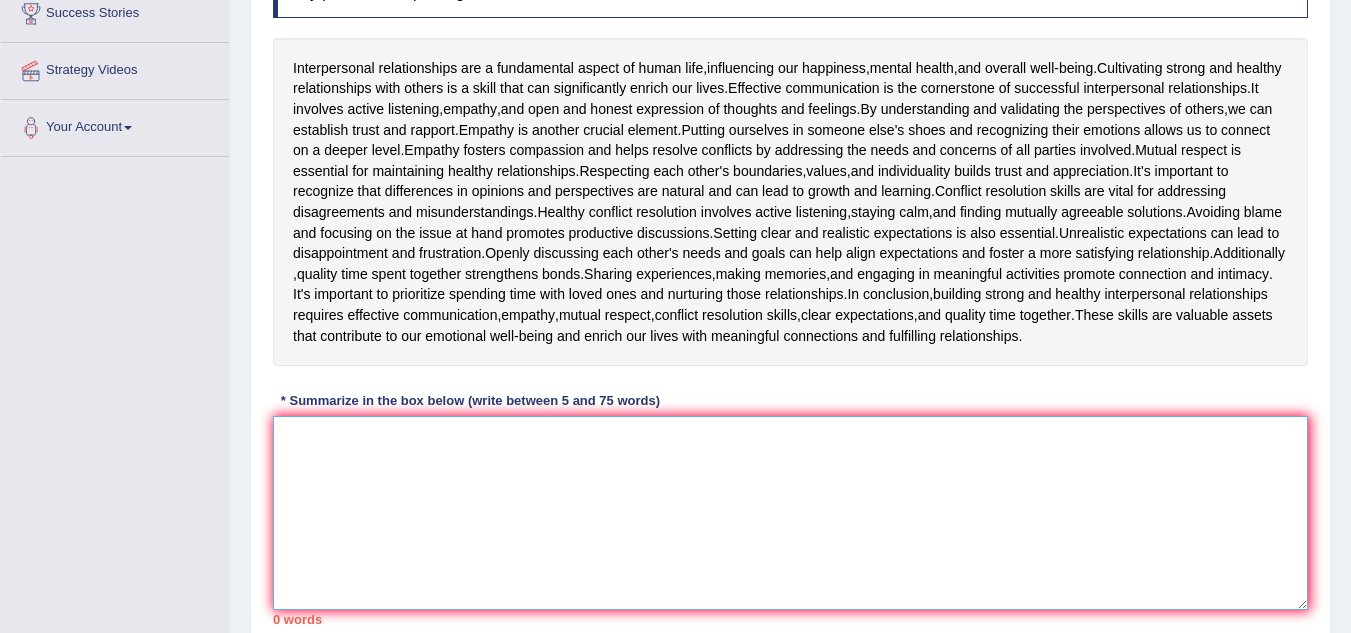 click at bounding box center (790, 513) 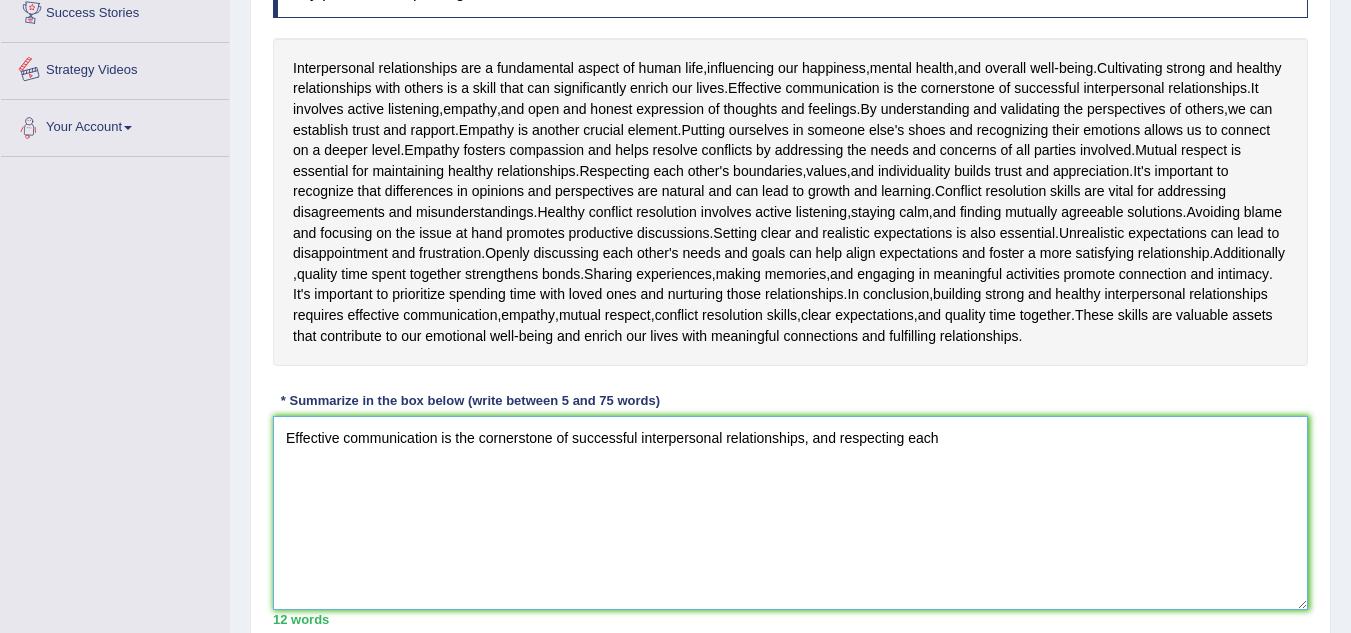 type on "Effective communication is the cornerstone of successful interpersonal relationships, and respecting each" 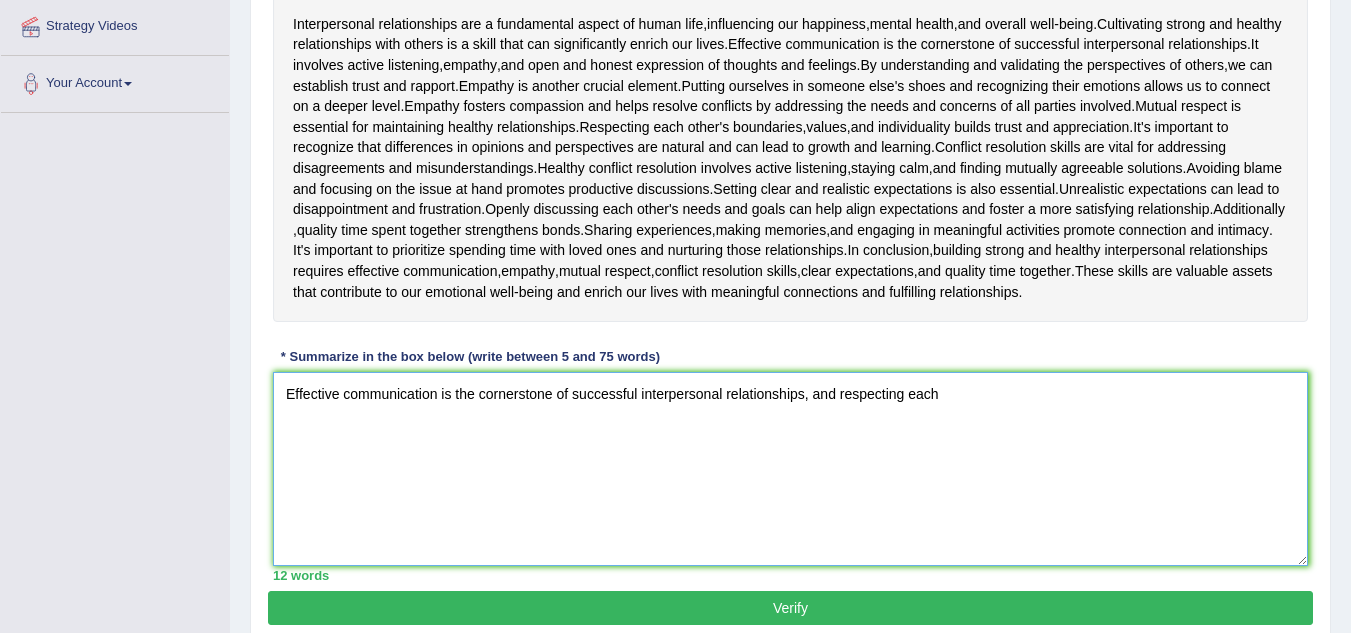 scroll, scrollTop: 384, scrollLeft: 0, axis: vertical 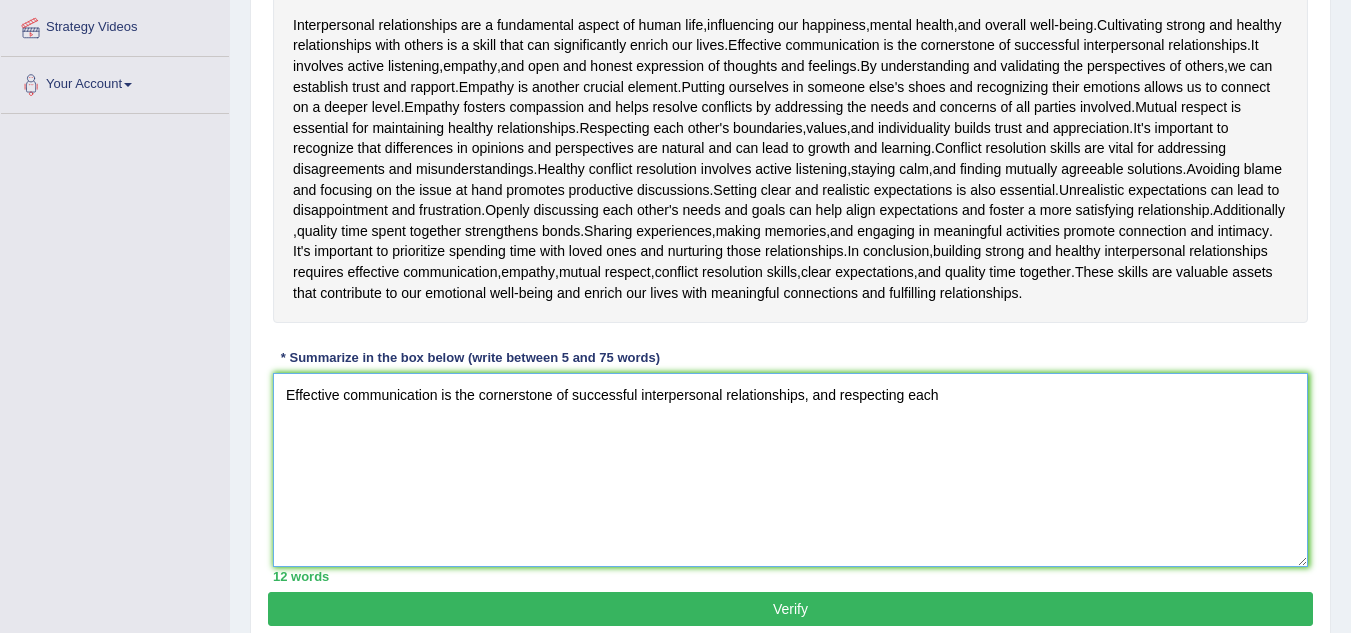 click on "Effective communication is the cornerstone of successful interpersonal relationships, and respecting each" at bounding box center [790, 470] 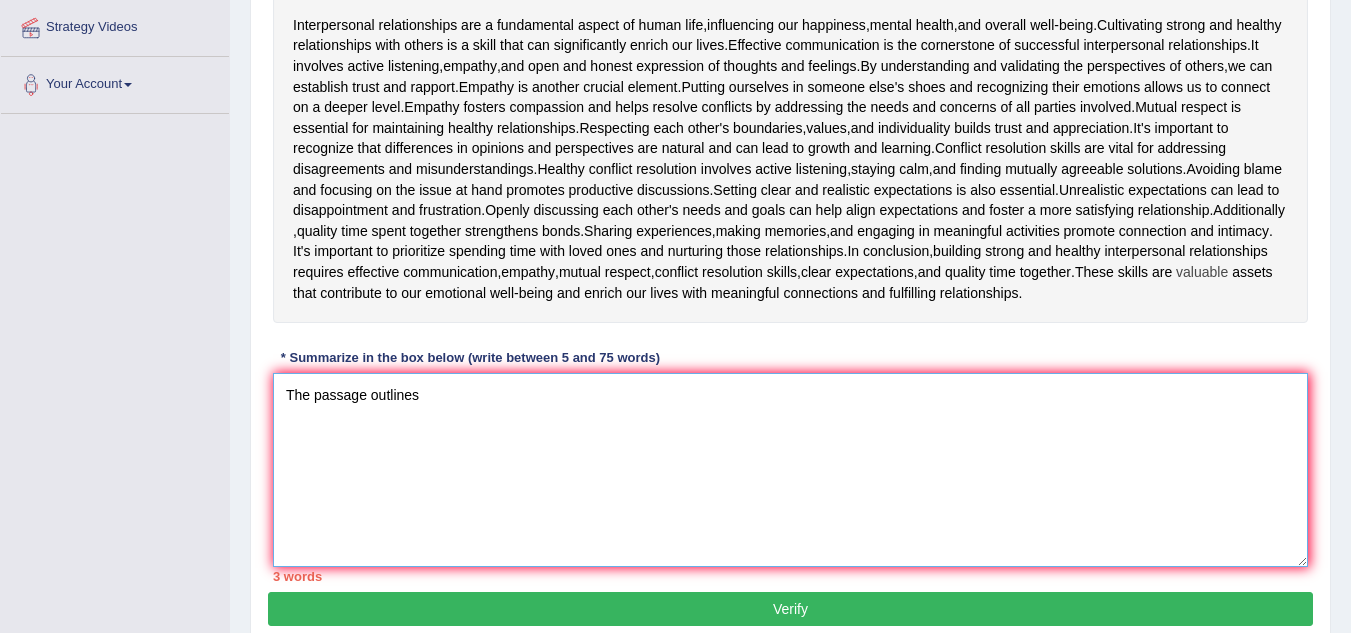 scroll, scrollTop: 367, scrollLeft: 0, axis: vertical 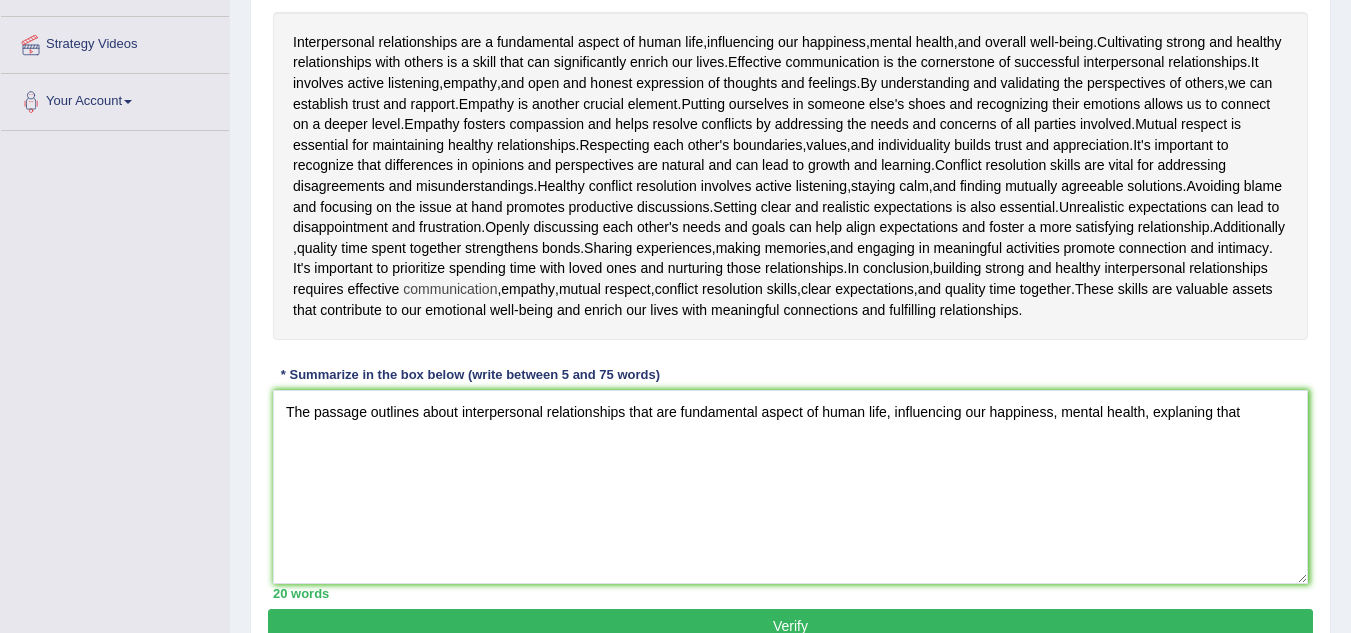 click on "communication" at bounding box center (450, 289) 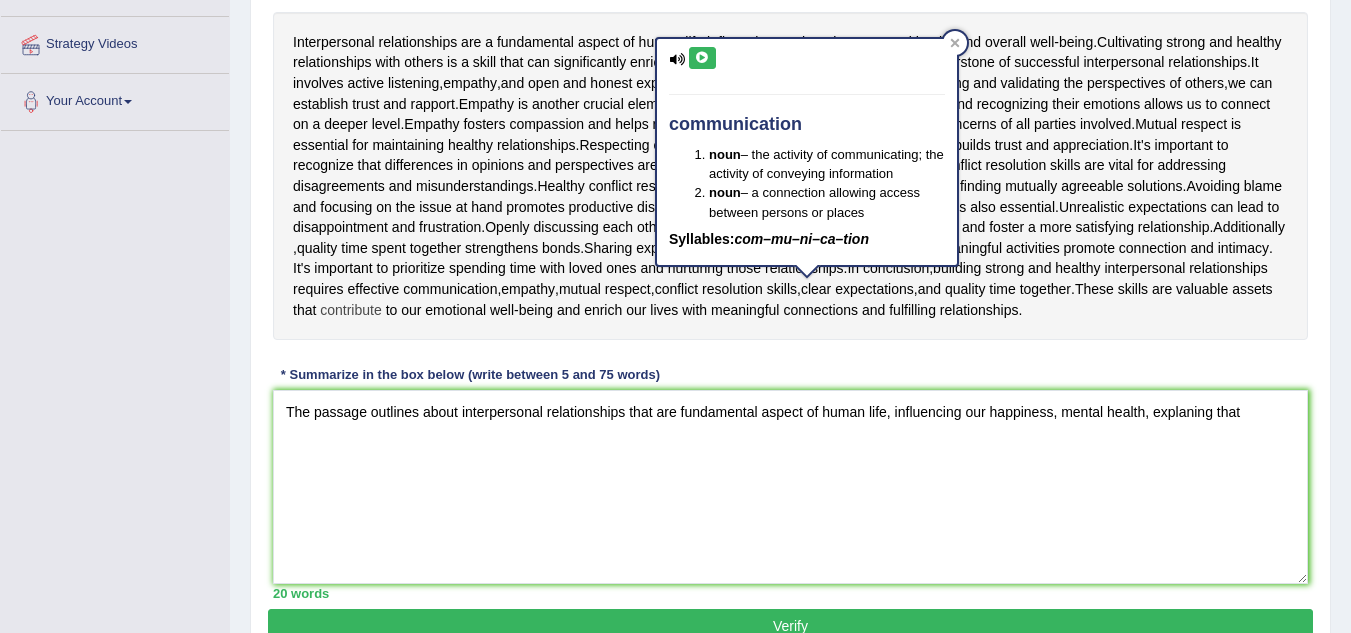 click on "contribute" at bounding box center [350, 310] 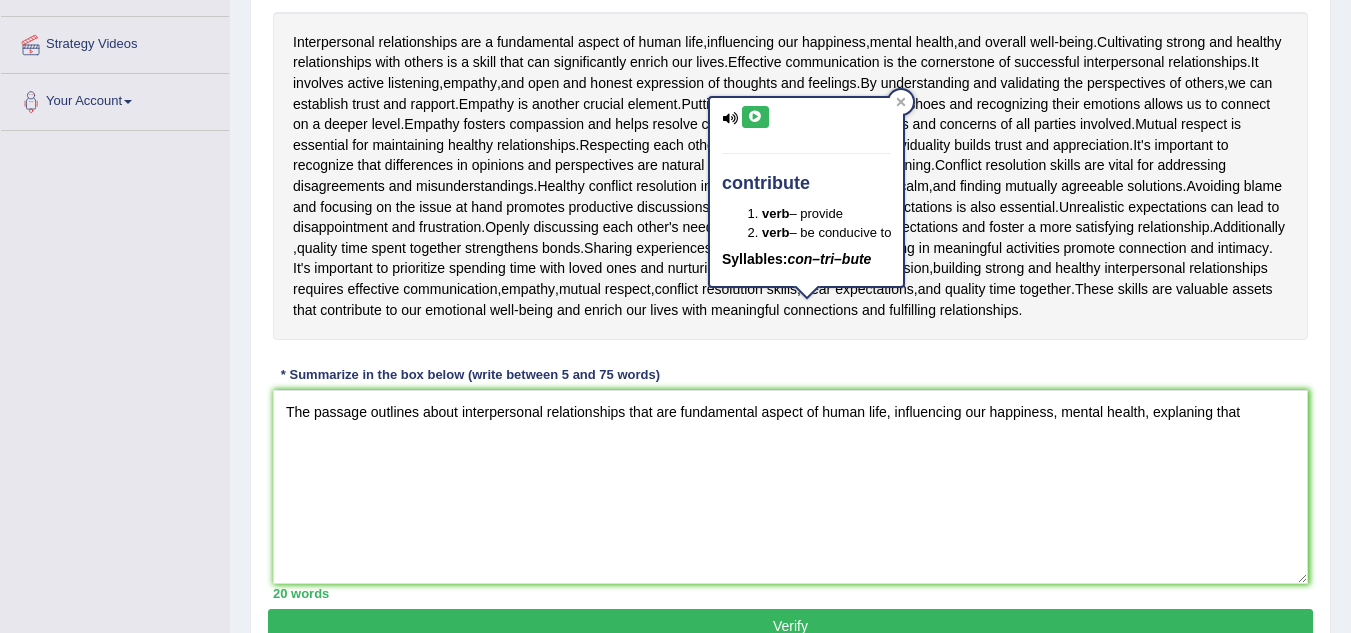 click on "Interpersonal   relationships   are   a   fundamental   aspect   of   human   life ,  influencing   our   happiness ,  mental   health ,  and   overall   well - being .  Cultivating   strong   and   healthy   relationships   with   others   is   a   skill   that   can   significantly   enrich   our   lives .  Effective   communication   is   the   cornerstone   of   successful   interpersonal   relationships .  It   involves   active   listening ,  empathy ,  and   open   and   honest   expression   of   thoughts   and   feelings .  By   understanding   and   validating   the   perspectives   of   others ,  we   can   establish   trust   and   rapport .  Empathy   is   another   crucial   element .  Putting   ourselves   in   someone   else's   shoes   and   recognizing   their   emotions   allows   us   to   connect   on   a   deeper   level .  Empathy   fosters   compassion   and   helps   resolve   conflicts   by   addressing   the   needs   and   concerns   of   all   parties   involved .  Mutual     is" at bounding box center [790, 176] 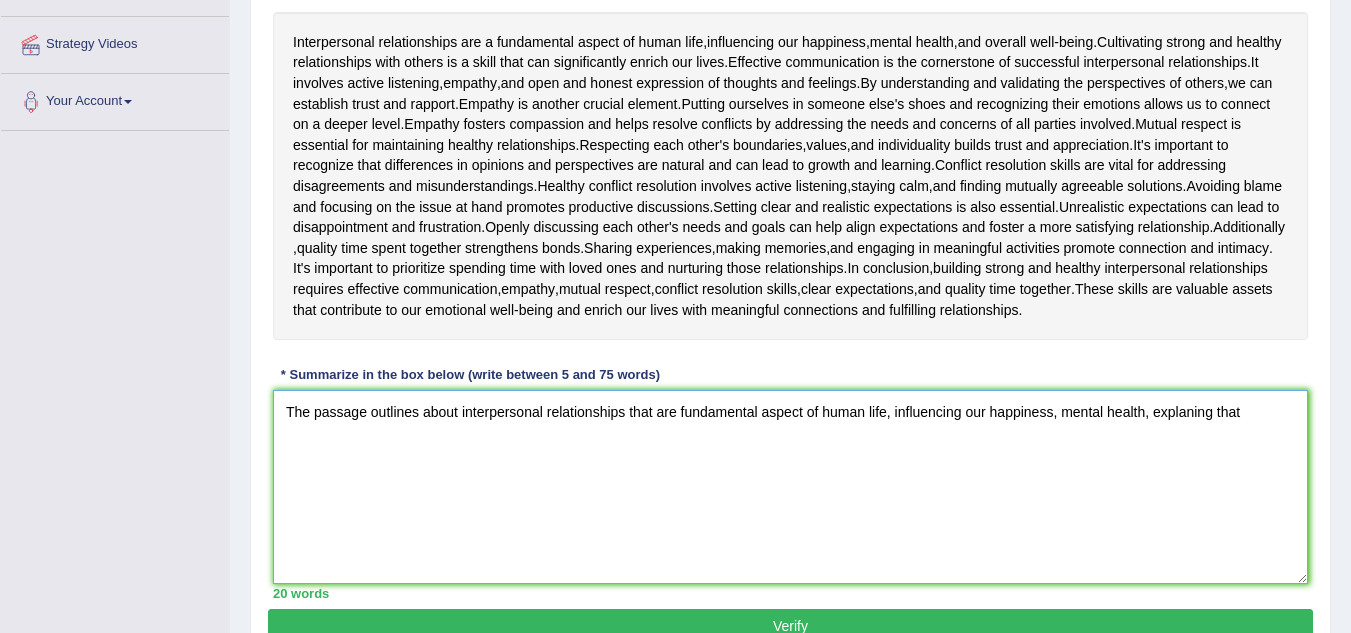 click on "The passage outlines about interpersonal relationships that are fundamental aspect of human life, influencing our happiness, mental health, explaning that" at bounding box center (790, 487) 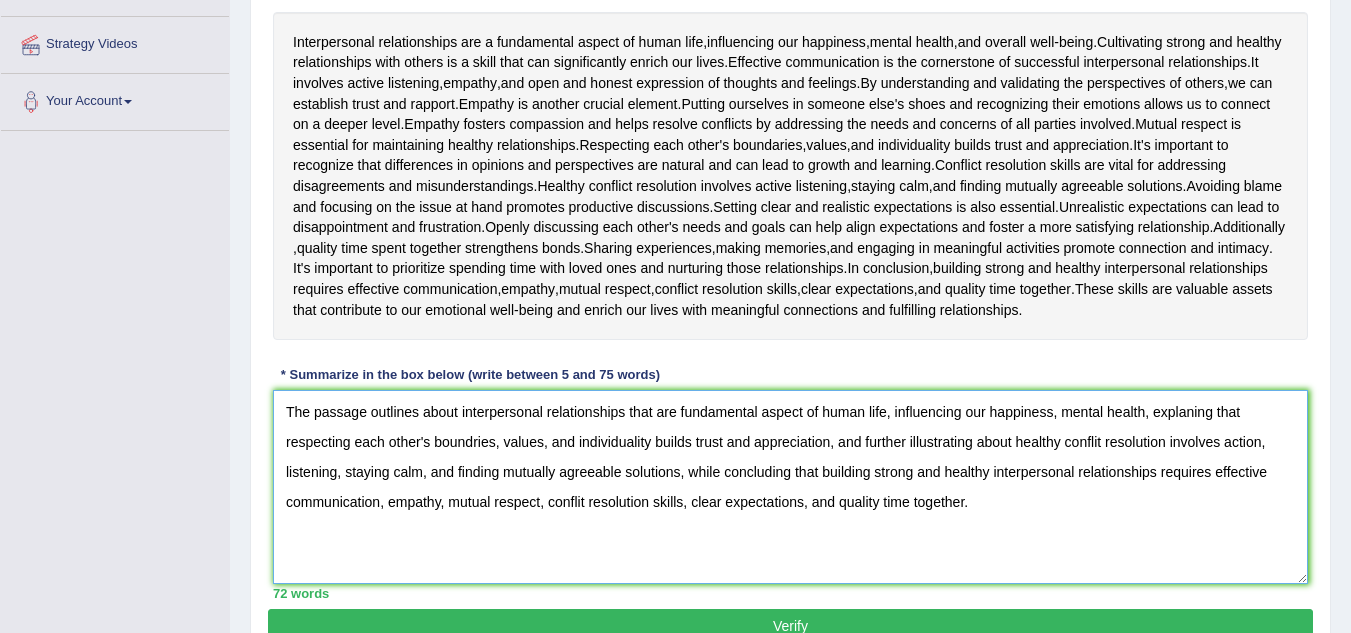 scroll, scrollTop: 485, scrollLeft: 0, axis: vertical 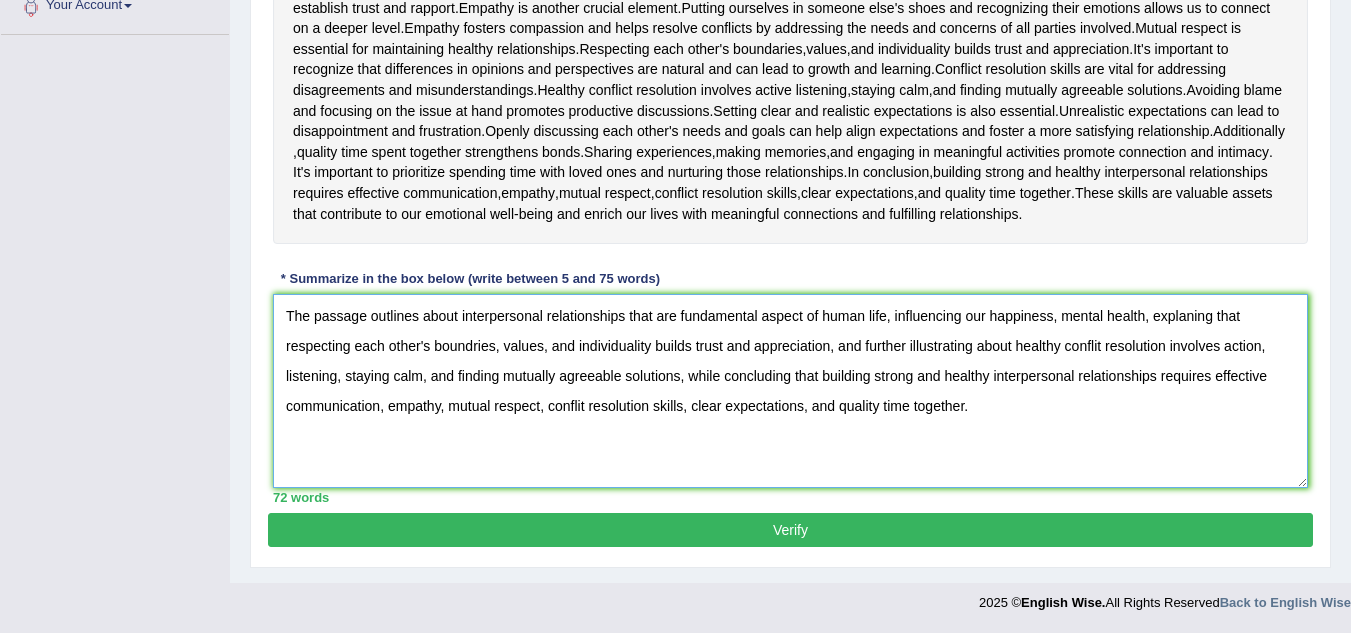 type on "The passage outlines about interpersonal relationships that are fundamental aspect of human life, influencing our happiness, mental health, explaning that respecting each other's boundries, values, and individuality builds trust and appreciation, and further illustrating about healthy conflit resolution involves action, listening, staying calm, and finding mutually agreeable solutions, while concluding that building strong and healthy interpersonal relationships requires effective communication, empathy, mutual respect, conflit resolution skills, clear expectations, and quality time together." 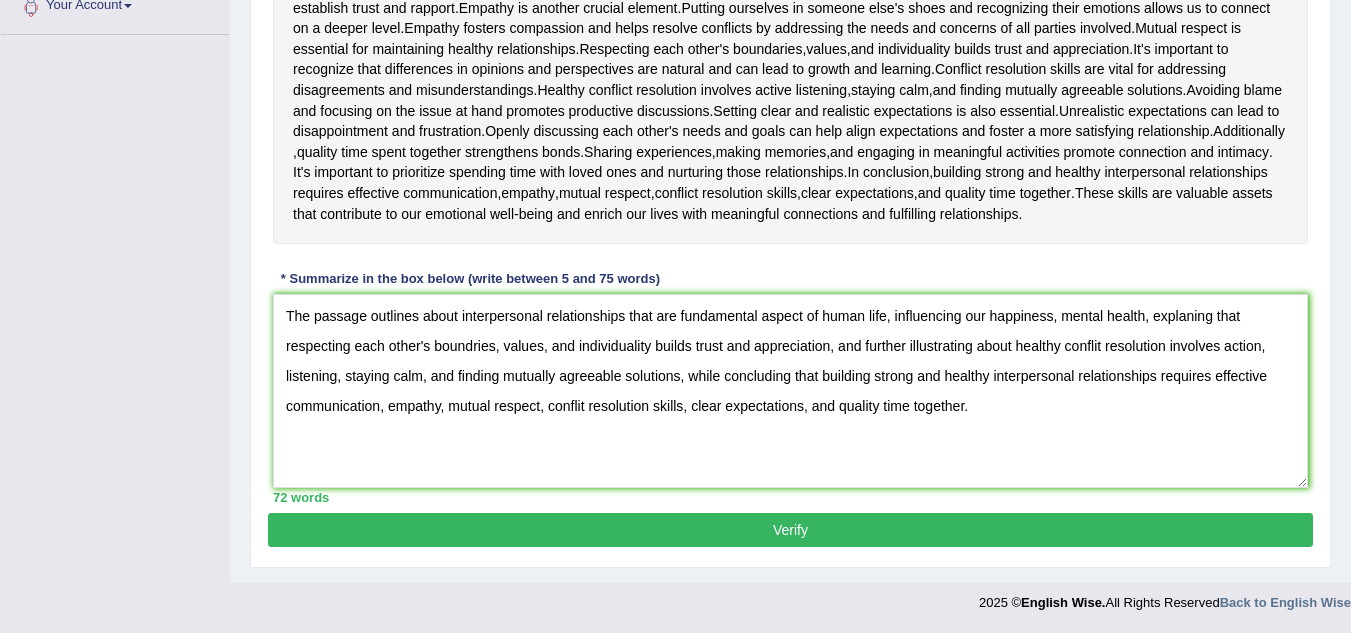 click on "Verify" at bounding box center (790, 530) 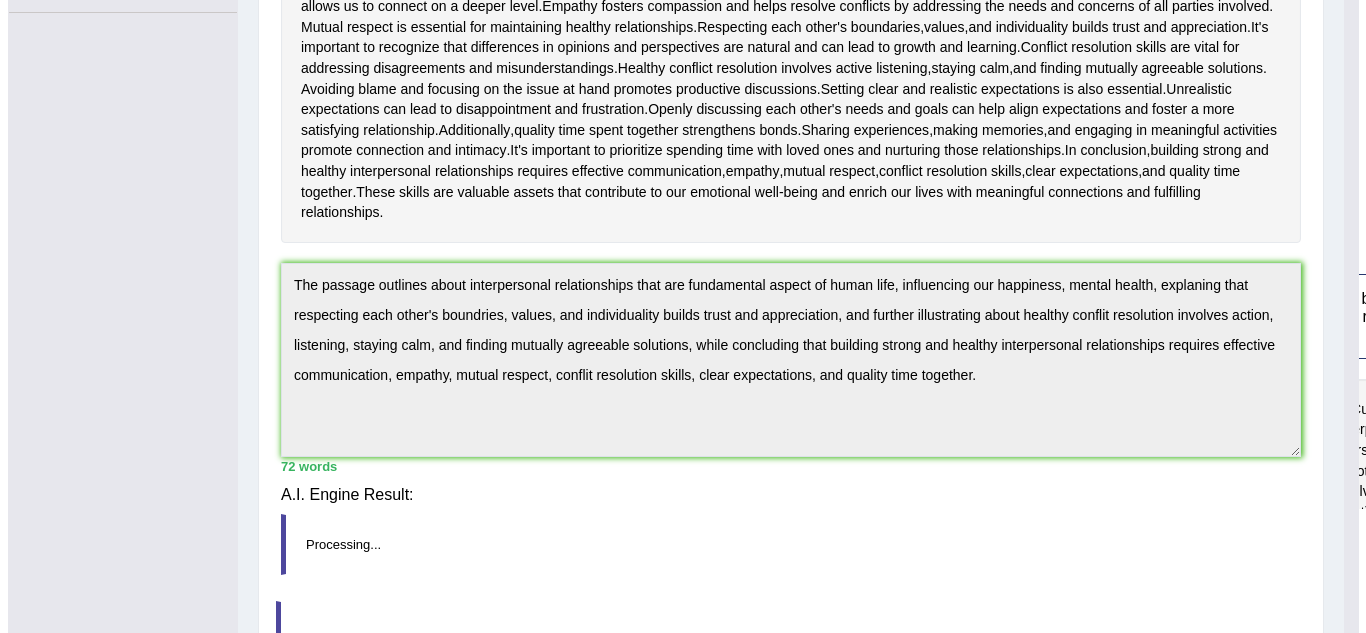scroll, scrollTop: 473, scrollLeft: 0, axis: vertical 